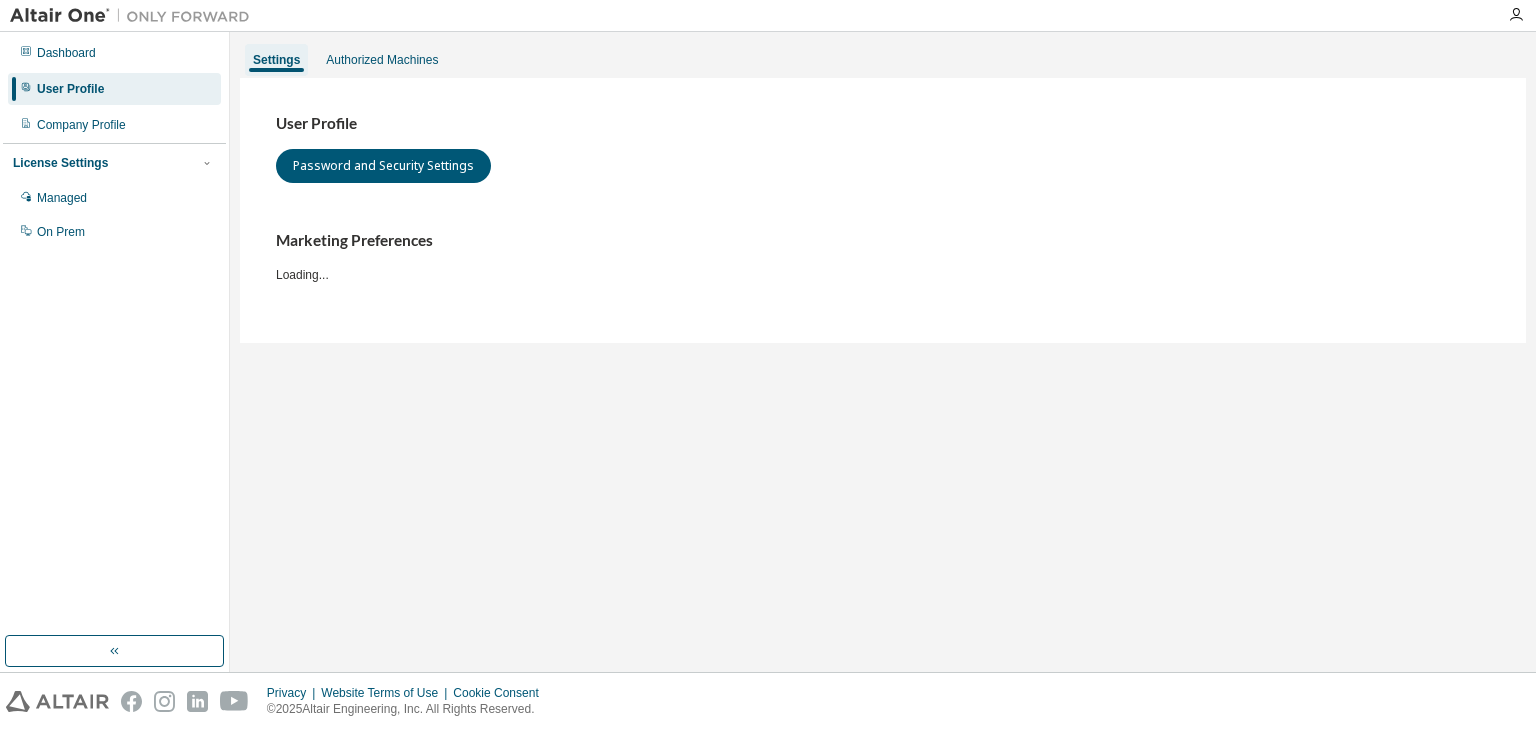 scroll, scrollTop: 0, scrollLeft: 0, axis: both 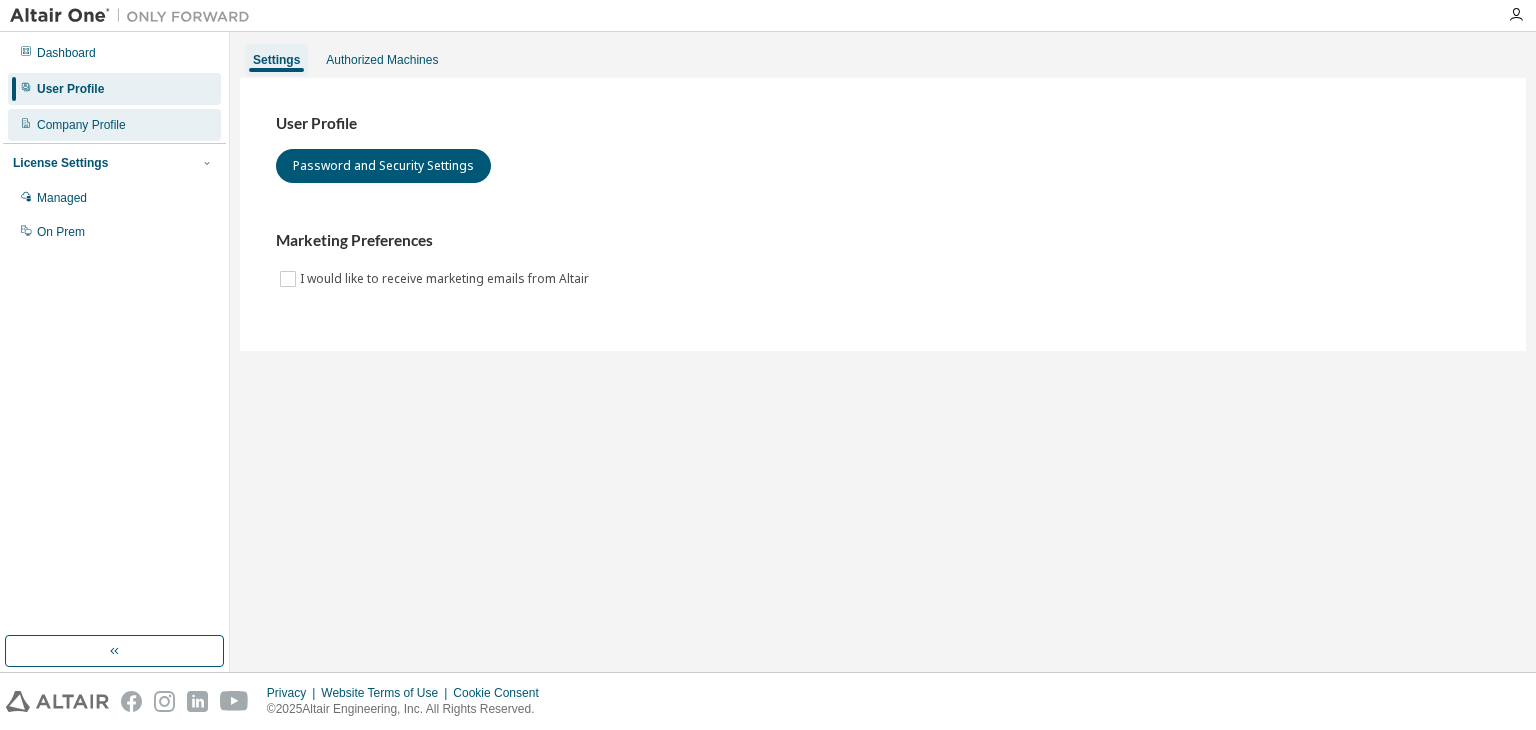 click on "Company Profile" at bounding box center (81, 125) 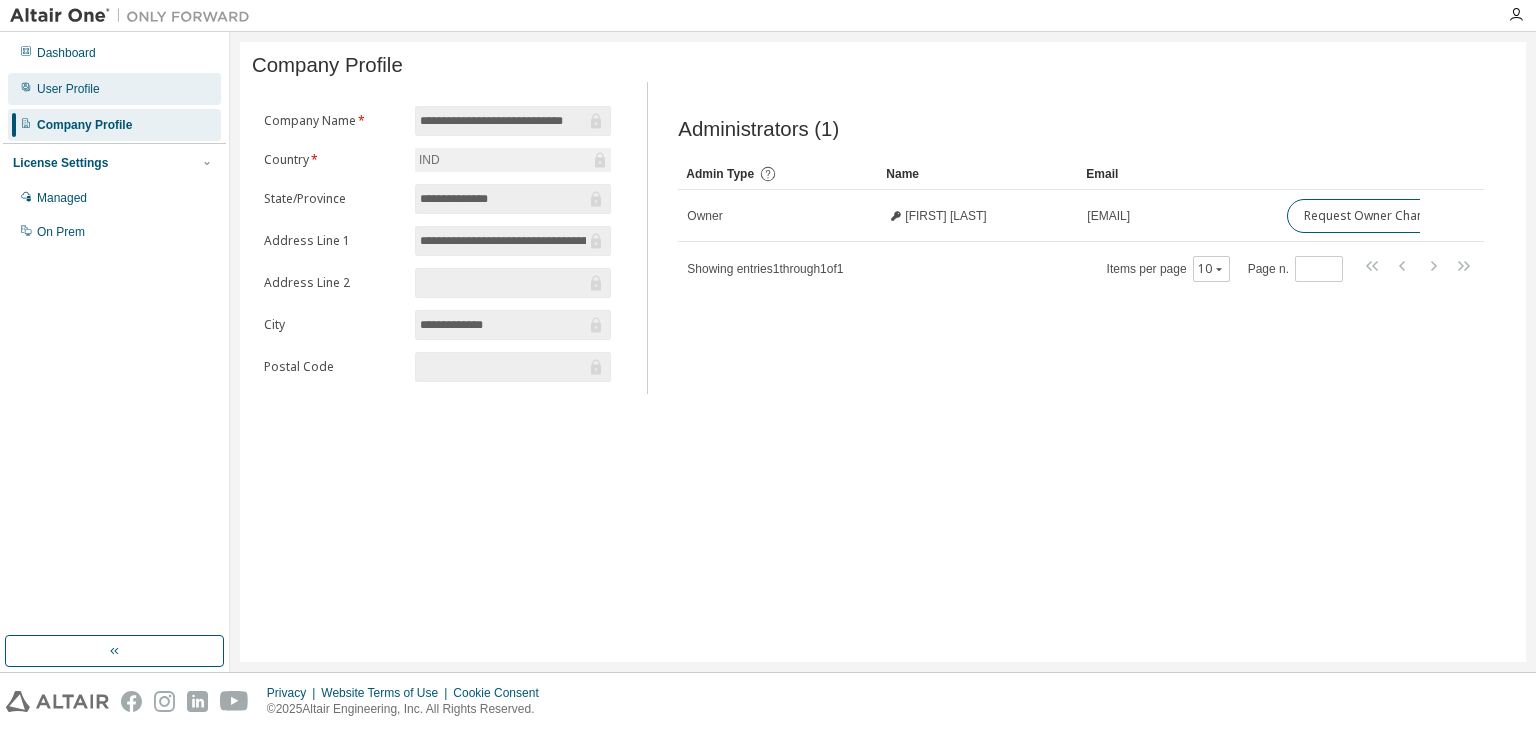 click on "User Profile" at bounding box center (68, 89) 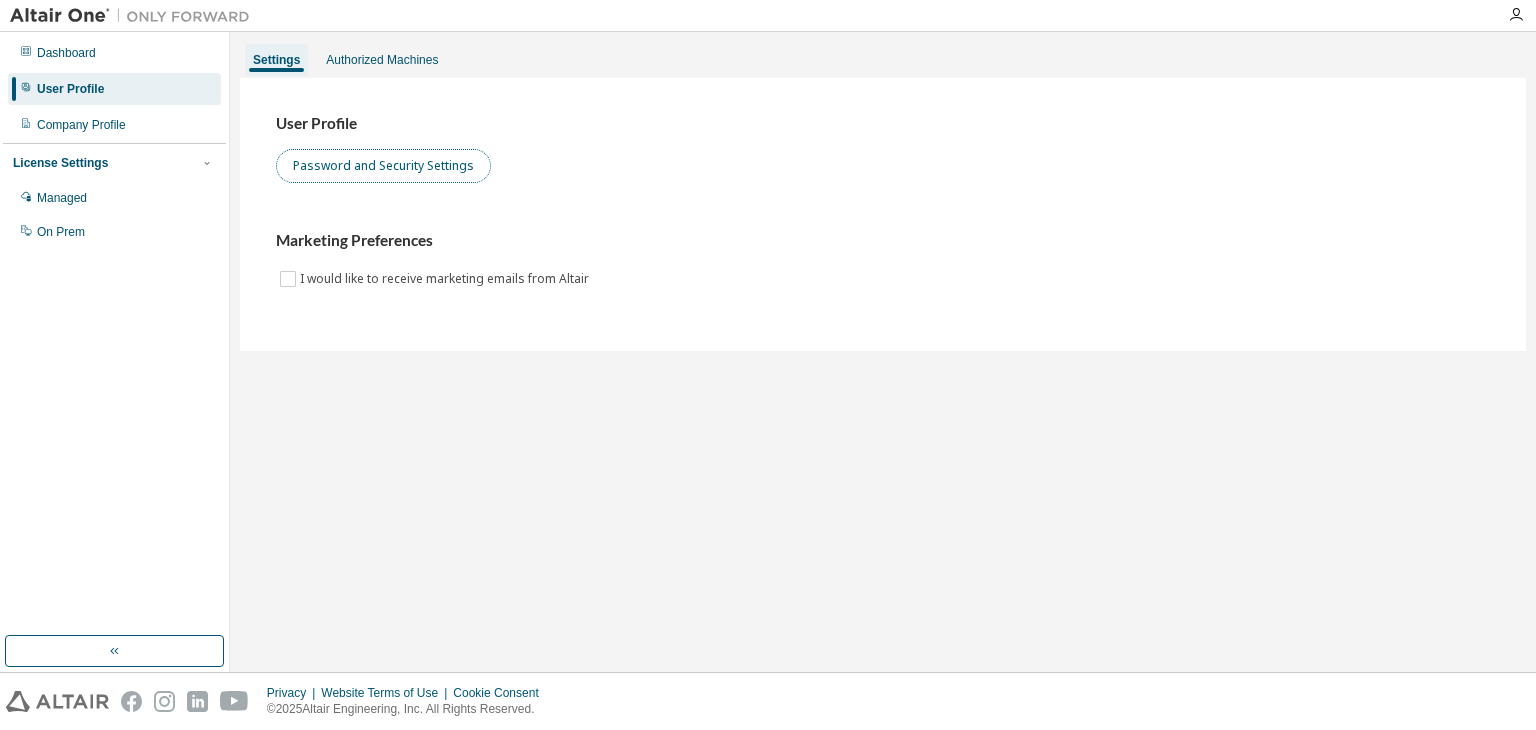 click on "Password and Security Settings" at bounding box center (383, 166) 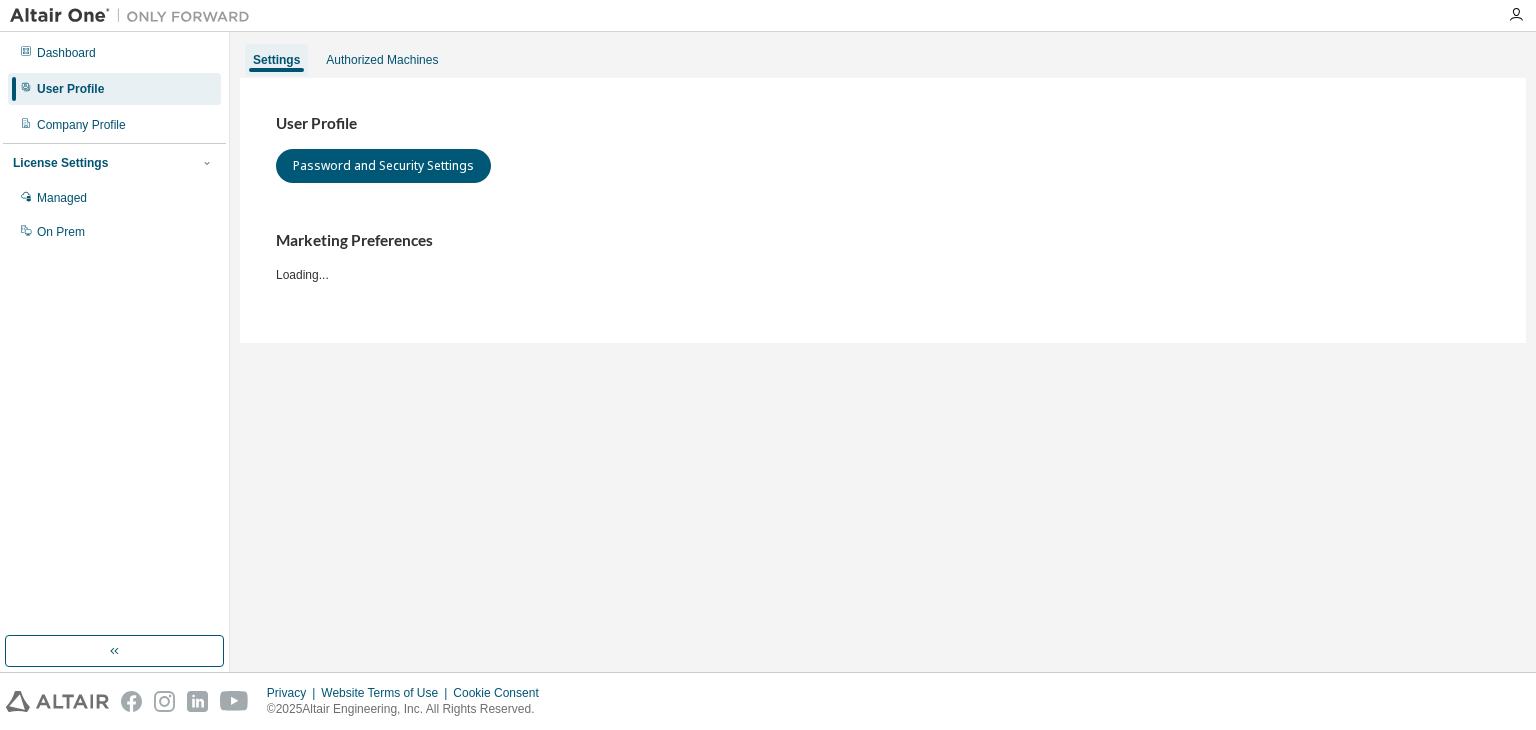 scroll, scrollTop: 0, scrollLeft: 0, axis: both 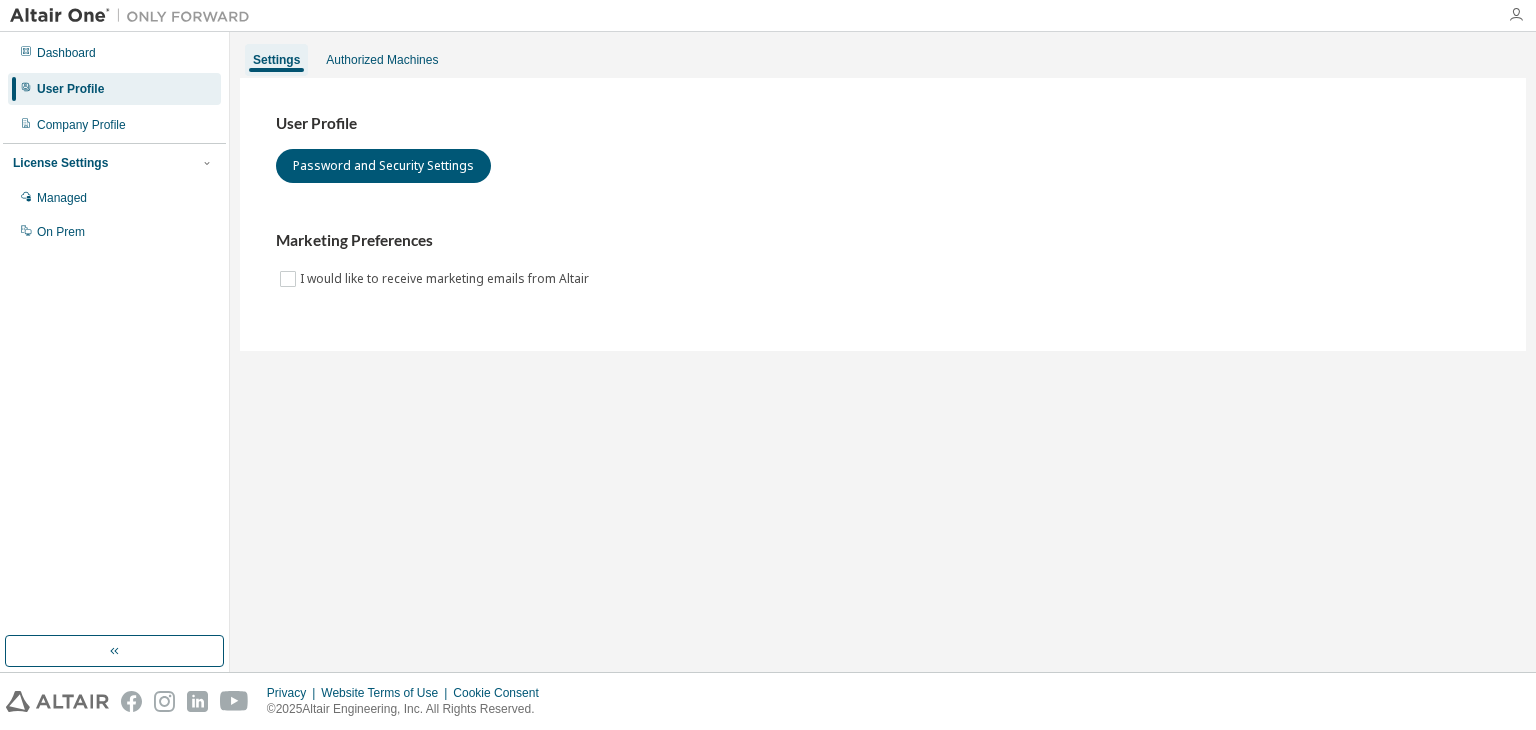 click at bounding box center [1516, 15] 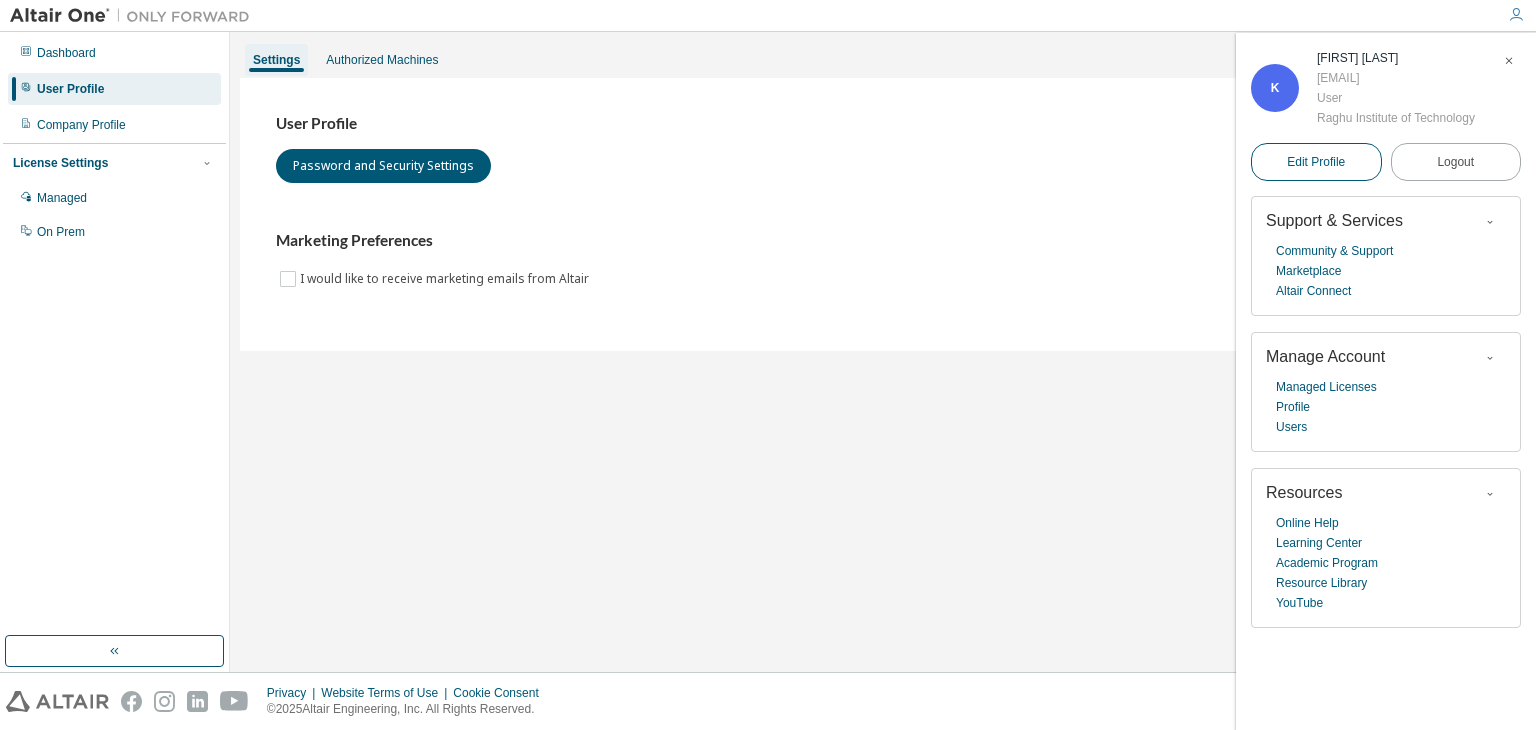 click on "Edit Profile" at bounding box center [1316, 162] 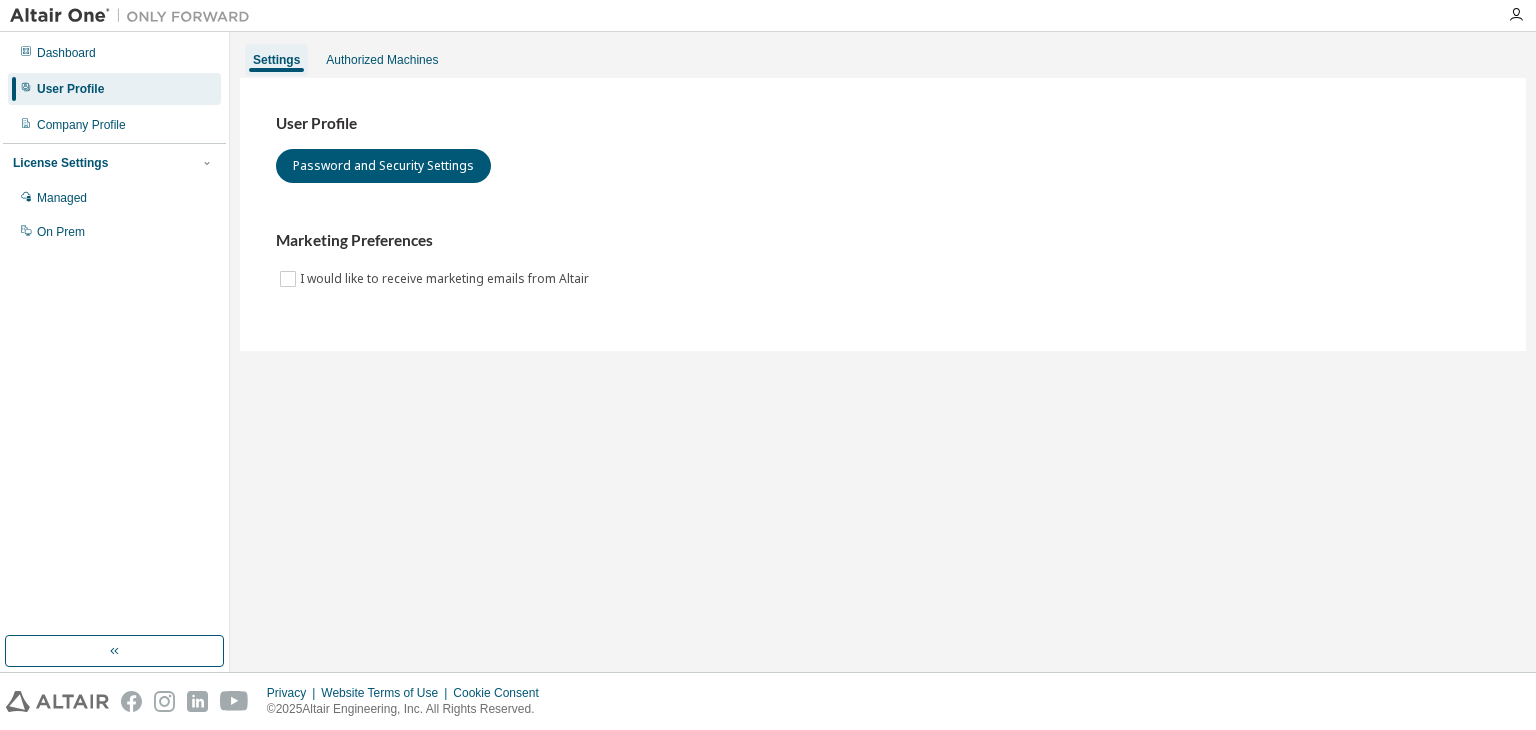 scroll, scrollTop: 0, scrollLeft: 0, axis: both 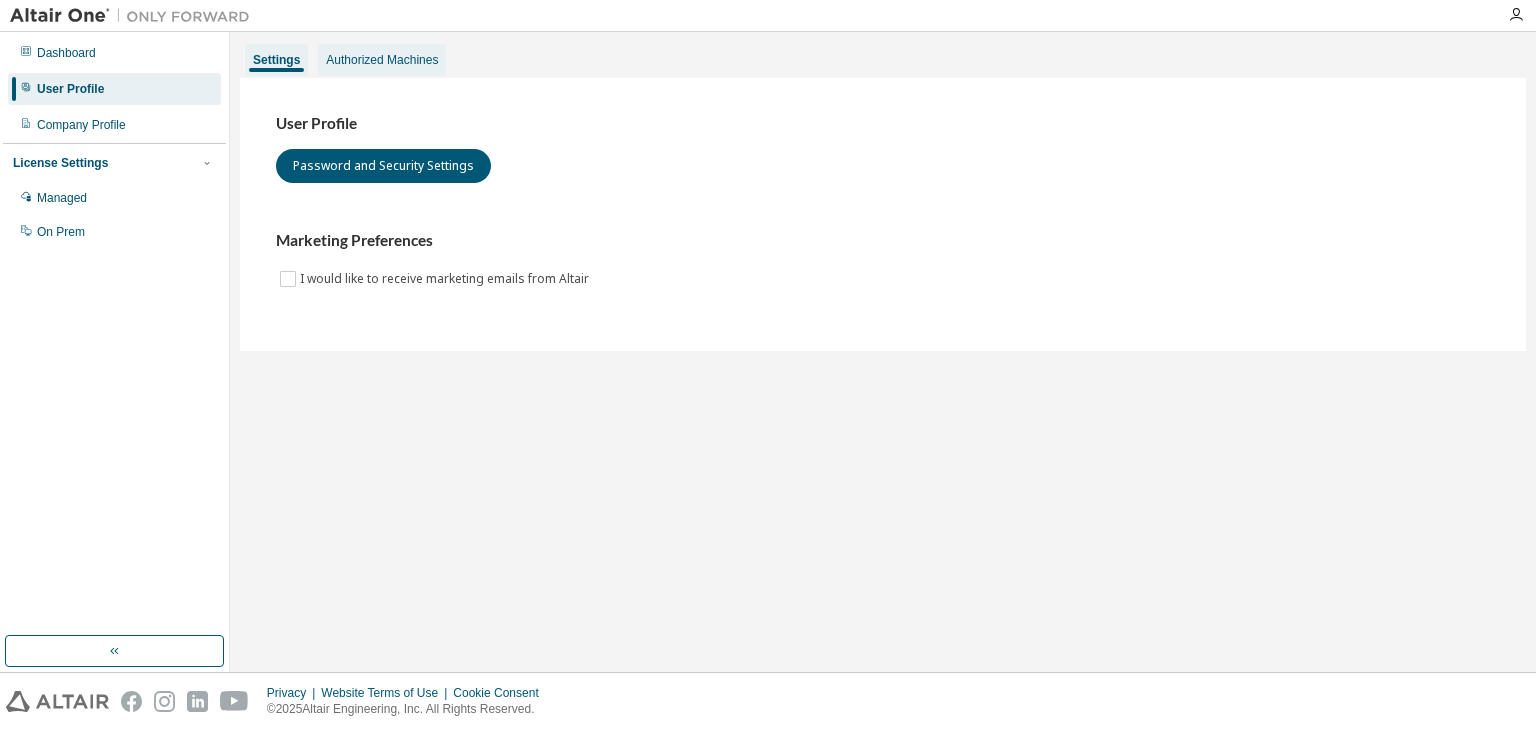 click on "Authorized Machines" at bounding box center [382, 60] 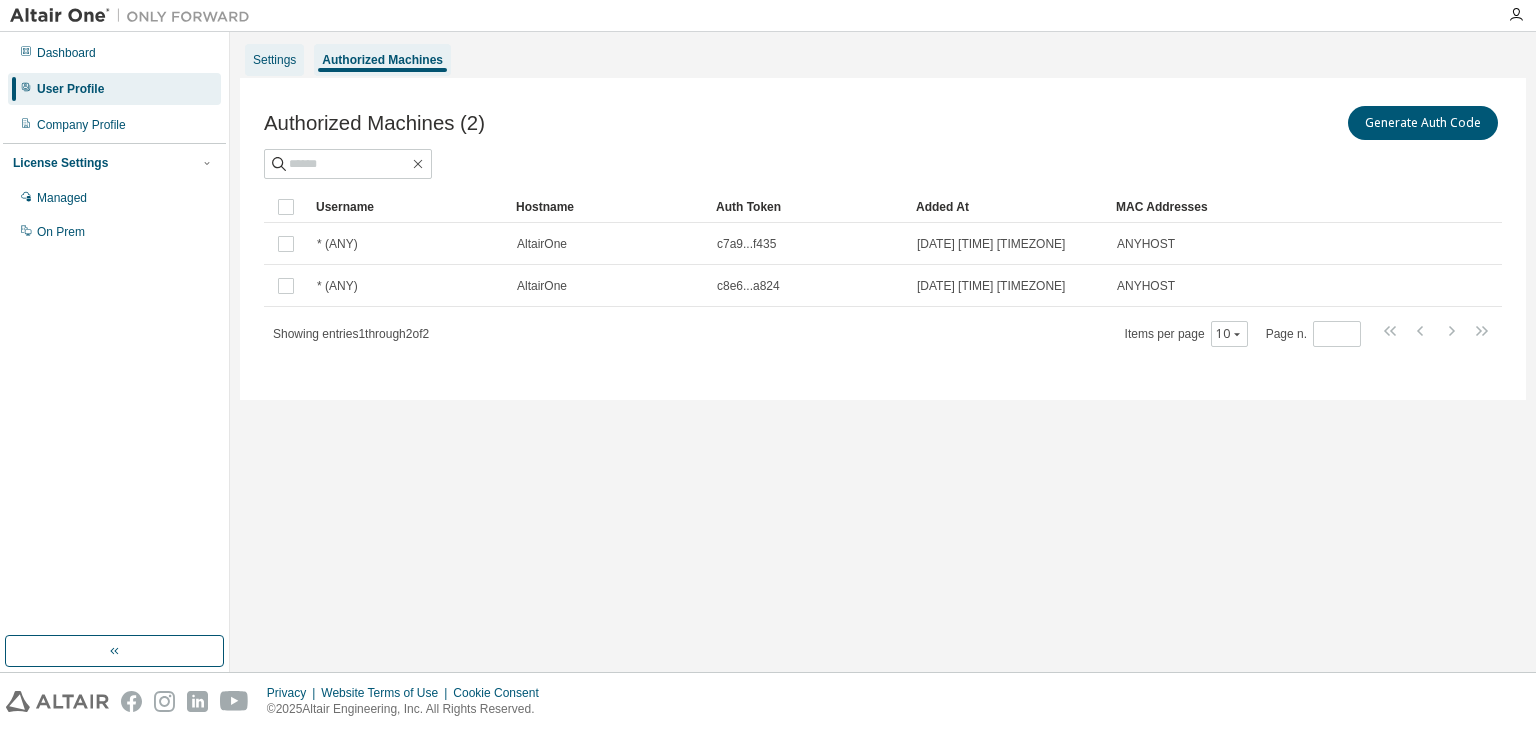 click on "Settings" at bounding box center (274, 60) 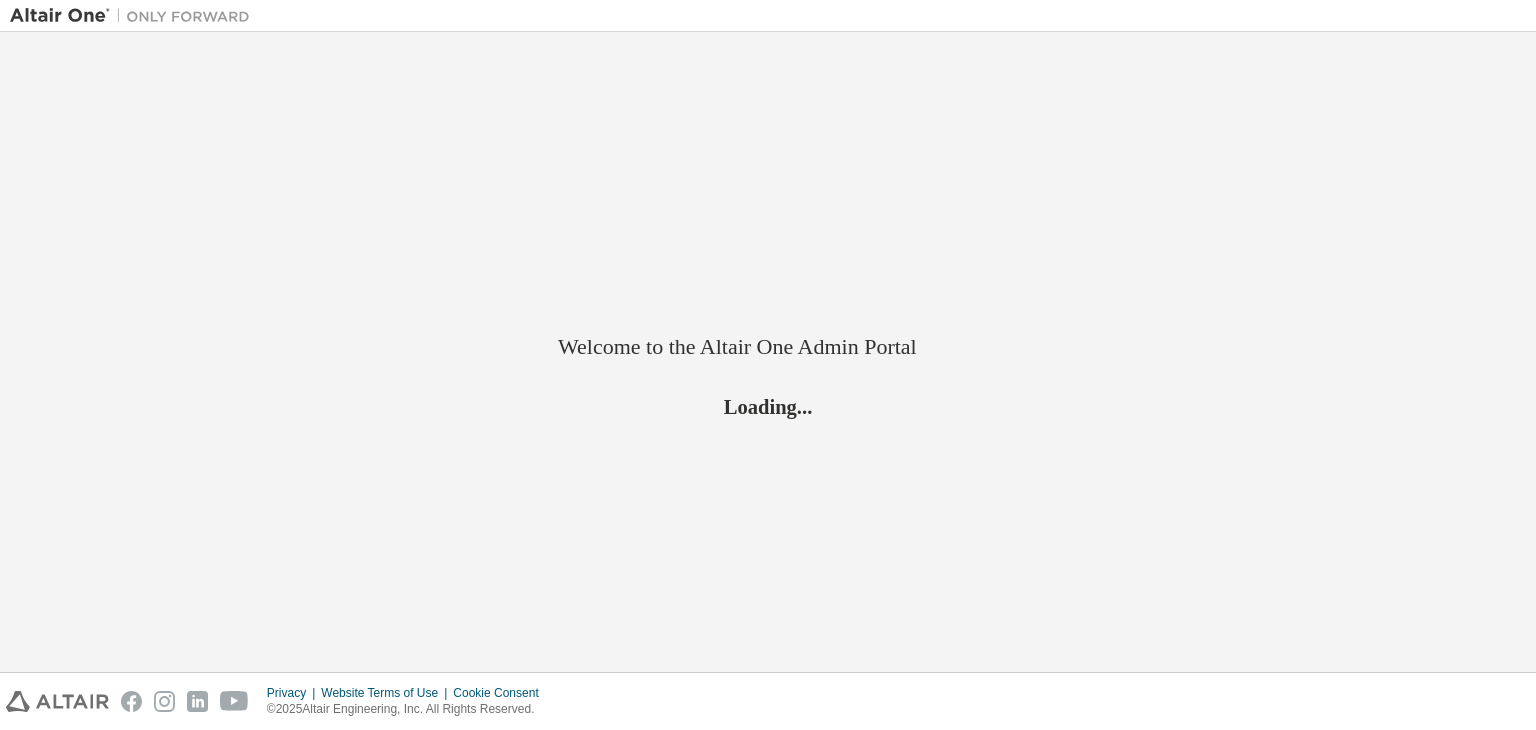 scroll, scrollTop: 0, scrollLeft: 0, axis: both 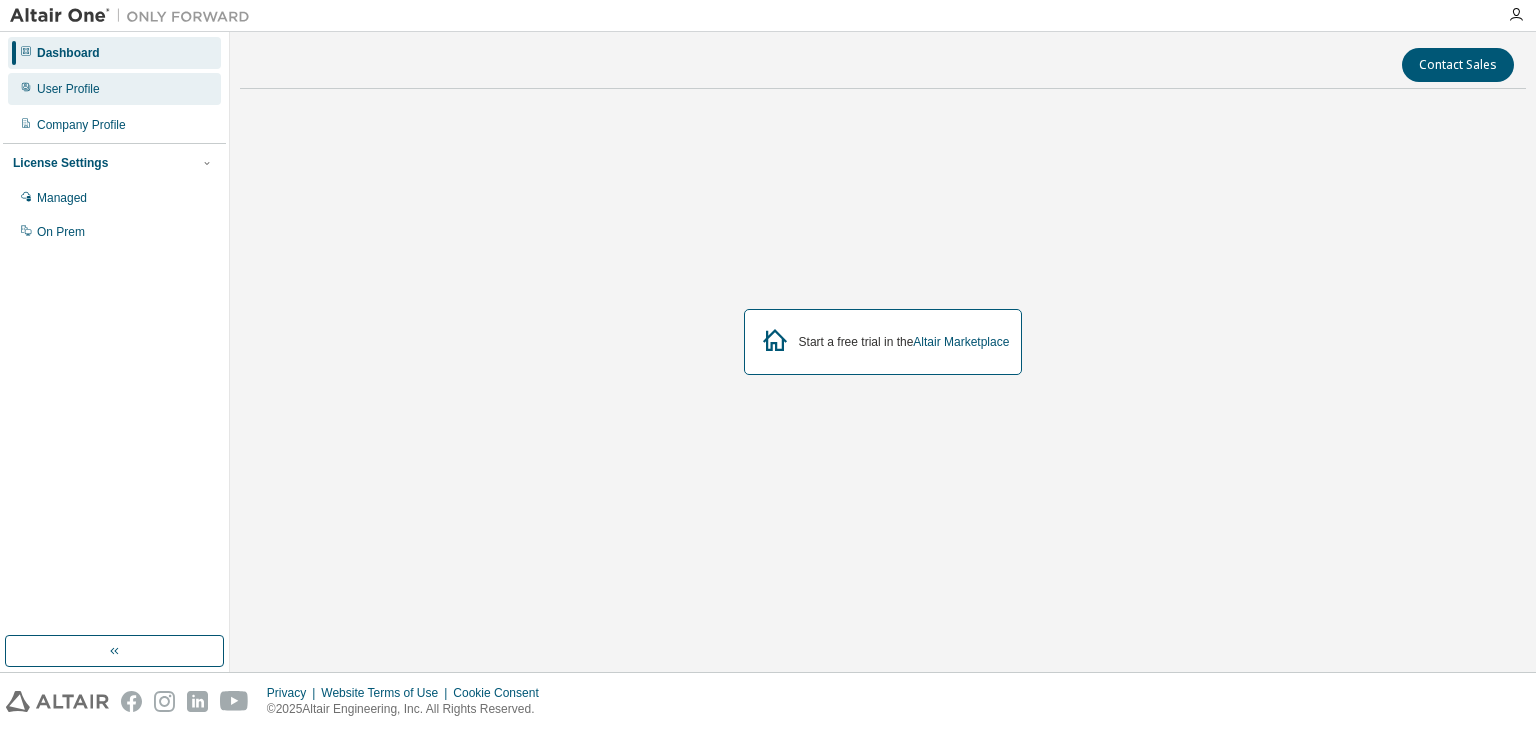 click on "User Profile" at bounding box center [114, 89] 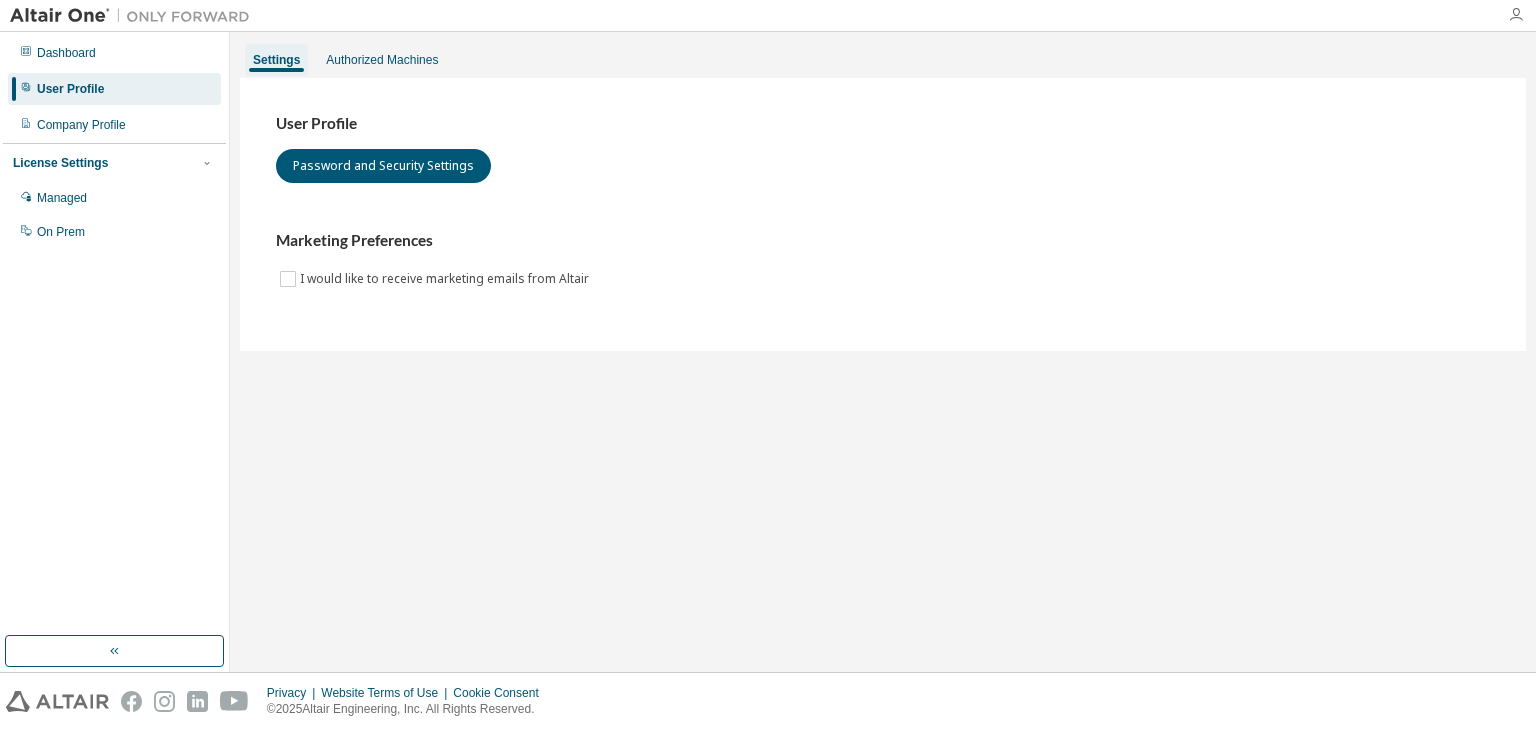 click at bounding box center [1516, 15] 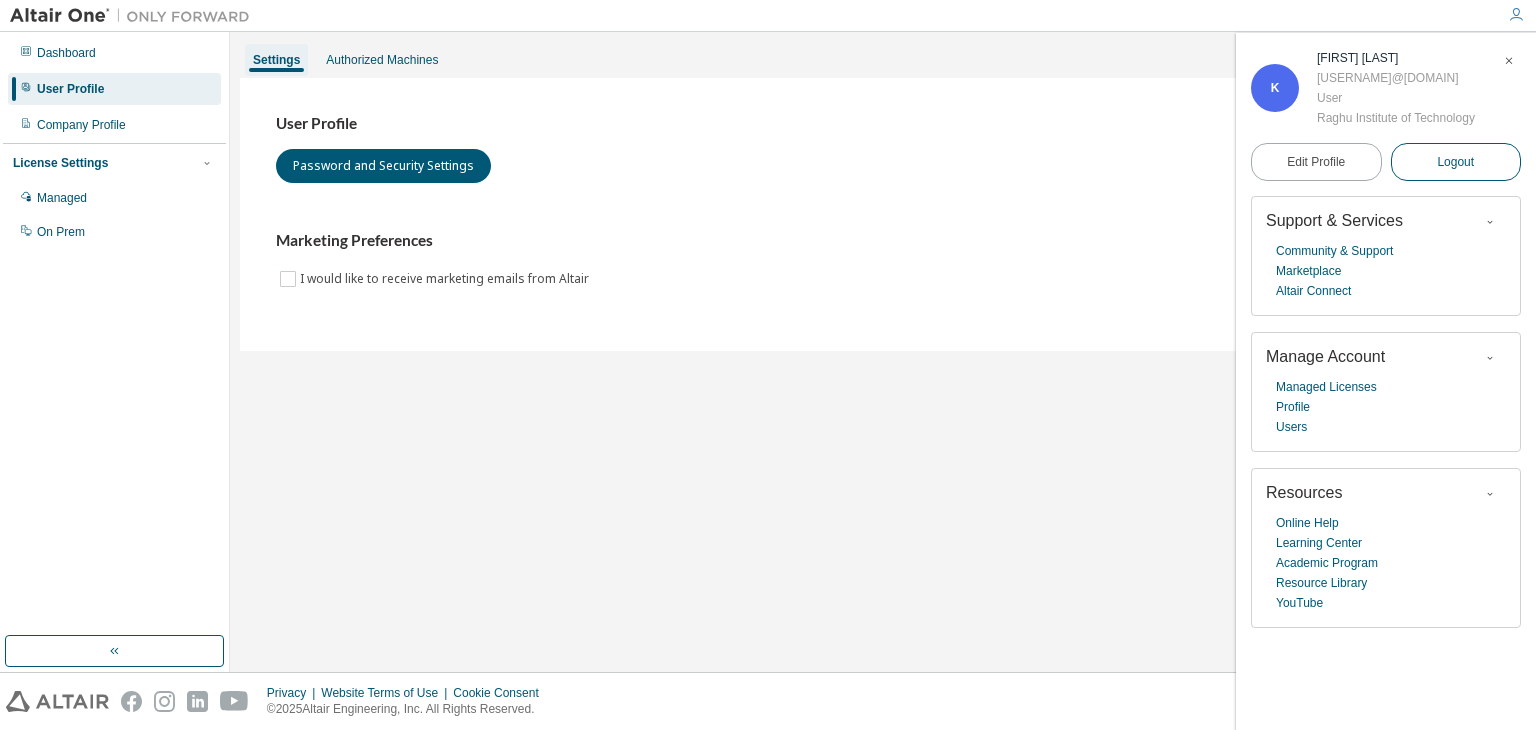 click on "Logout" at bounding box center [1455, 162] 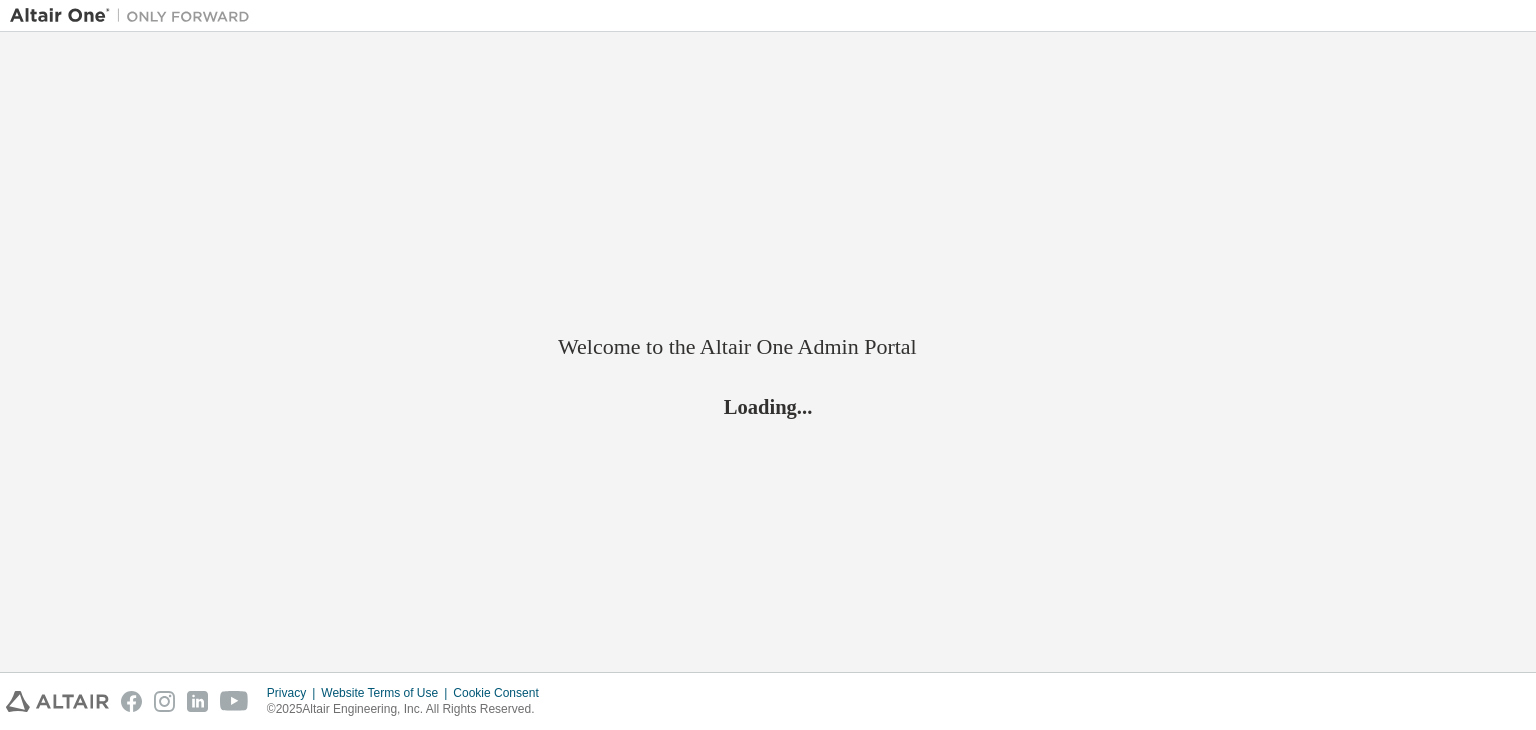 scroll, scrollTop: 0, scrollLeft: 0, axis: both 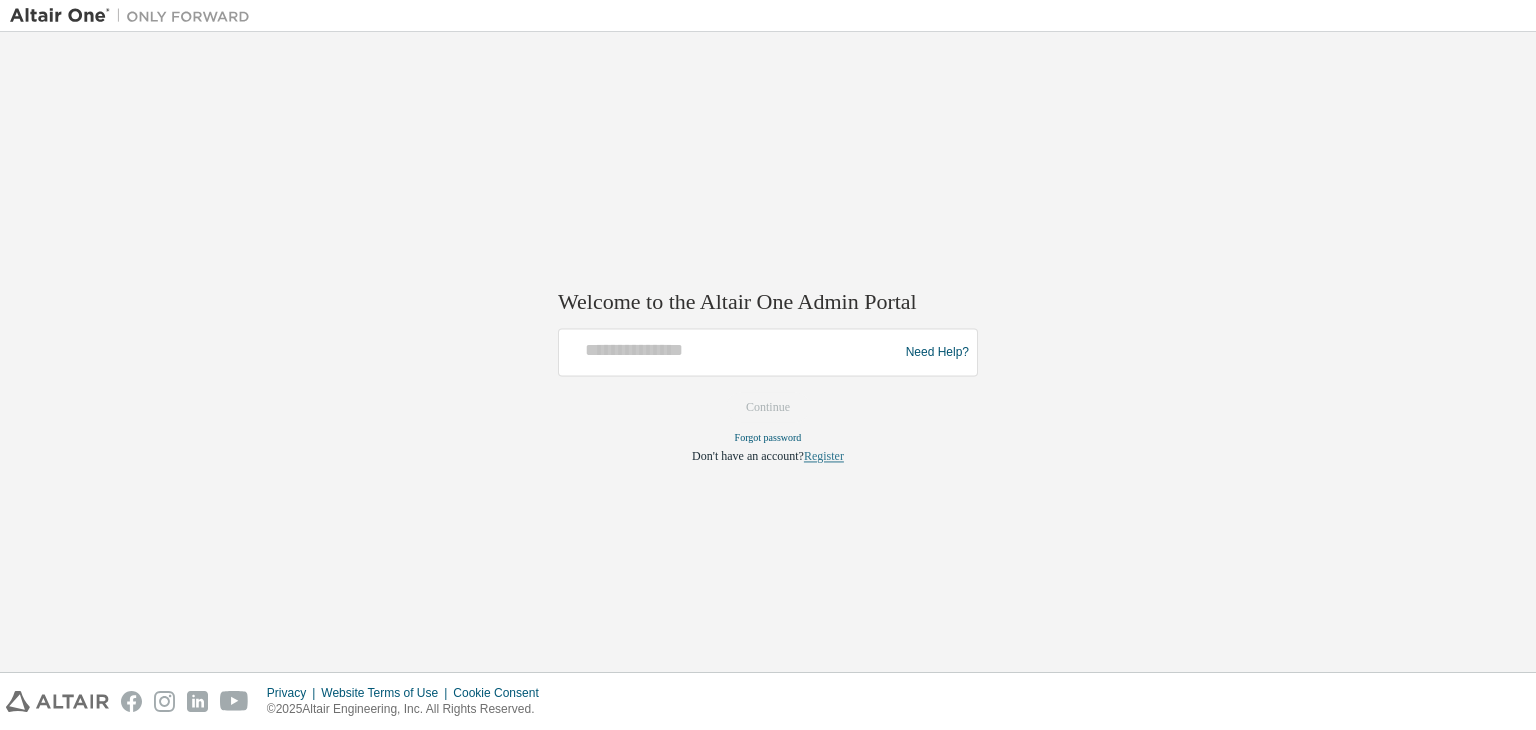 click on "Register" at bounding box center (824, 457) 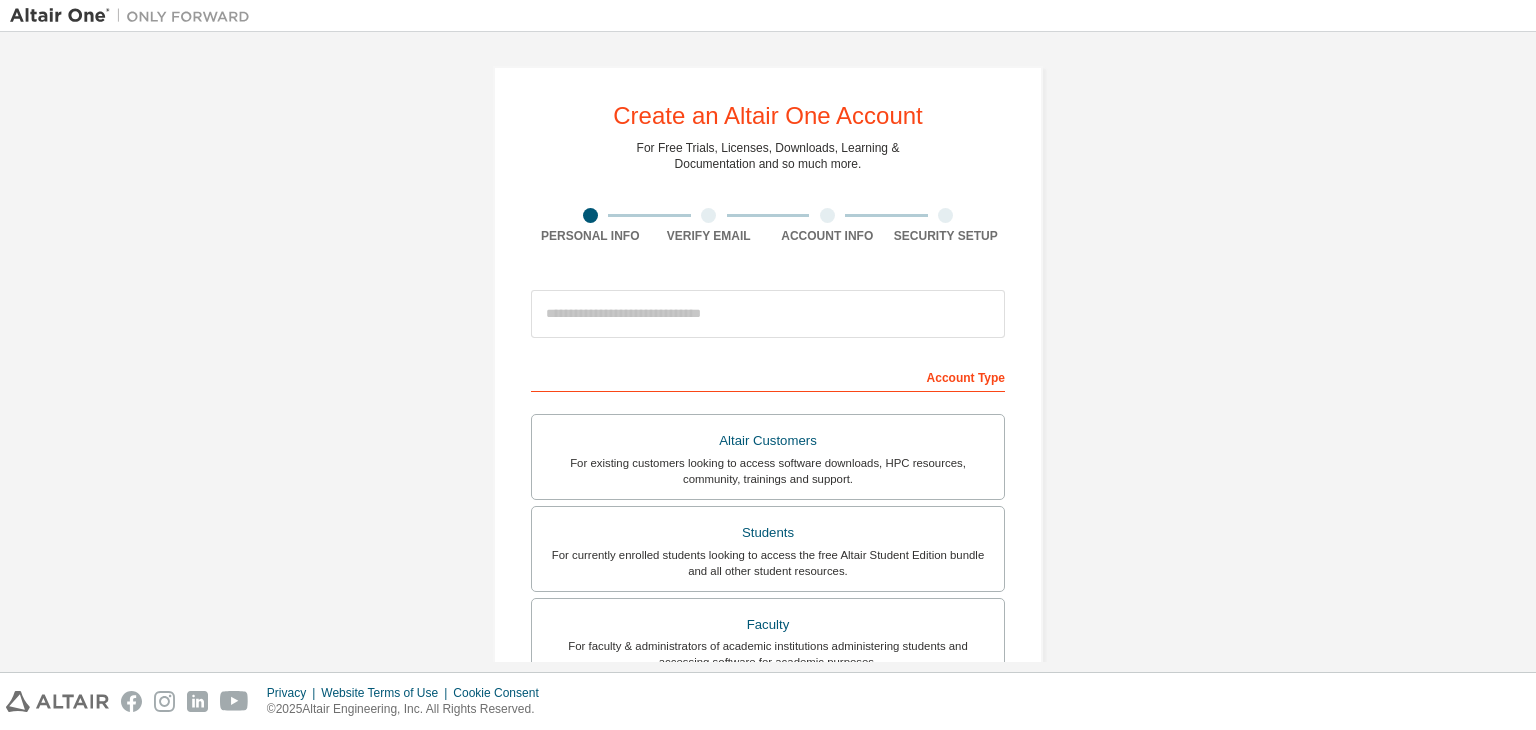 scroll, scrollTop: 0, scrollLeft: 0, axis: both 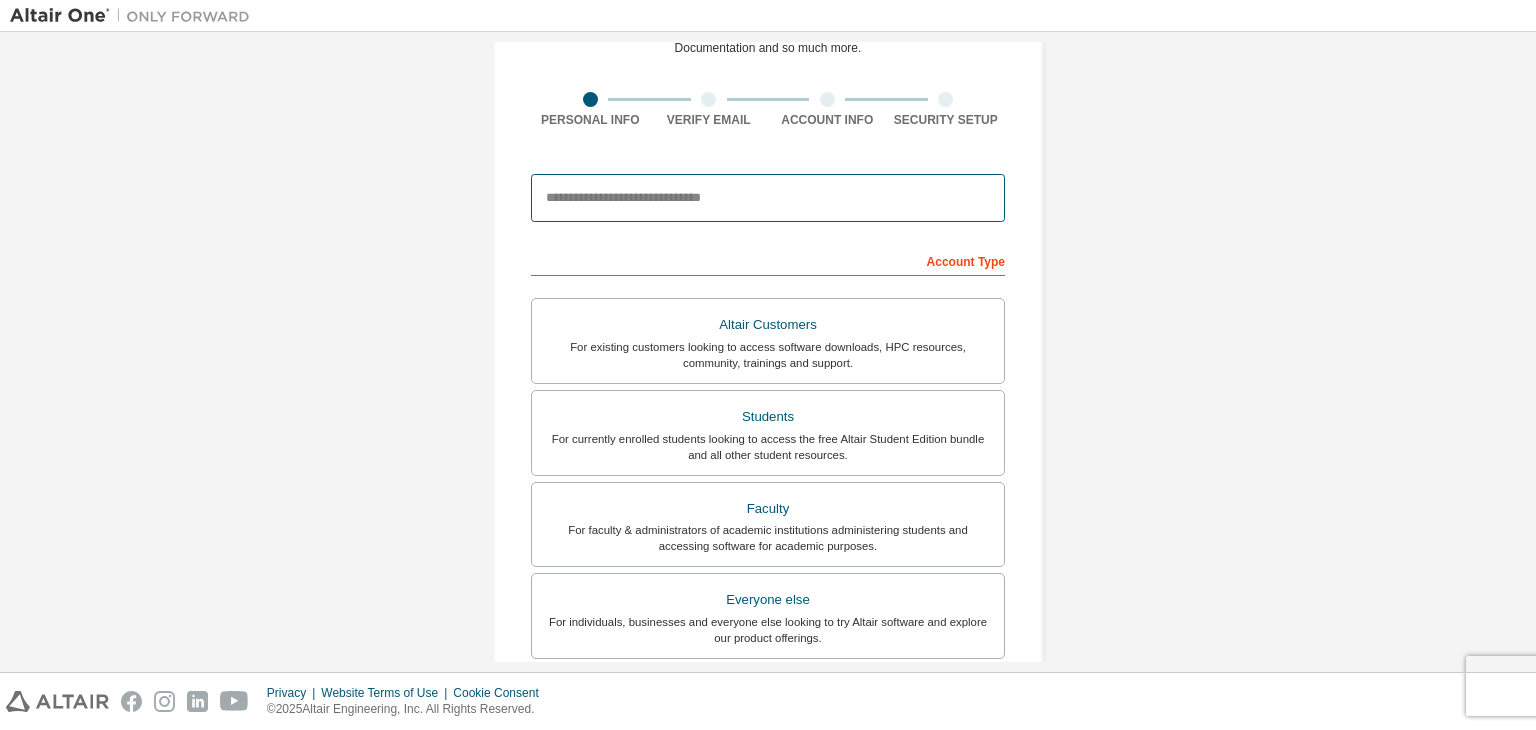 click at bounding box center [768, 198] 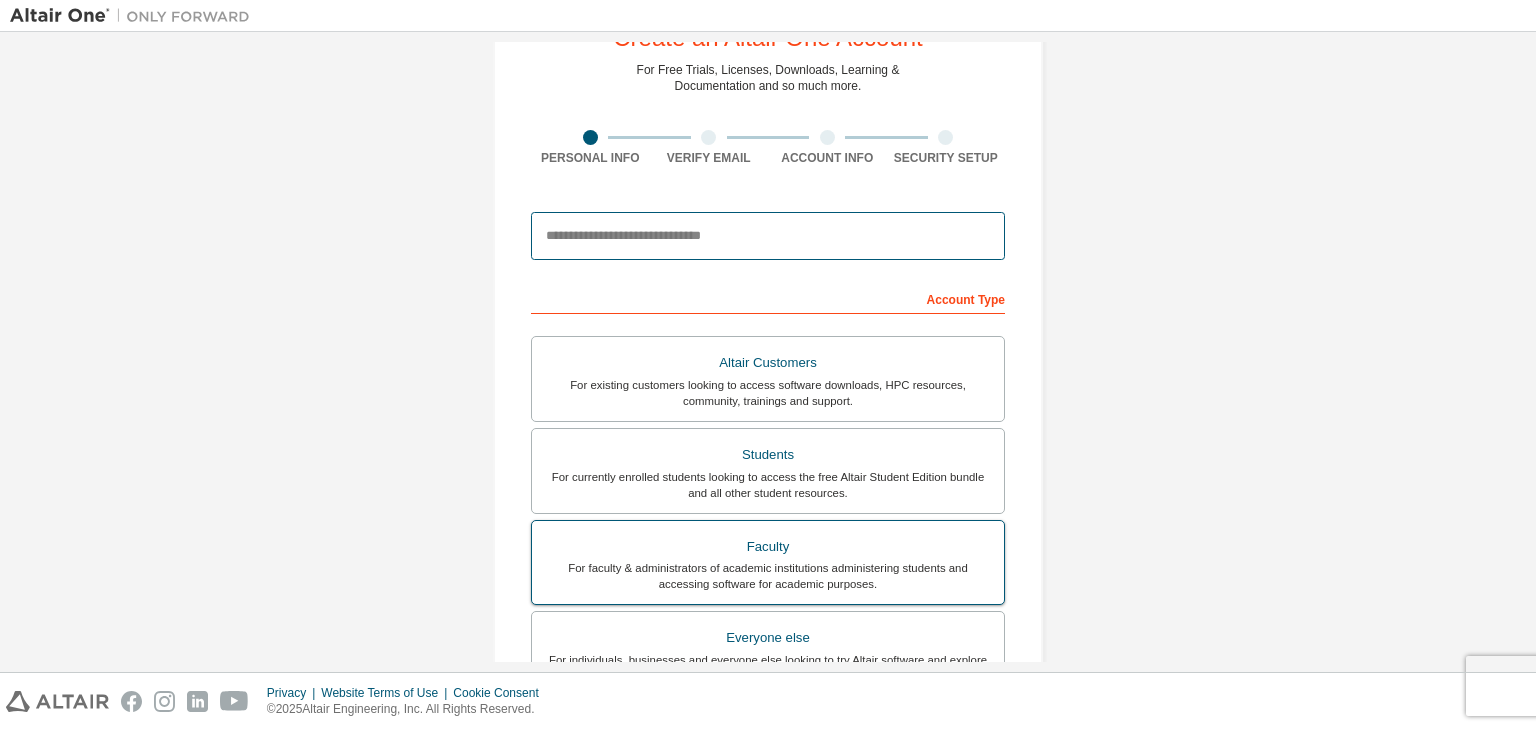 scroll, scrollTop: 76, scrollLeft: 0, axis: vertical 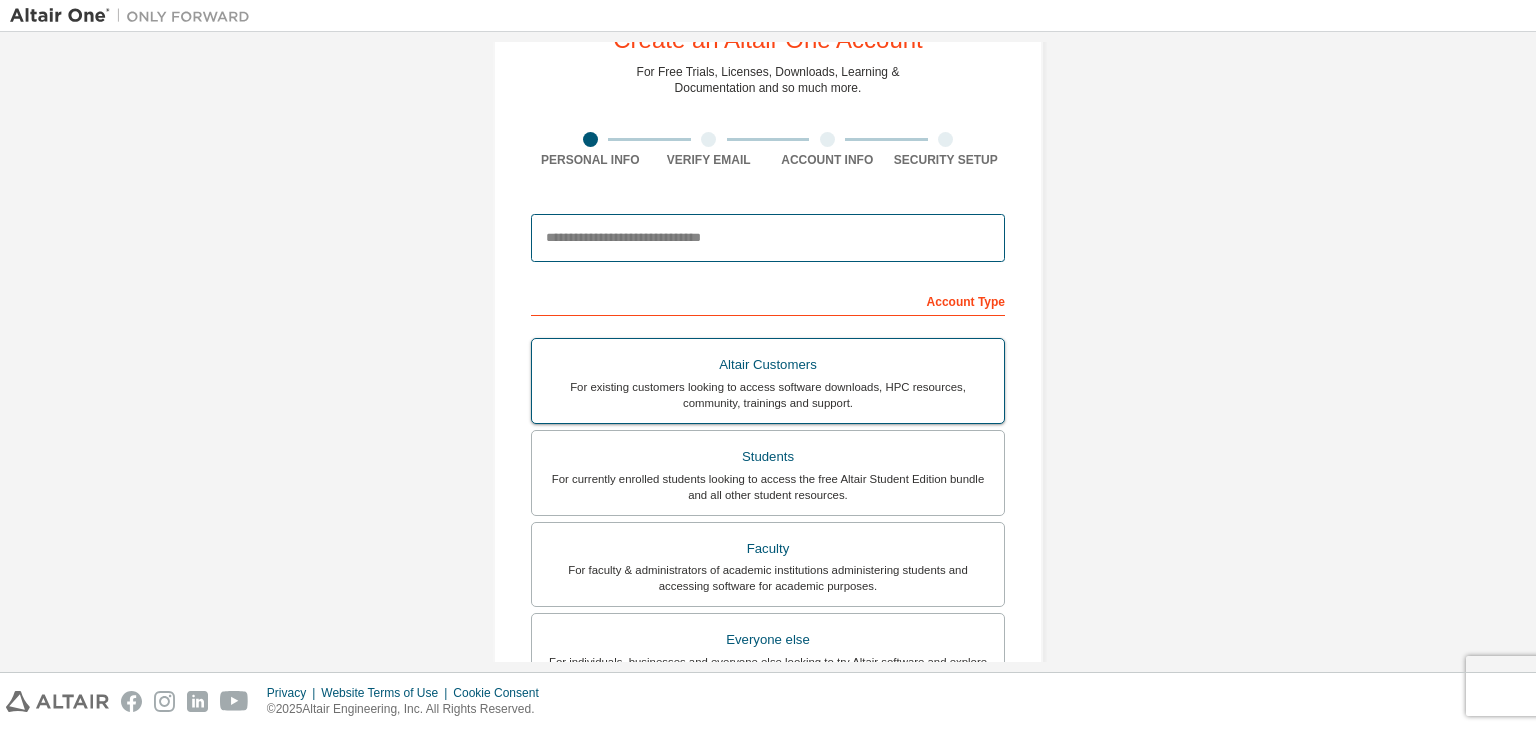 type on "**********" 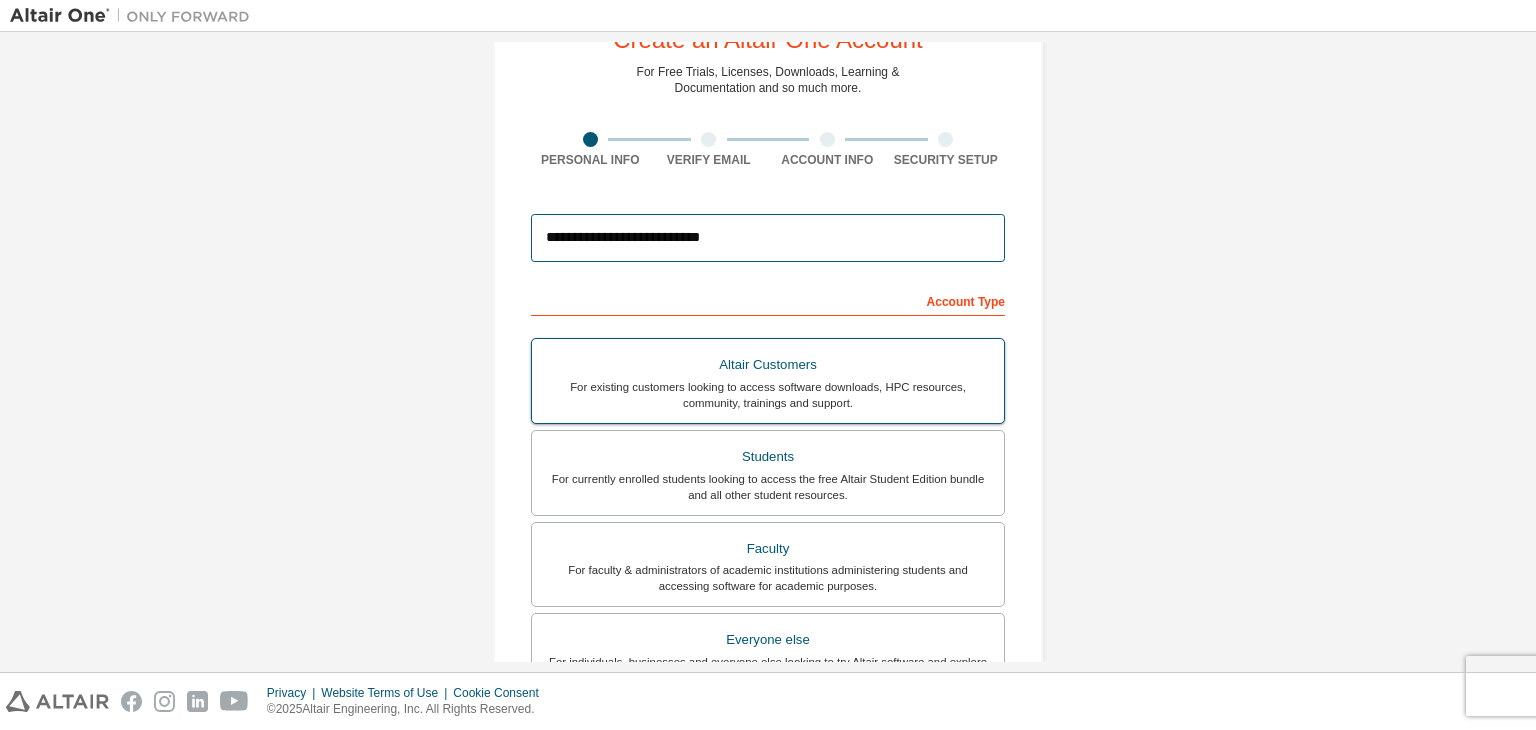 type on "*****" 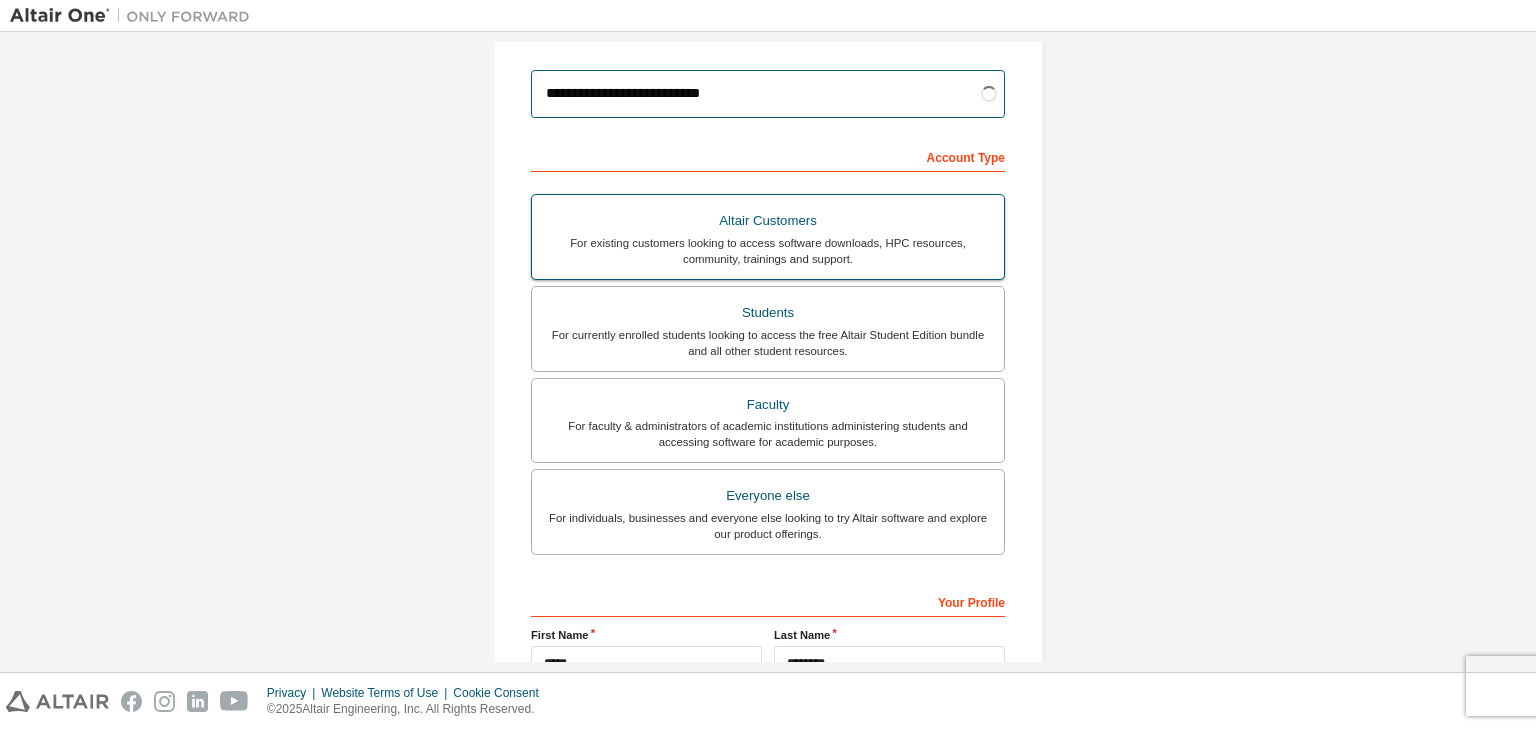 scroll, scrollTop: 230, scrollLeft: 0, axis: vertical 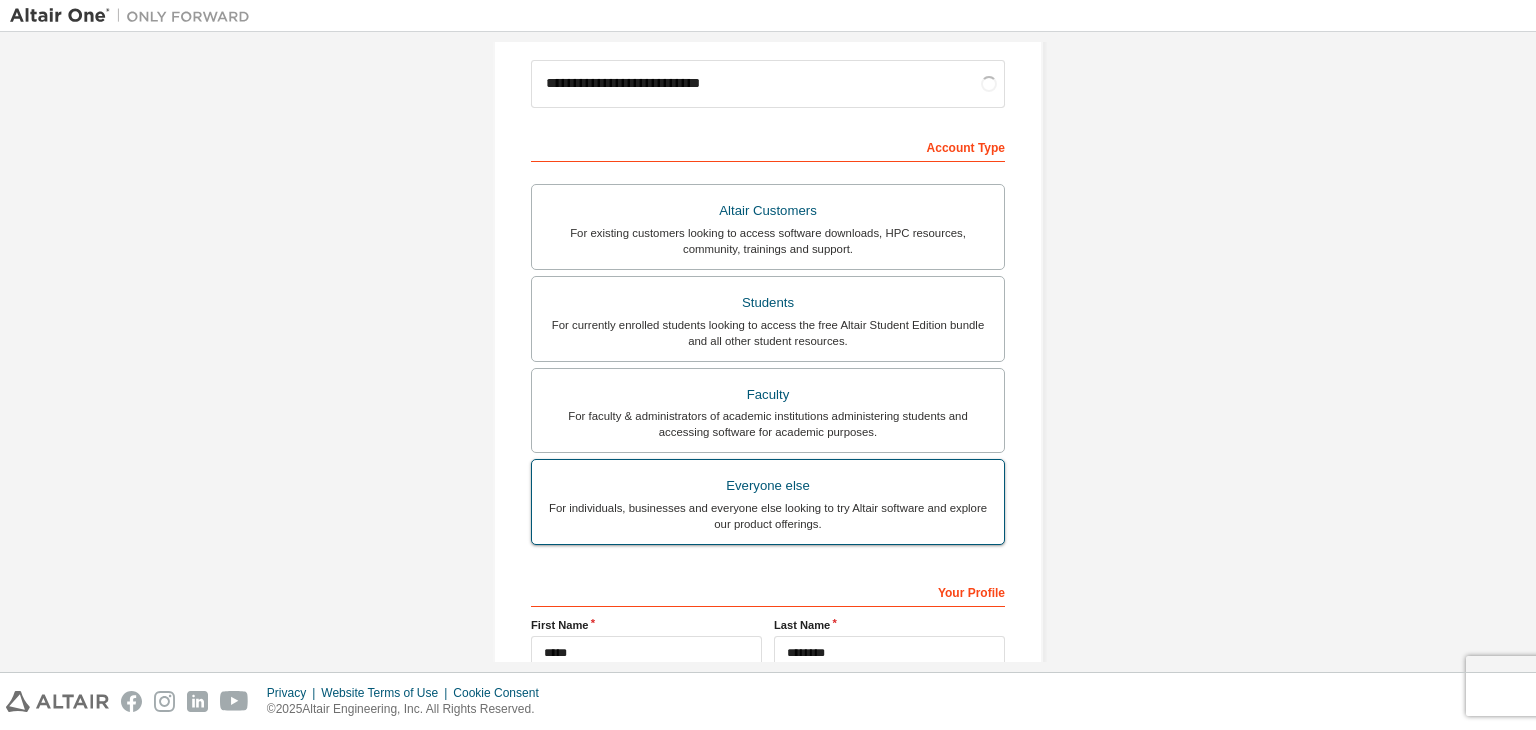 click on "Everyone else" at bounding box center (768, 486) 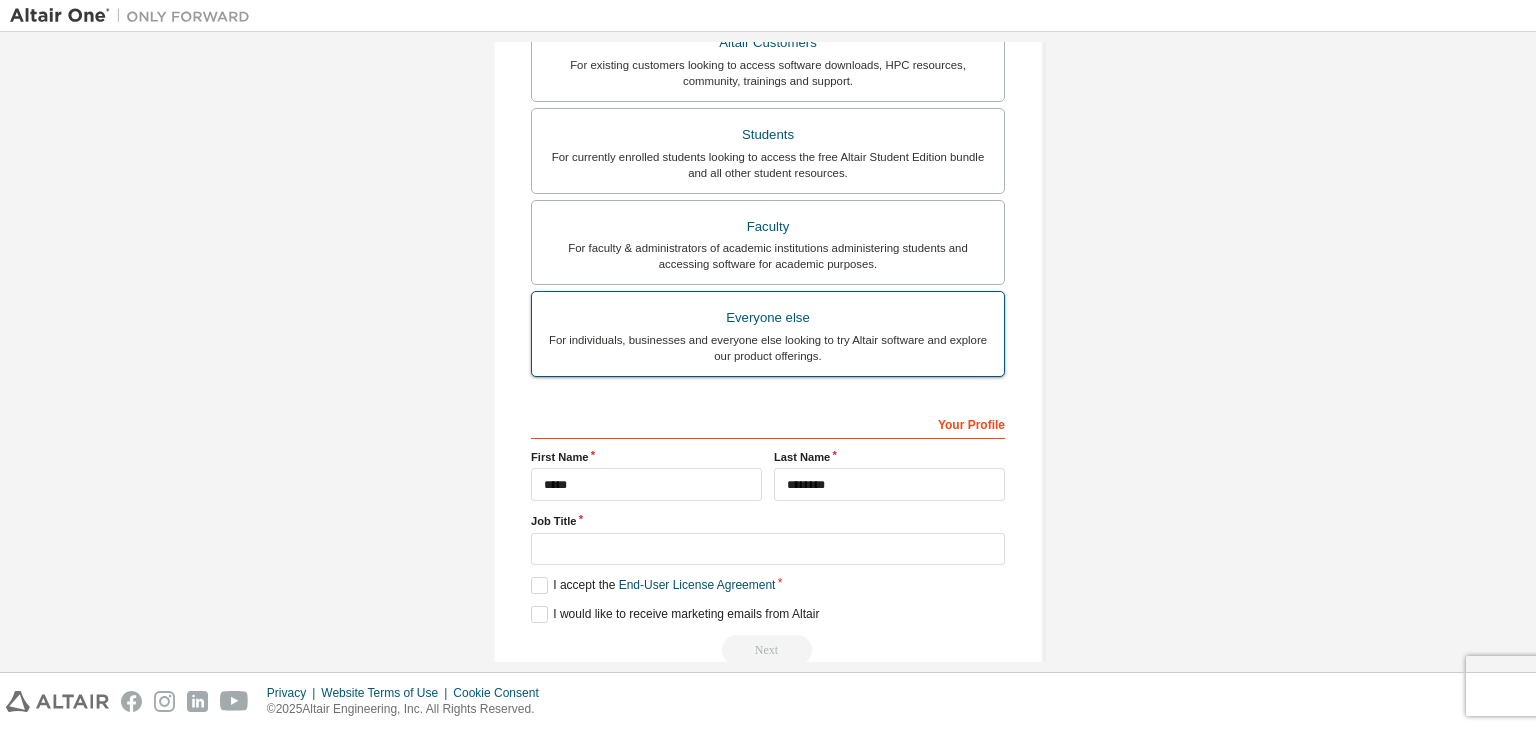 scroll, scrollTop: 399, scrollLeft: 0, axis: vertical 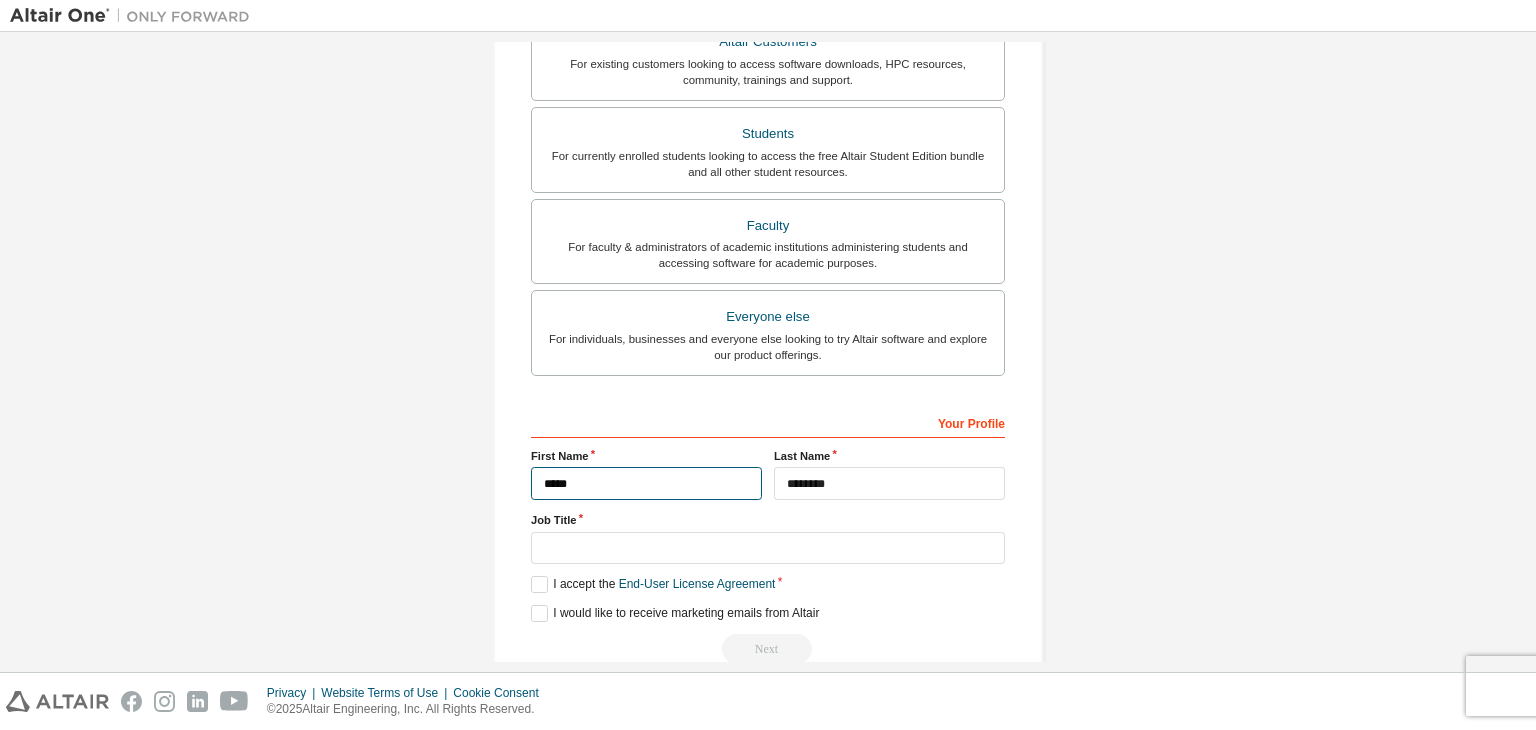 click on "*****" at bounding box center [646, 483] 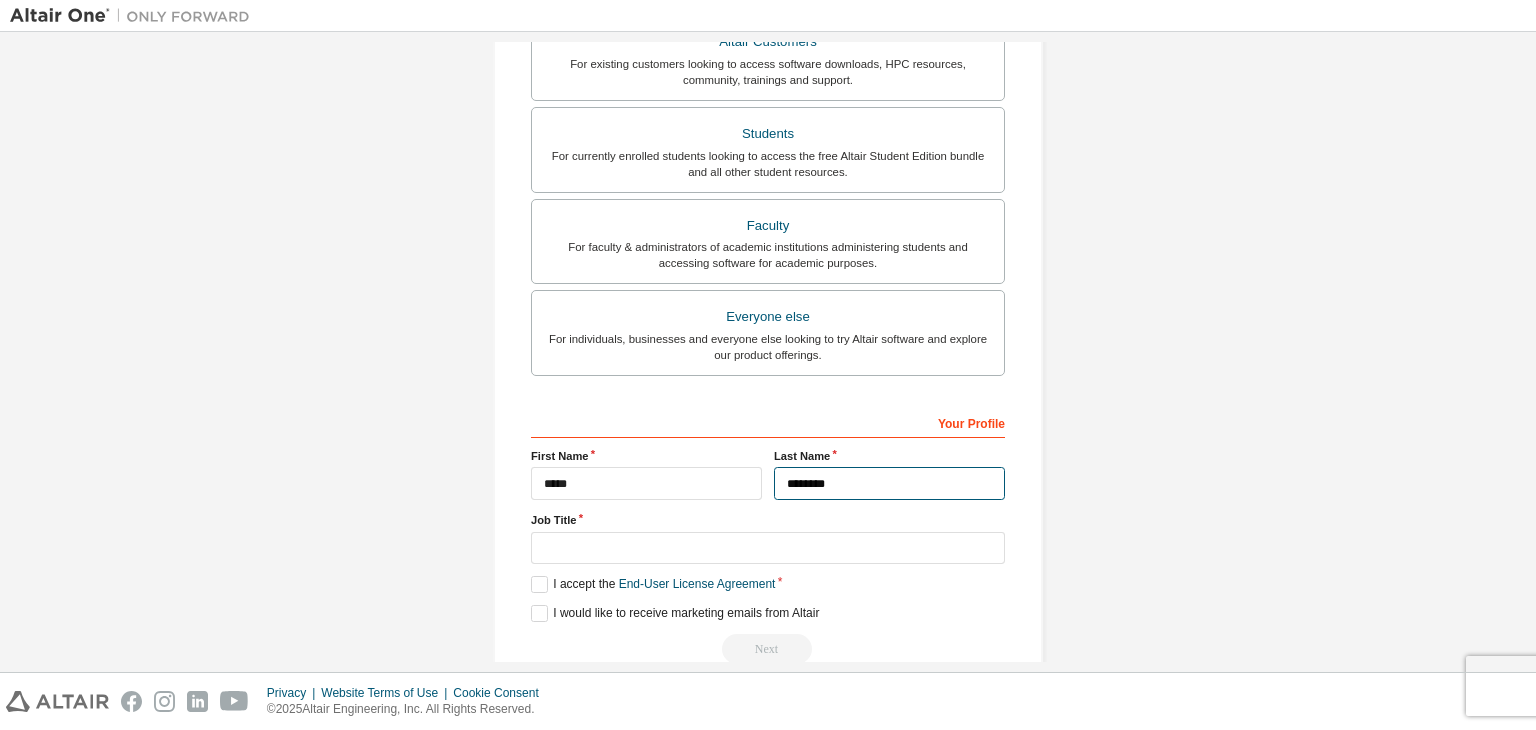 click on "********" at bounding box center [889, 483] 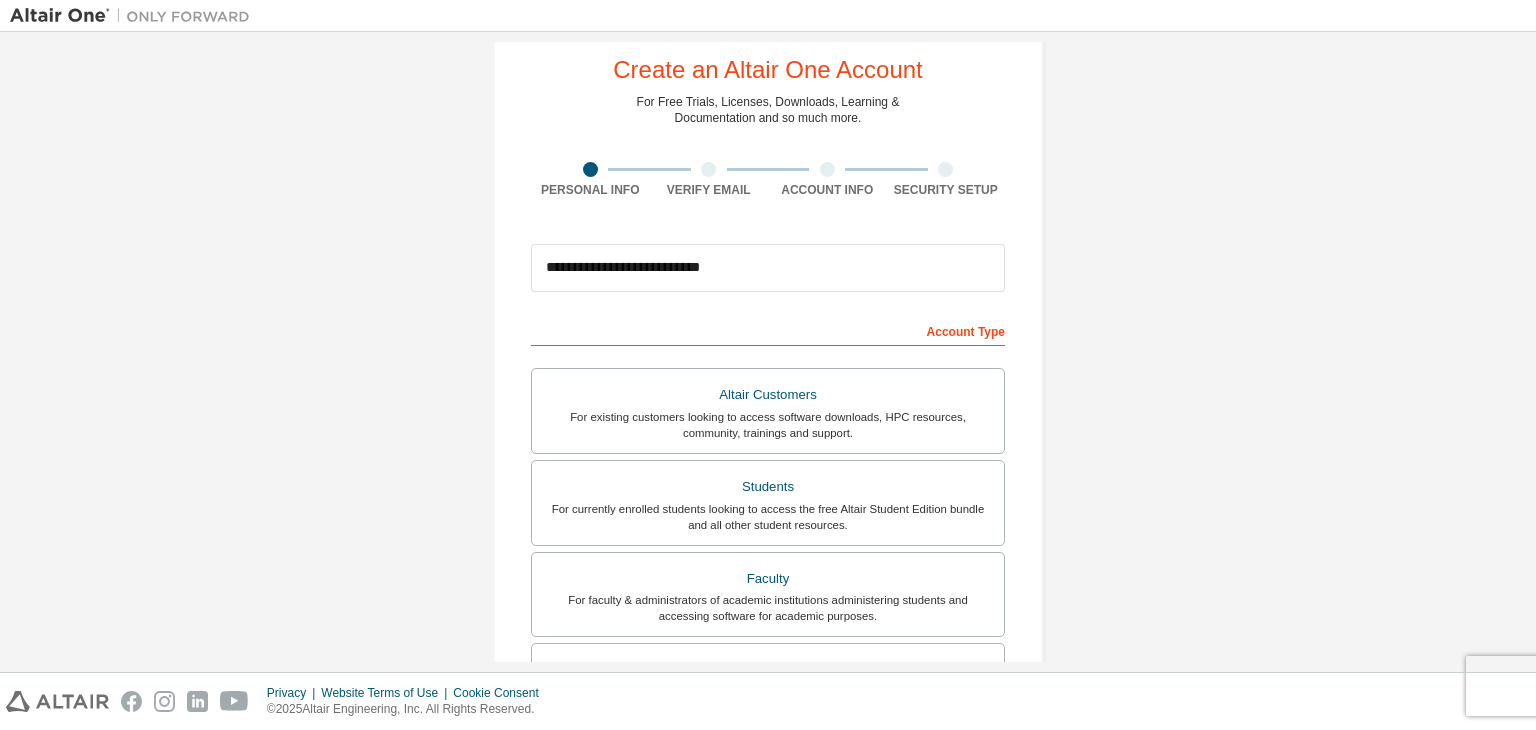 scroll, scrollTop: 47, scrollLeft: 0, axis: vertical 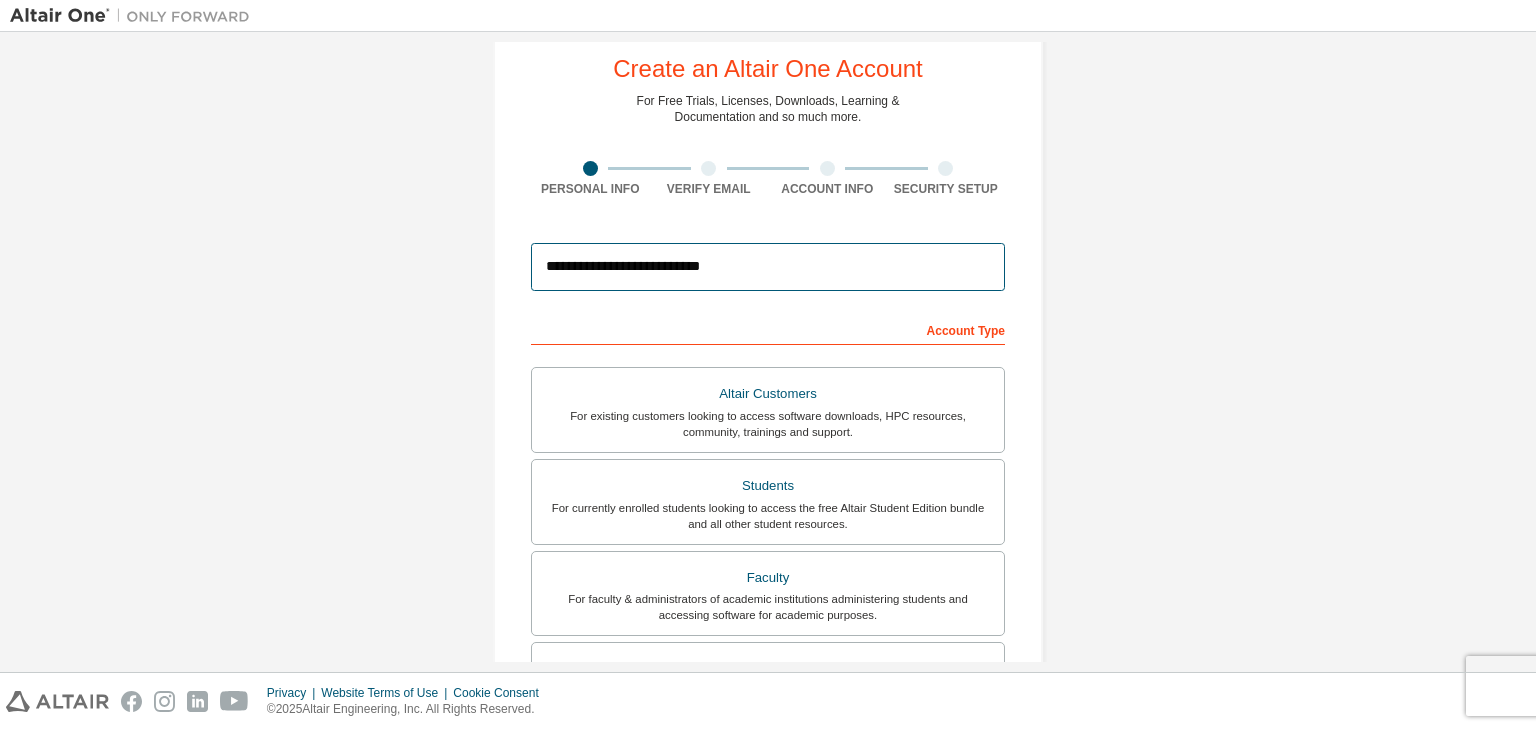 click on "**********" at bounding box center (768, 267) 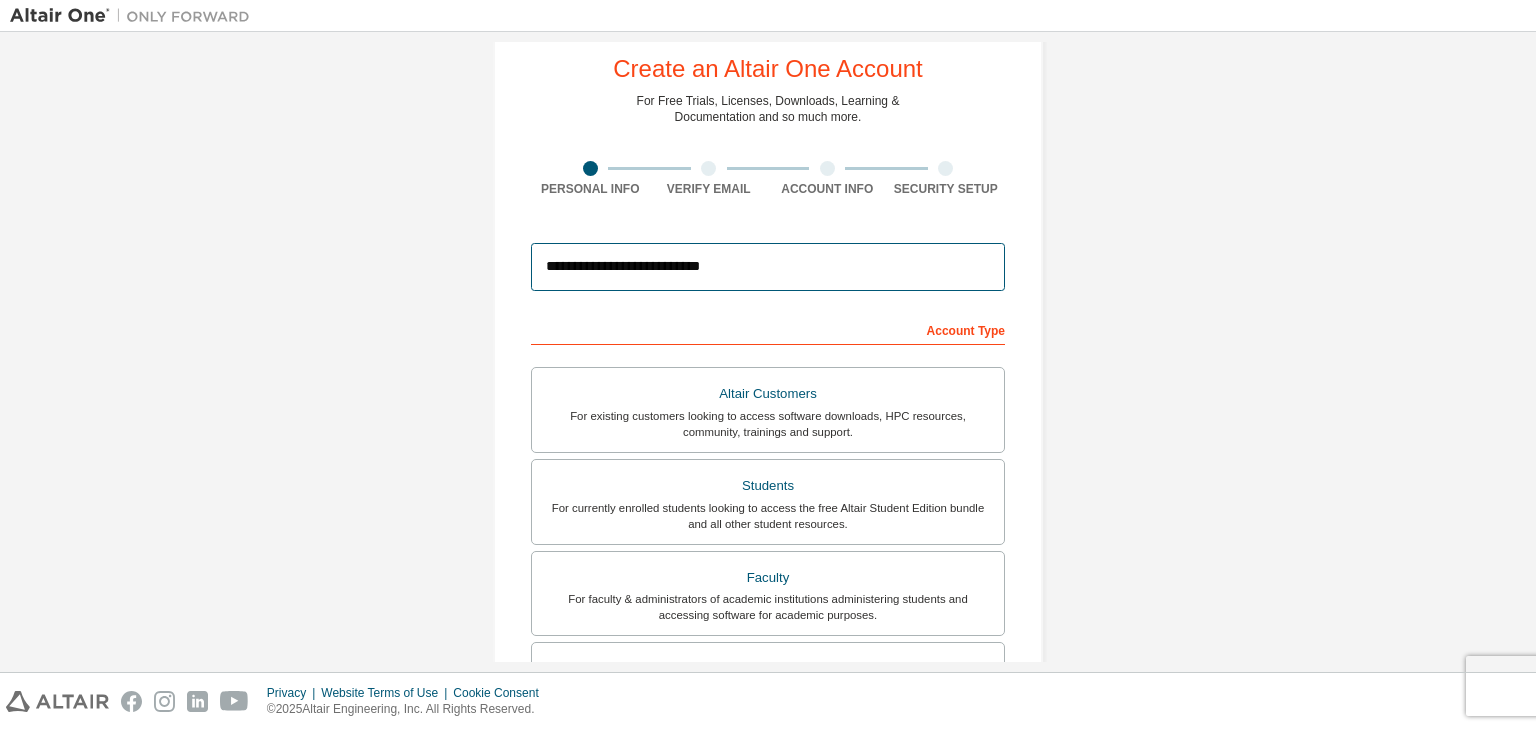 click on "**********" at bounding box center [768, 267] 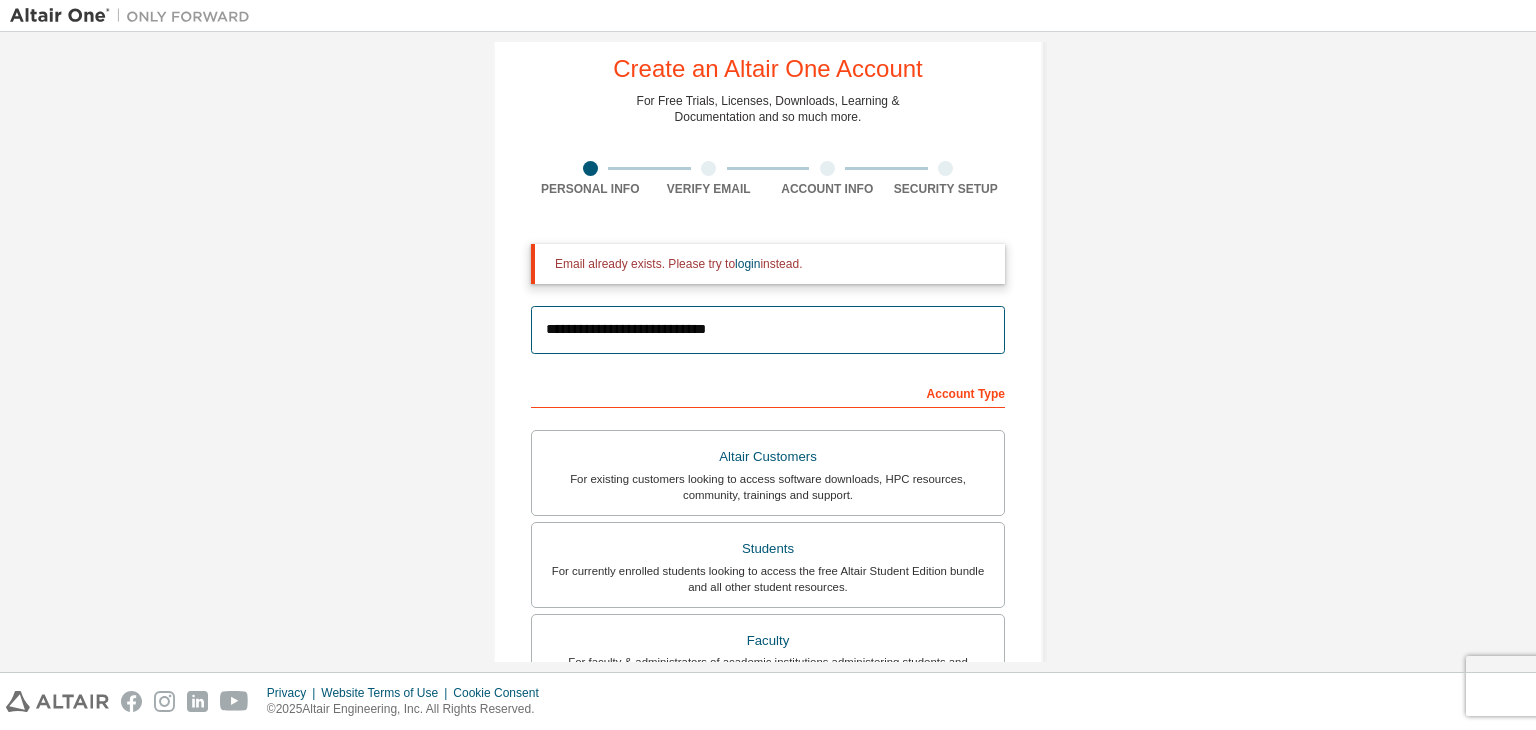 click on "**********" at bounding box center (768, 330) 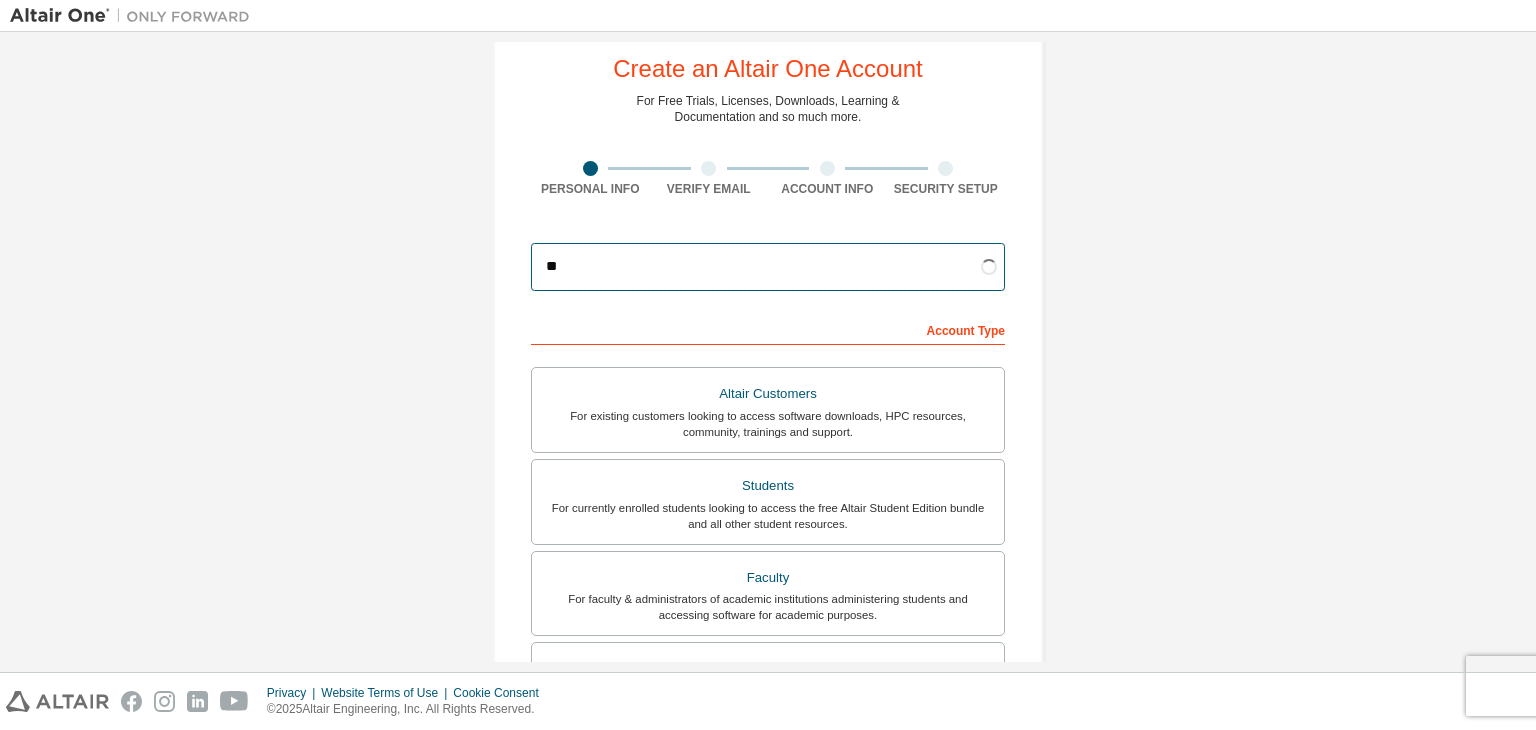 type on "*" 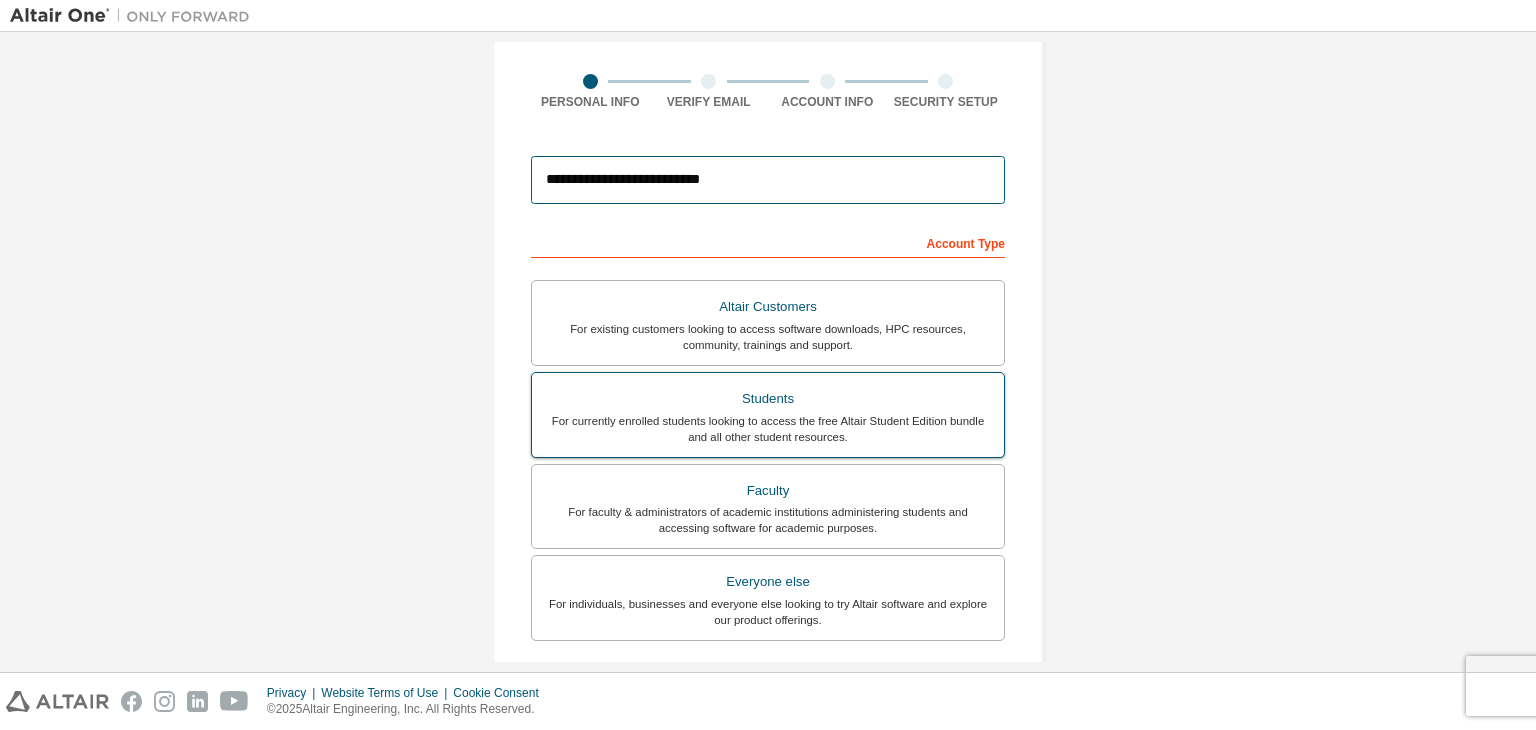 scroll, scrollTop: 135, scrollLeft: 0, axis: vertical 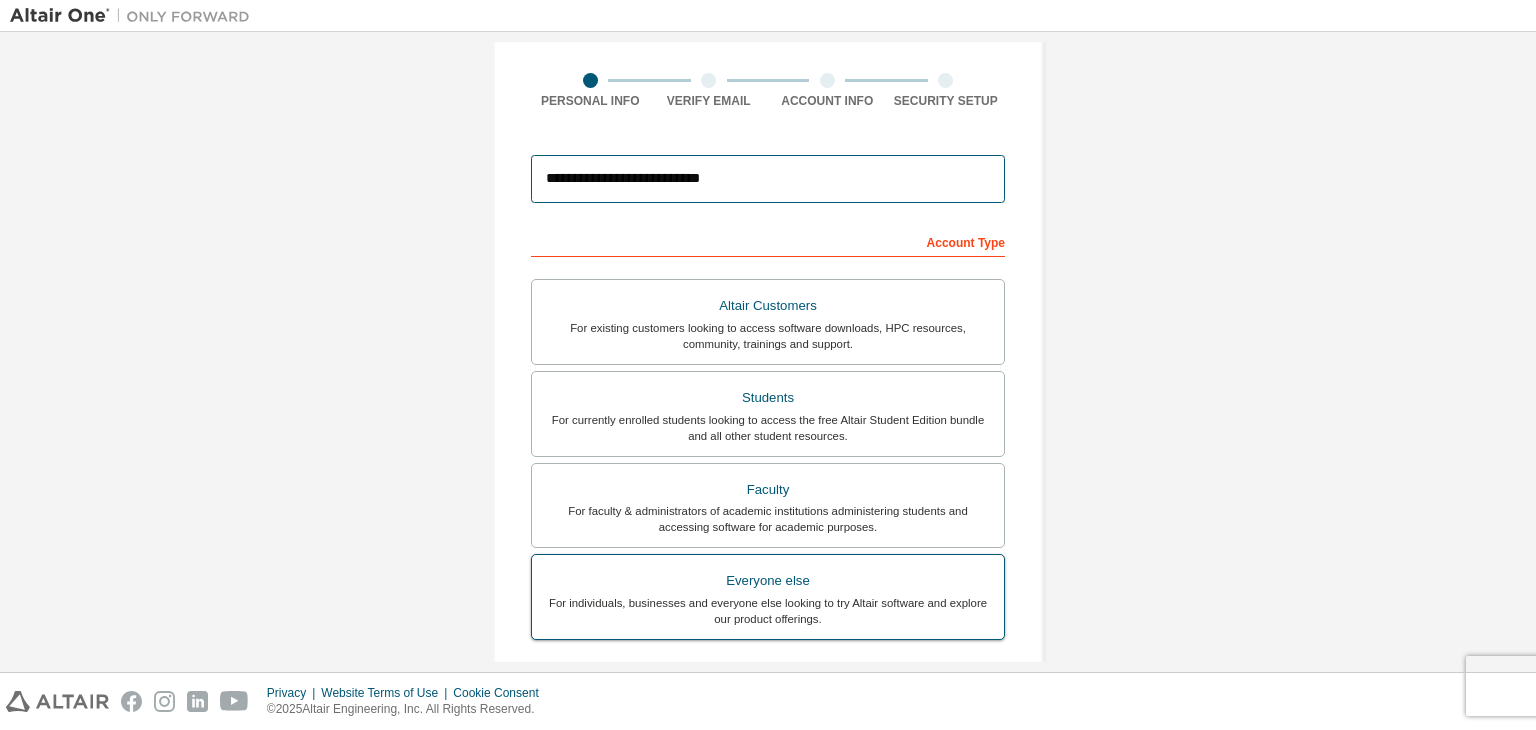 type on "**********" 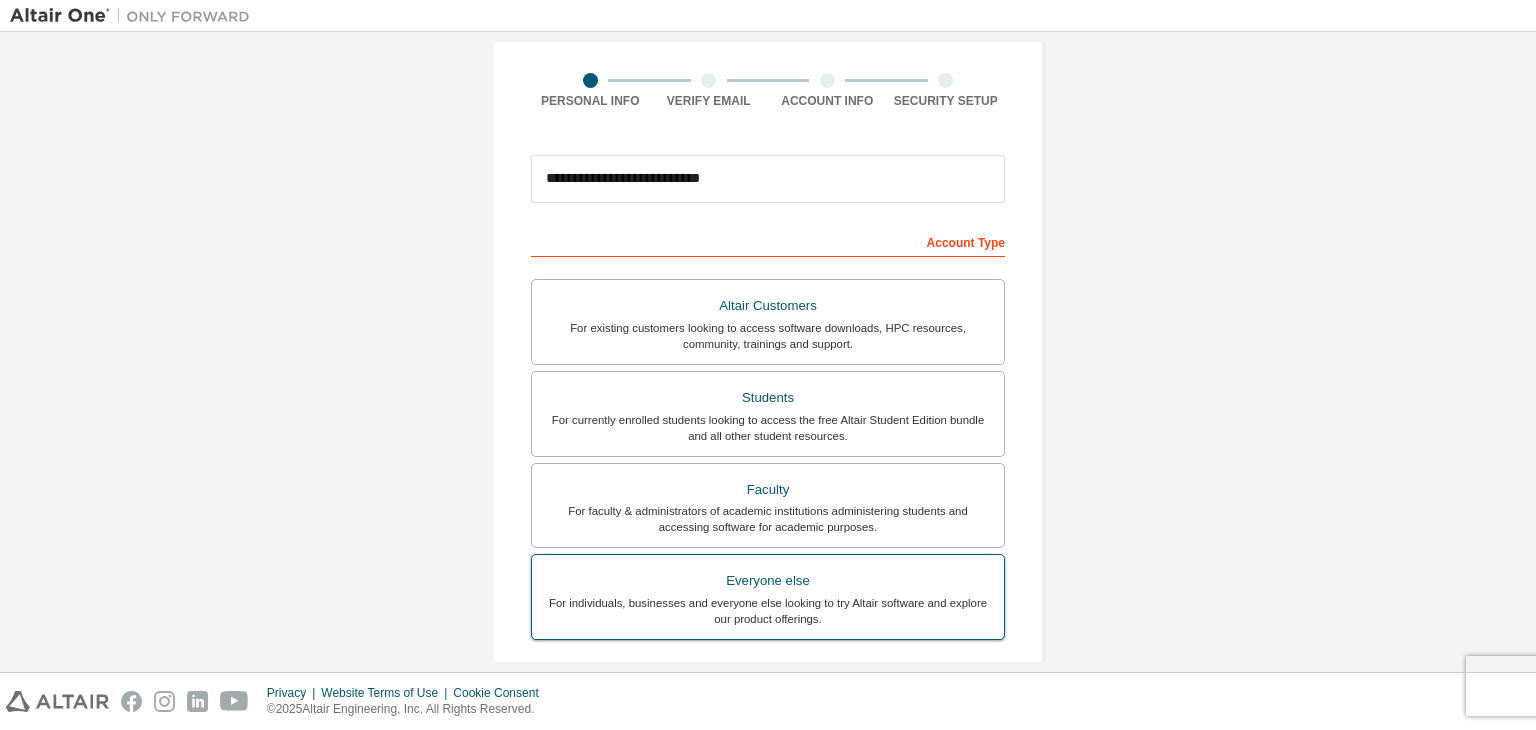 click on "Everyone else" at bounding box center (768, 581) 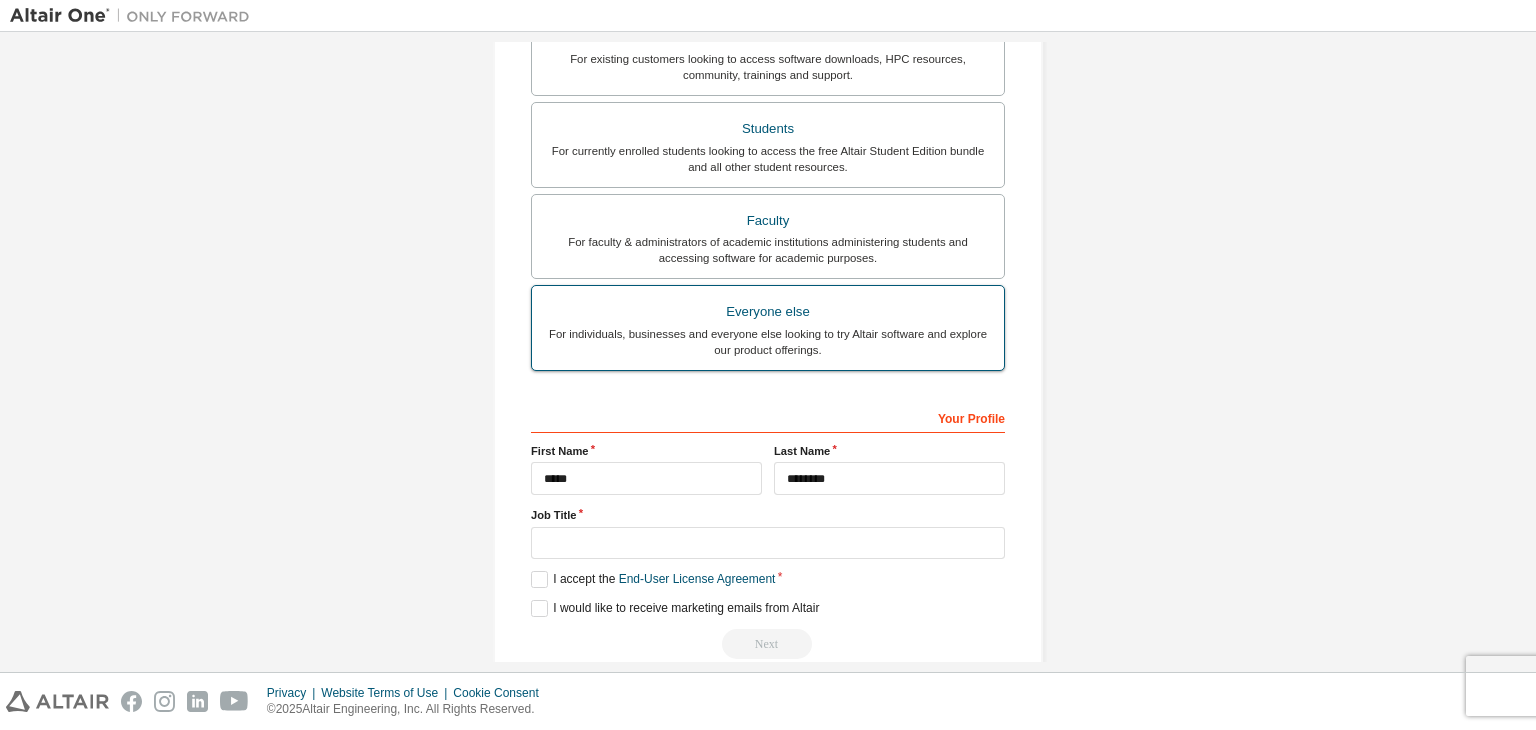 scroll, scrollTop: 408, scrollLeft: 0, axis: vertical 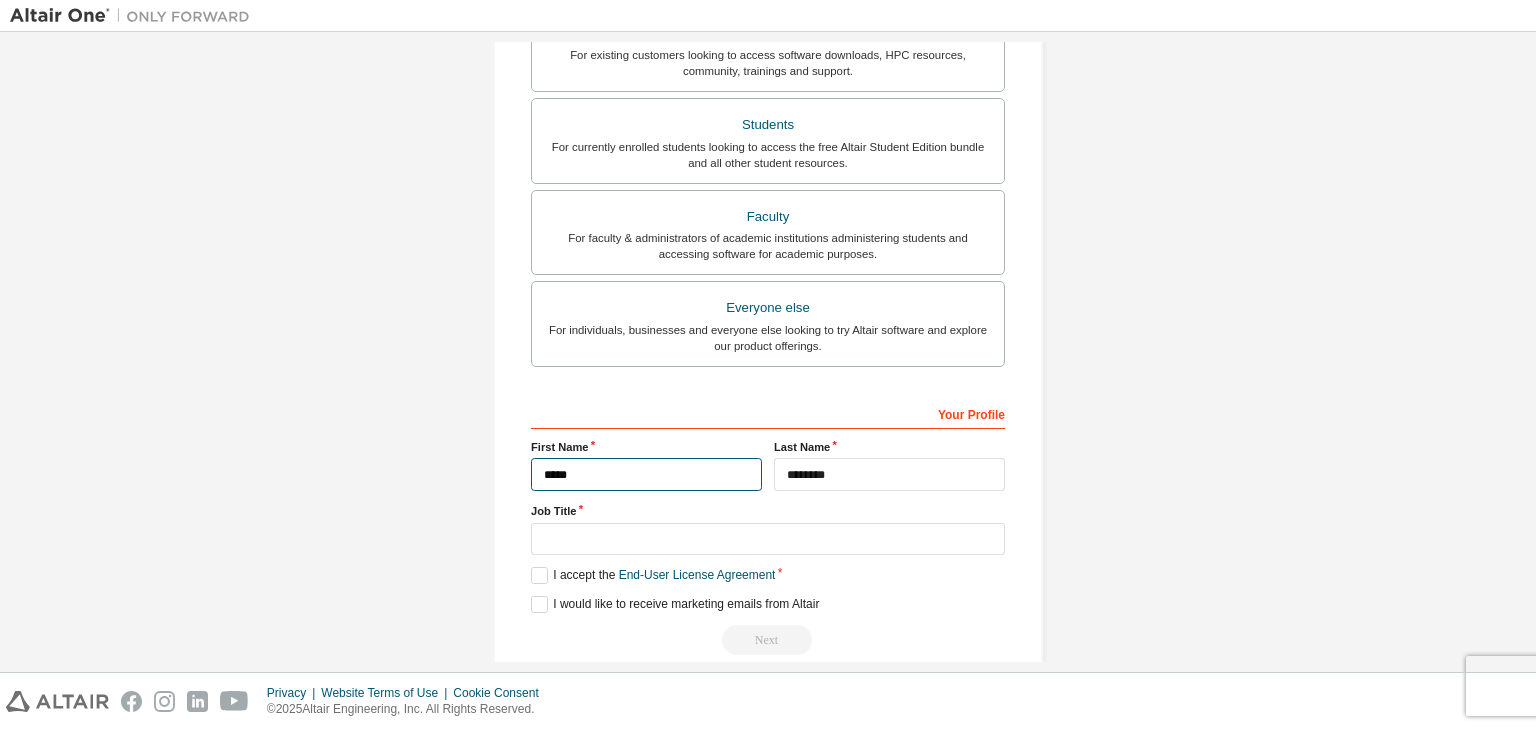 click on "*****" at bounding box center [646, 474] 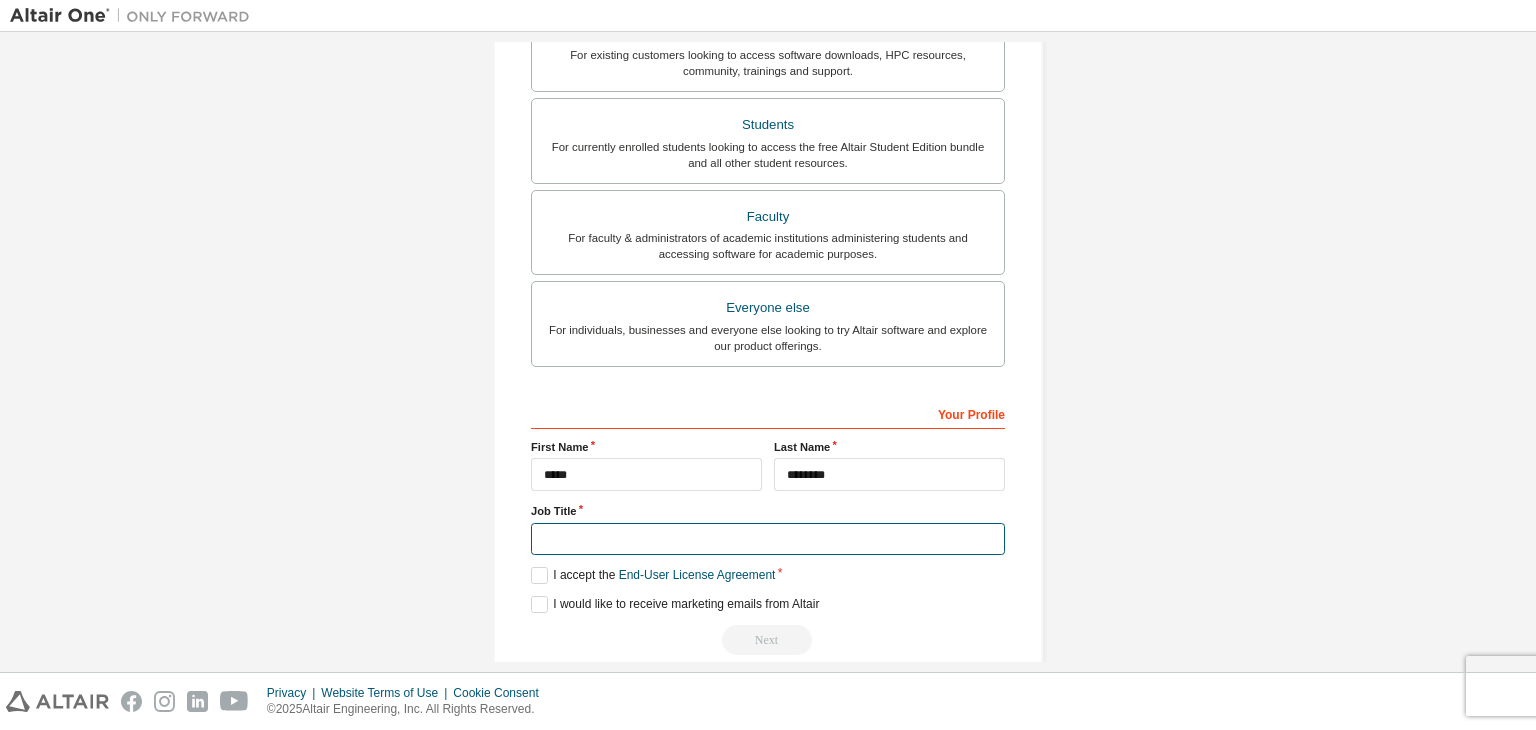 click at bounding box center (768, 539) 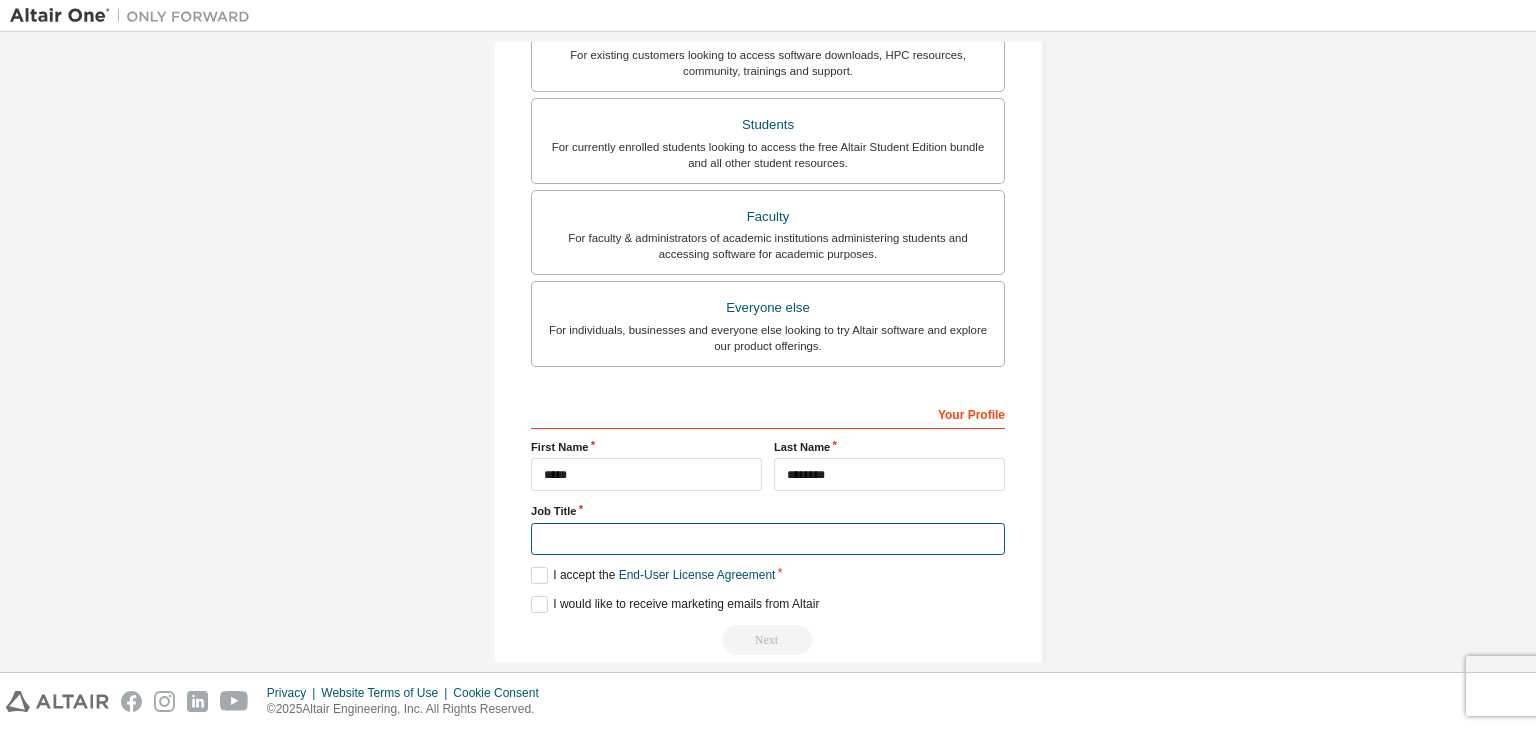 type on "*******" 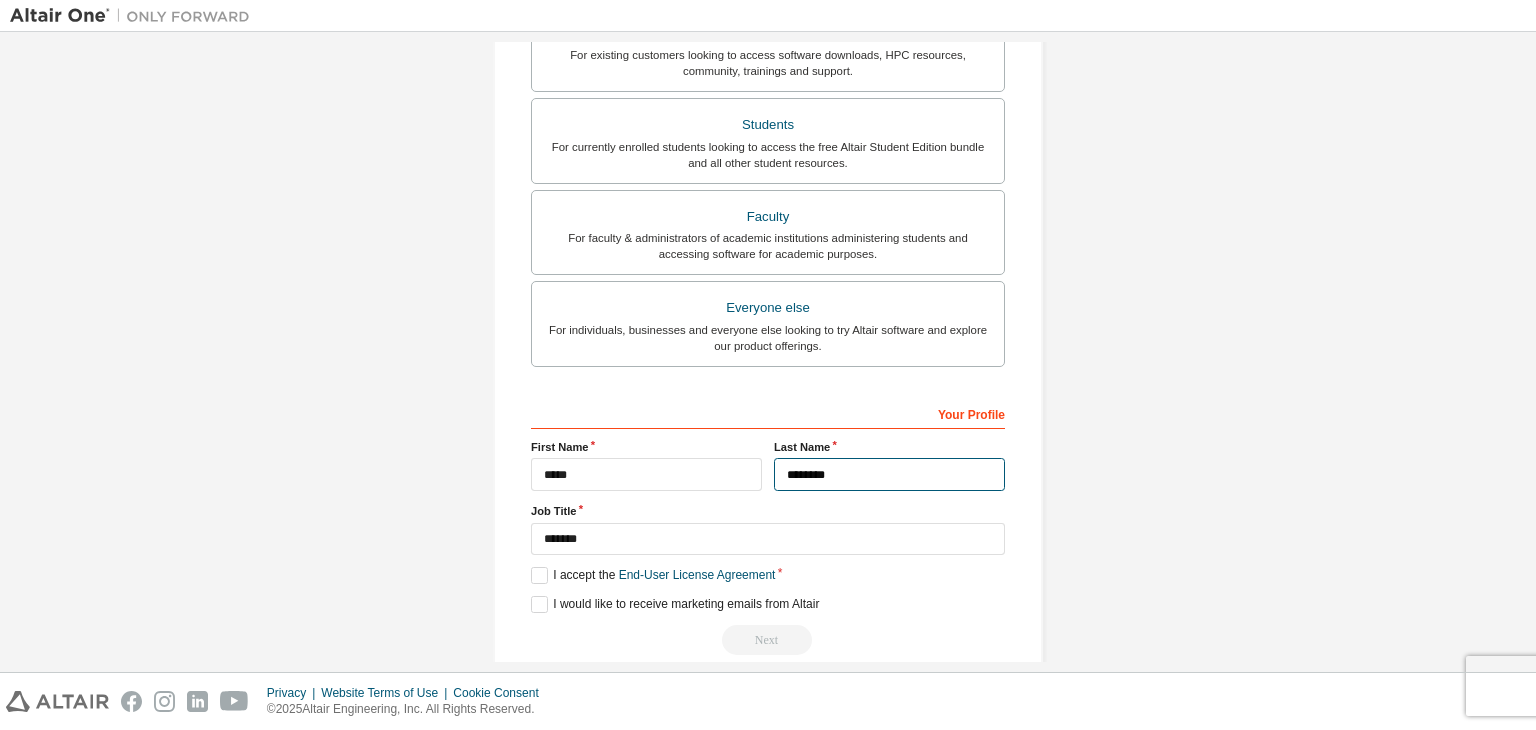 click on "********" at bounding box center [889, 474] 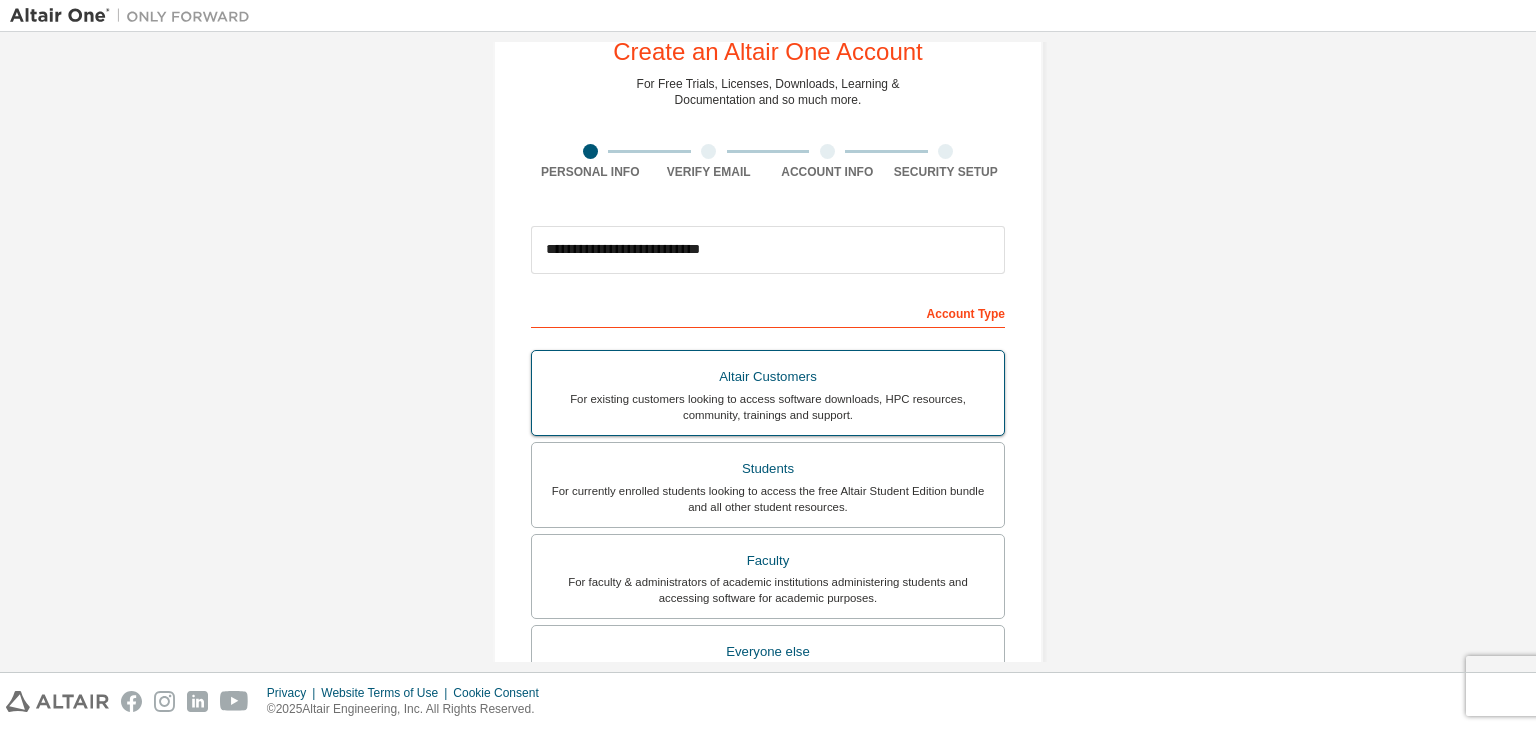 scroll, scrollTop: 64, scrollLeft: 0, axis: vertical 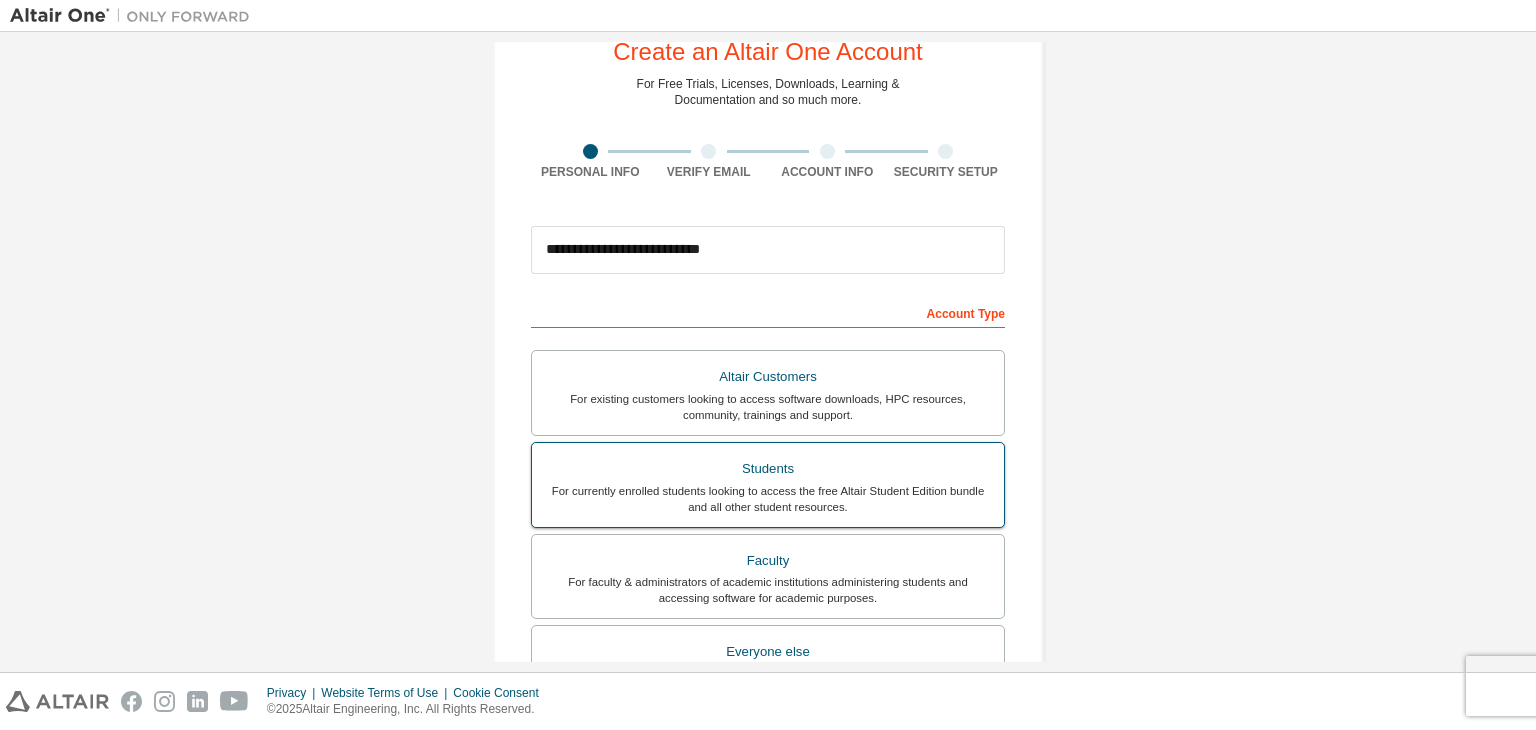 click on "For currently enrolled students looking to access the free Altair Student Edition bundle and all other student resources." at bounding box center [768, 499] 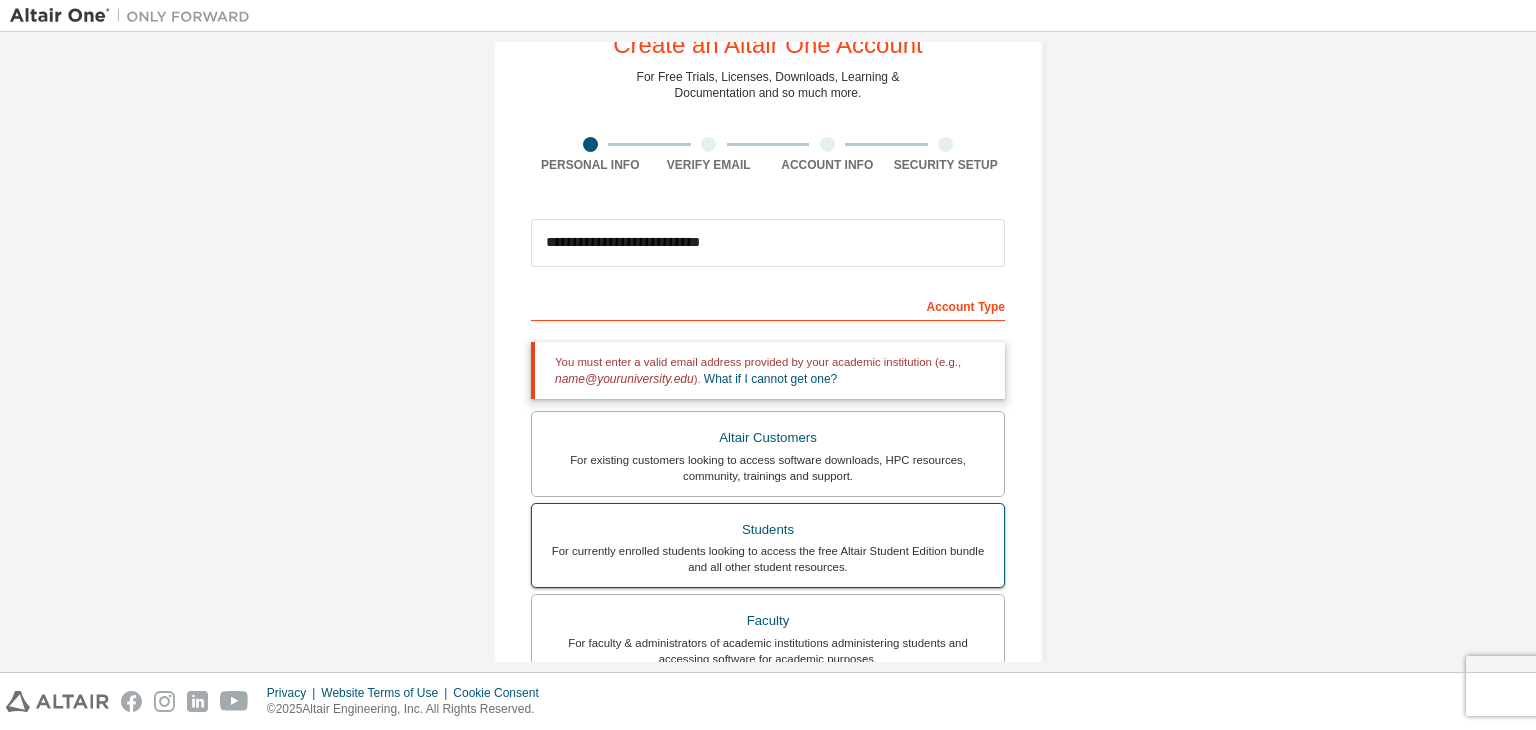 scroll, scrollTop: 70, scrollLeft: 0, axis: vertical 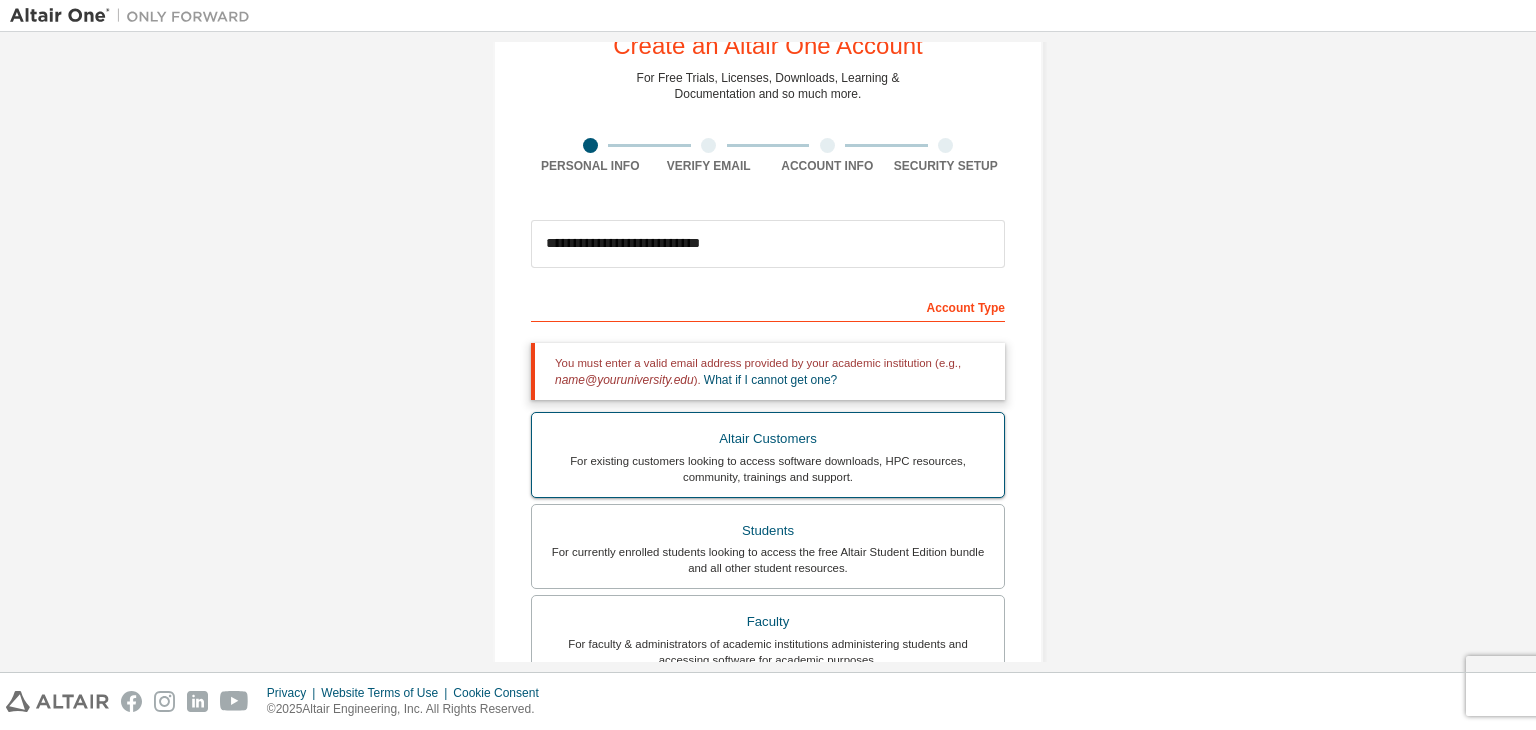 click on "For existing customers looking to access software downloads, HPC resources, community, trainings and support." at bounding box center (768, 469) 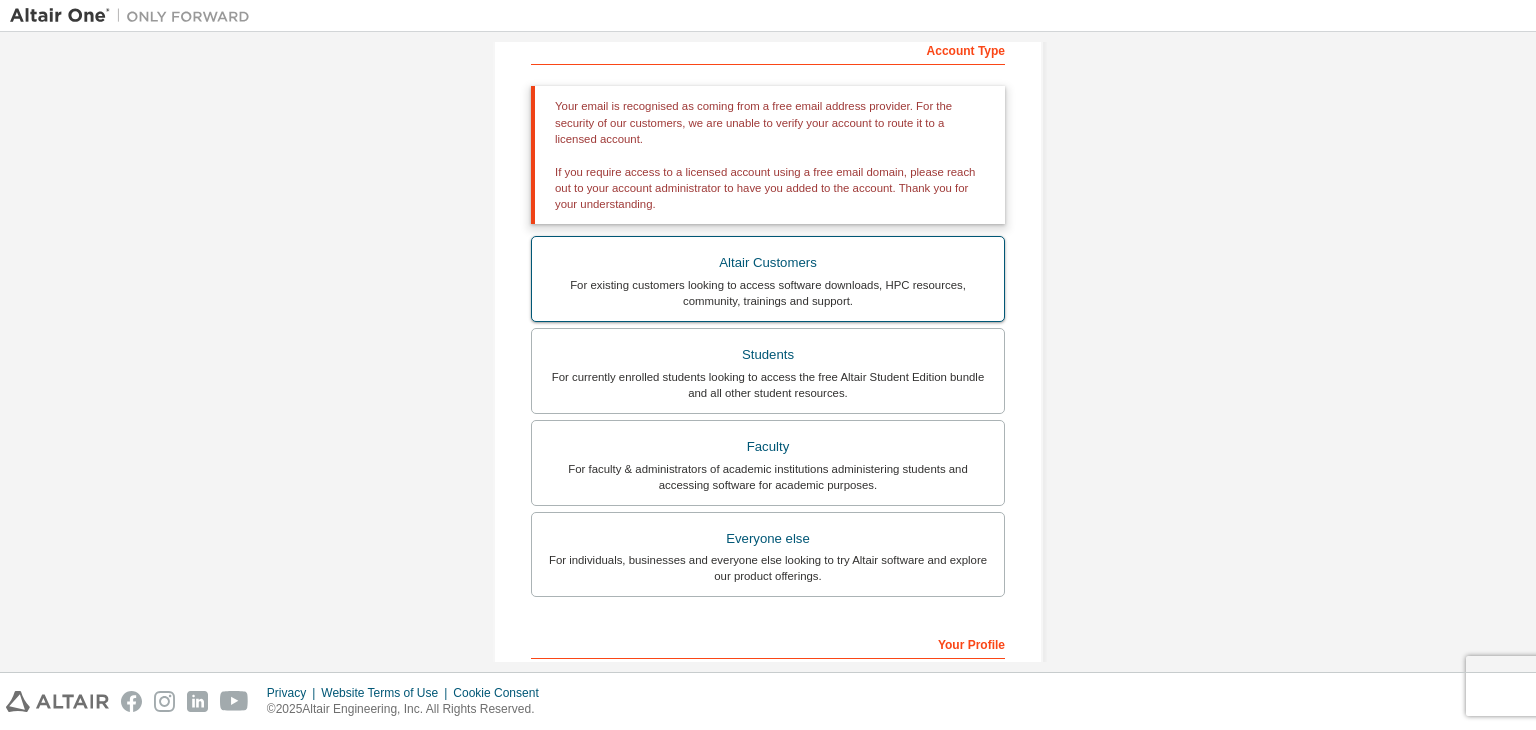 scroll, scrollTop: 328, scrollLeft: 0, axis: vertical 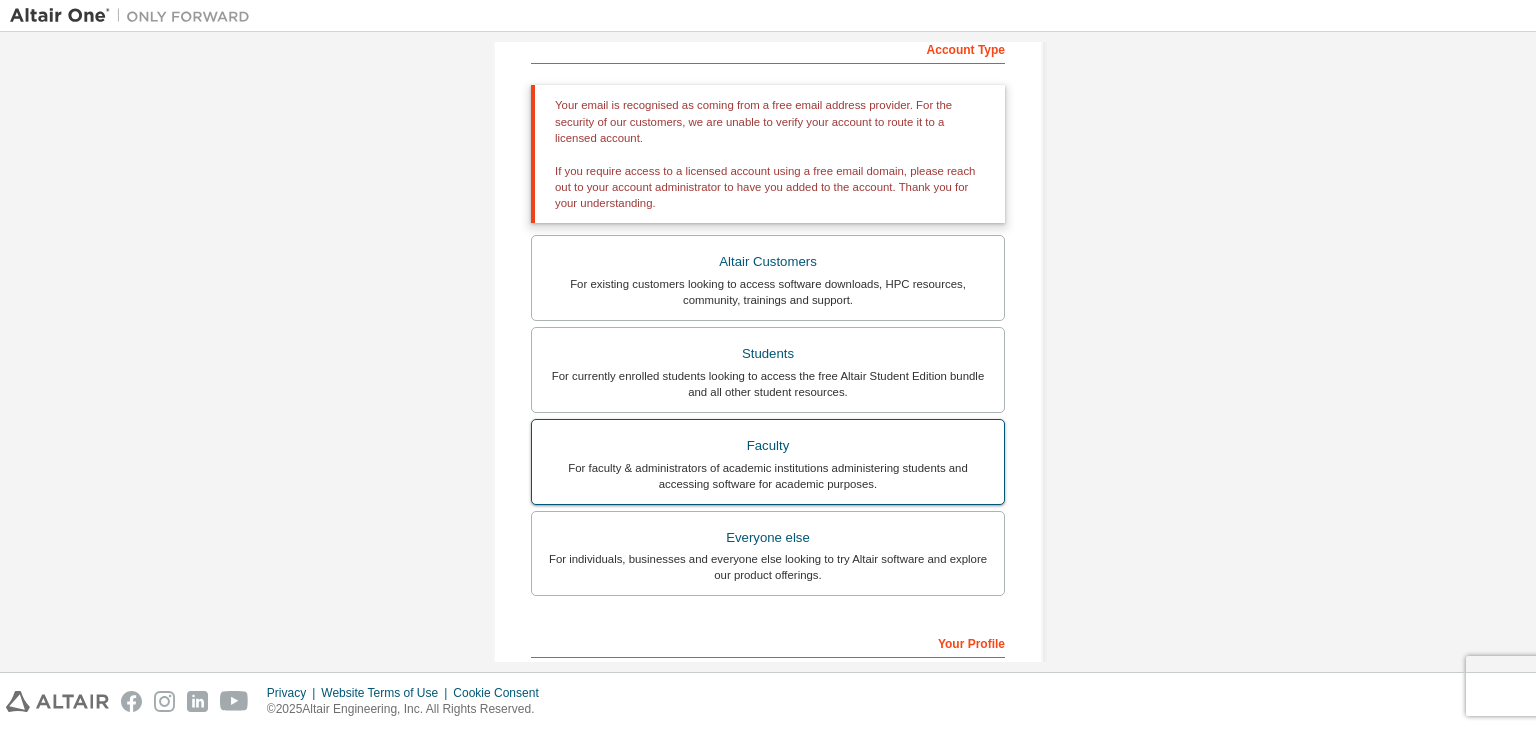 click on "For faculty & administrators of academic institutions administering students and accessing software for academic purposes." at bounding box center (768, 476) 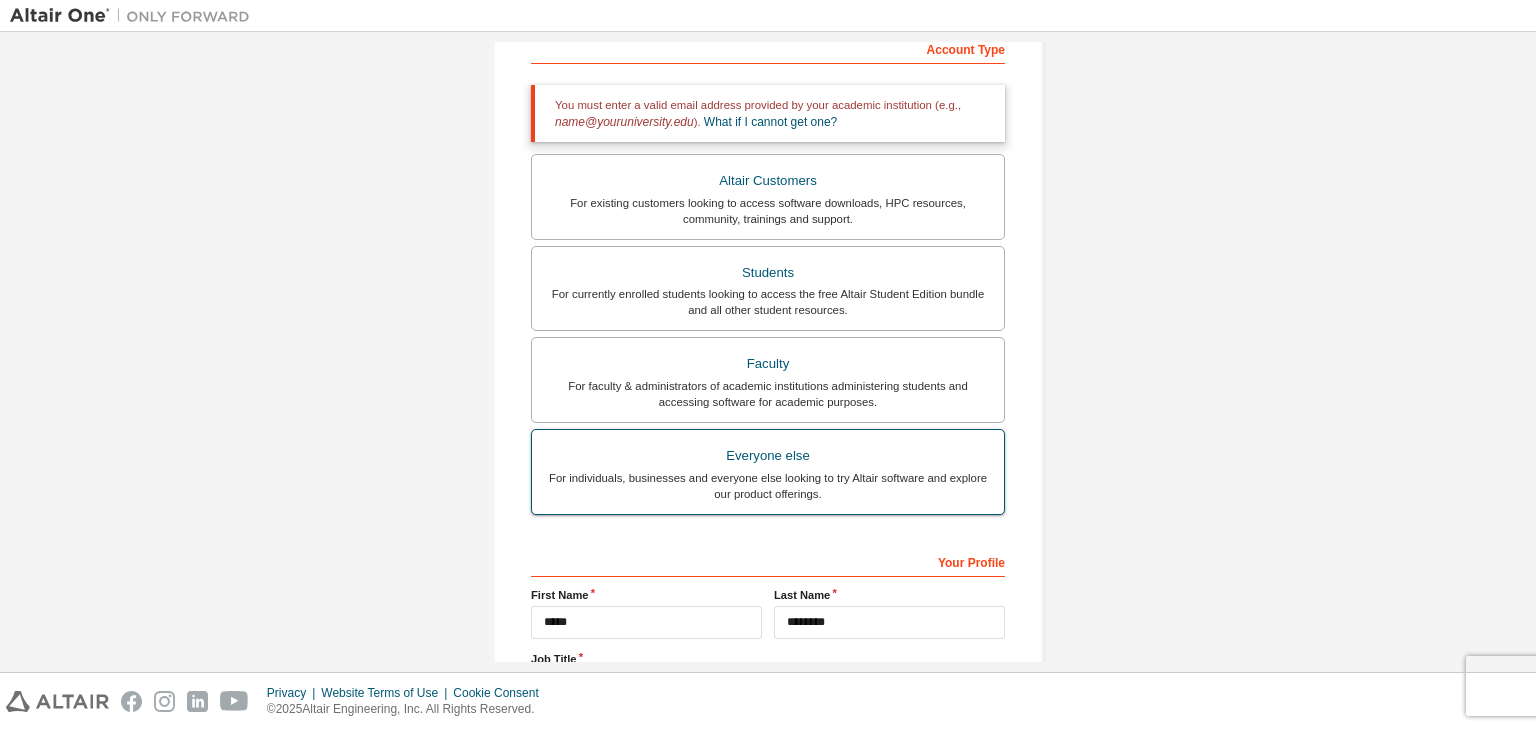click on "For individuals, businesses and everyone else looking to try Altair software and explore our product offerings." at bounding box center (768, 486) 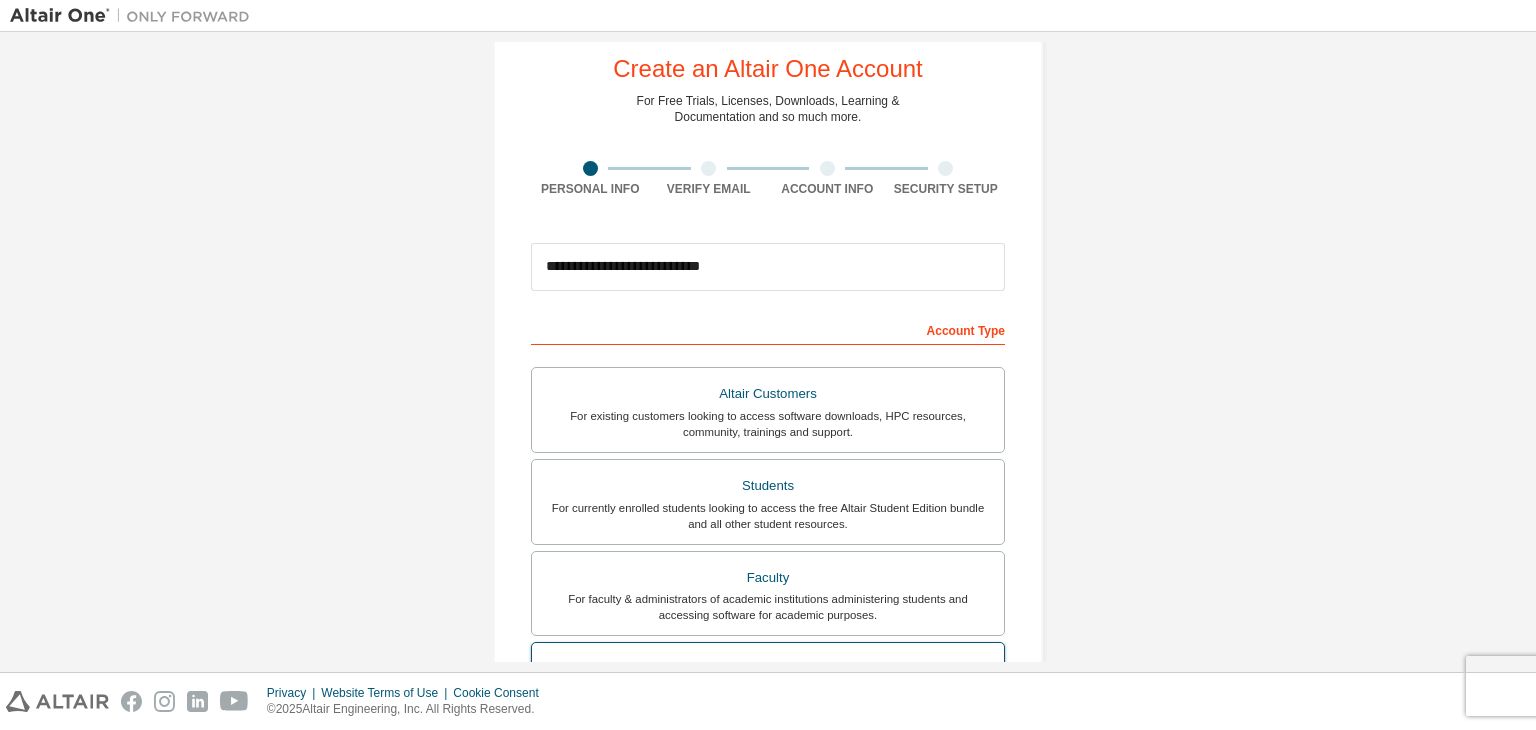 scroll, scrollTop: 0, scrollLeft: 0, axis: both 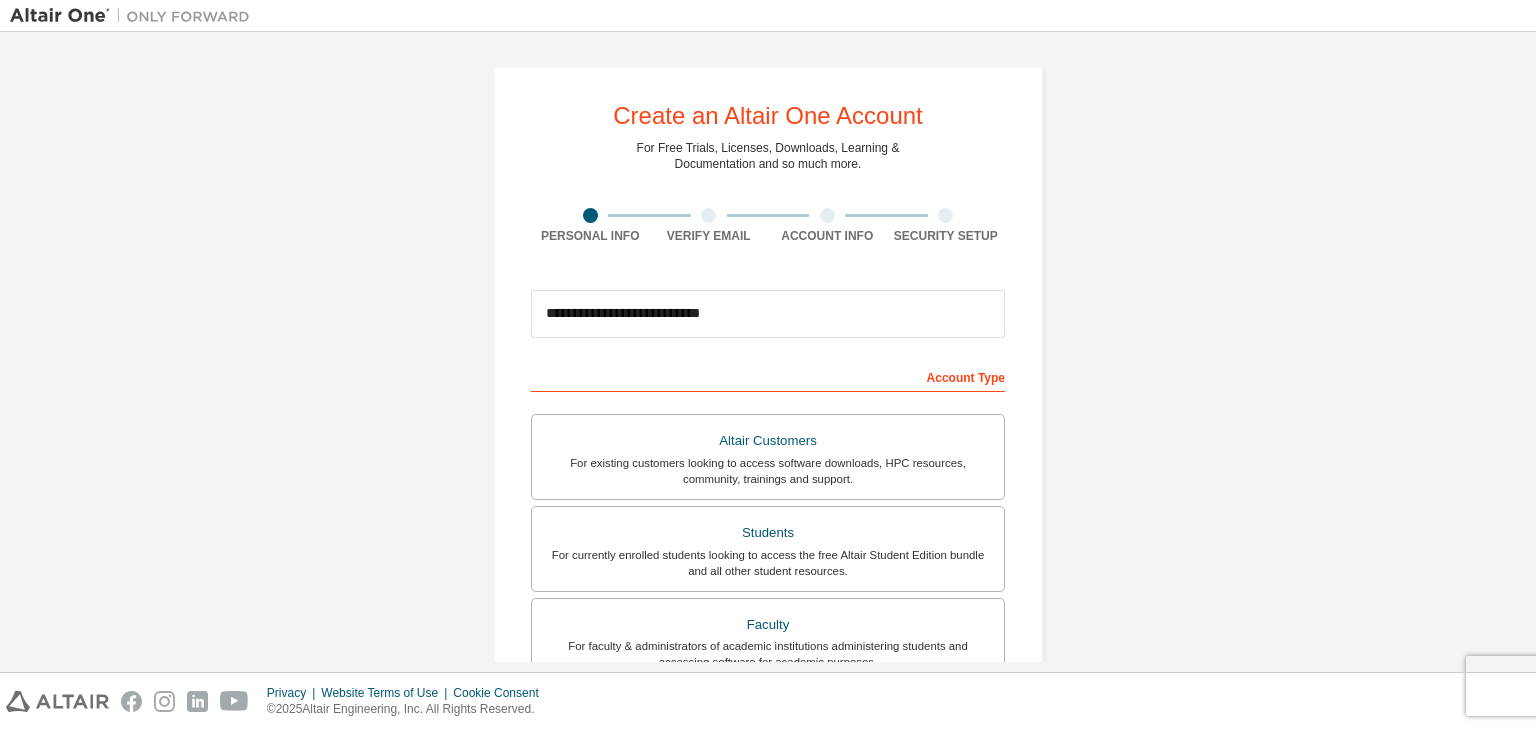 click at bounding box center [708, 215] 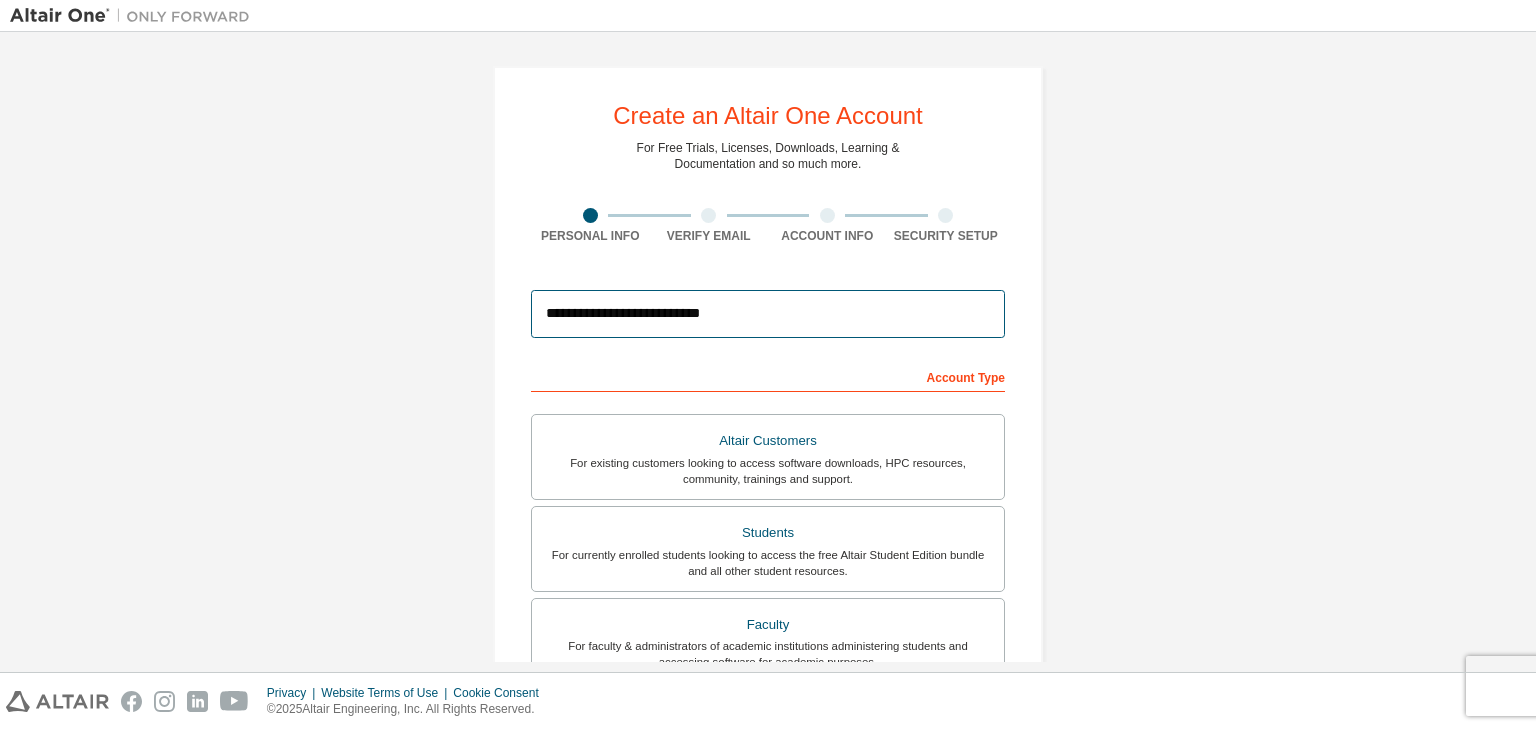 click on "**********" at bounding box center (768, 314) 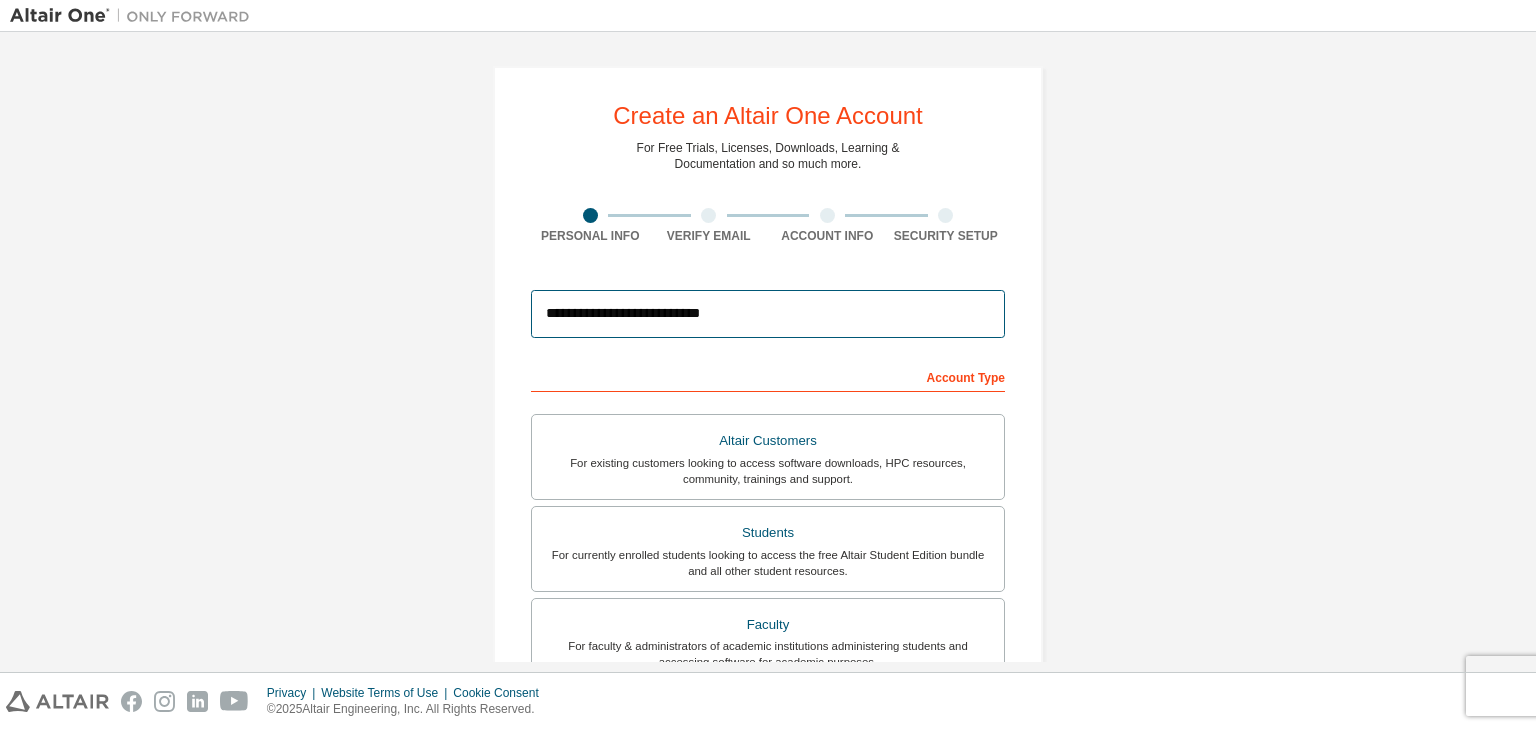 click on "**********" at bounding box center (768, 314) 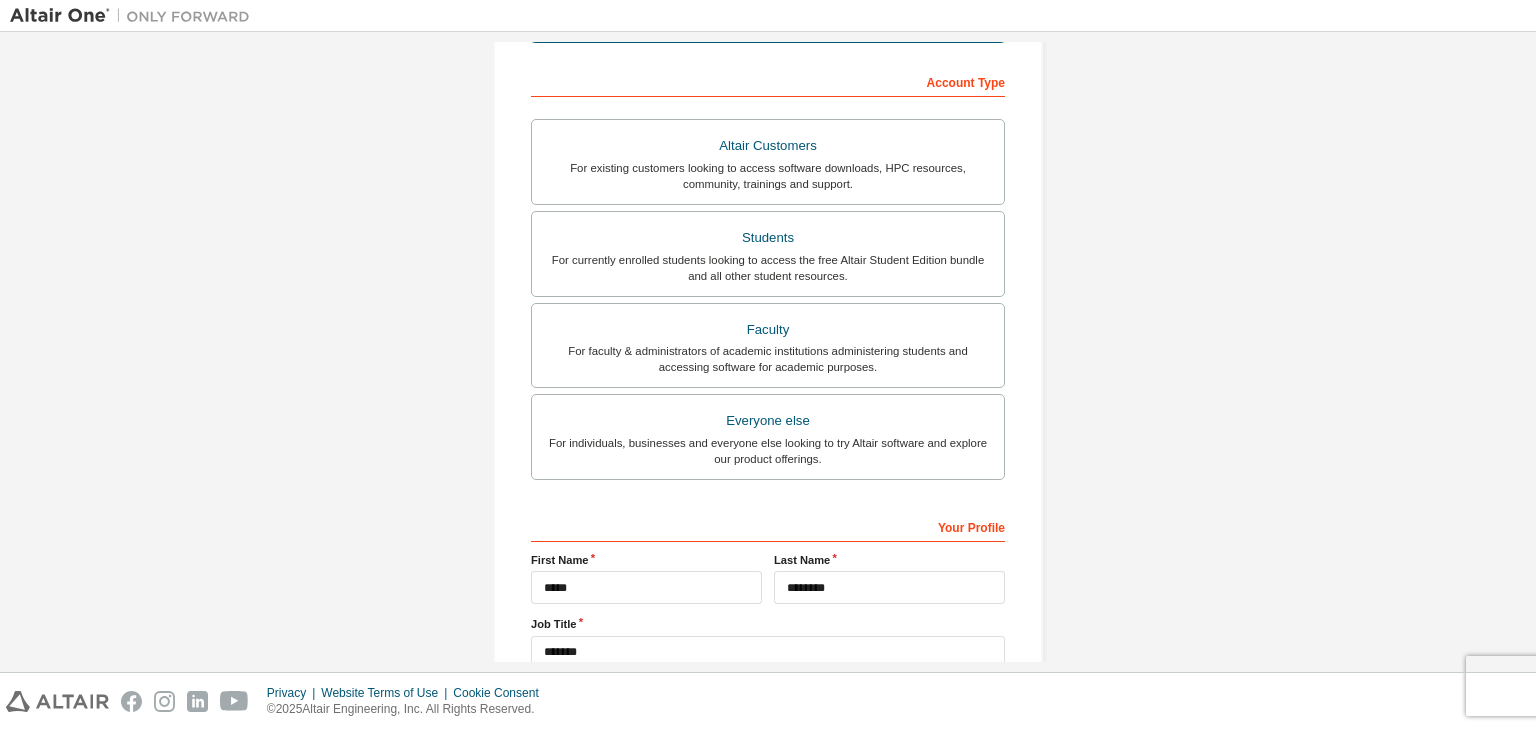 scroll, scrollTop: 296, scrollLeft: 0, axis: vertical 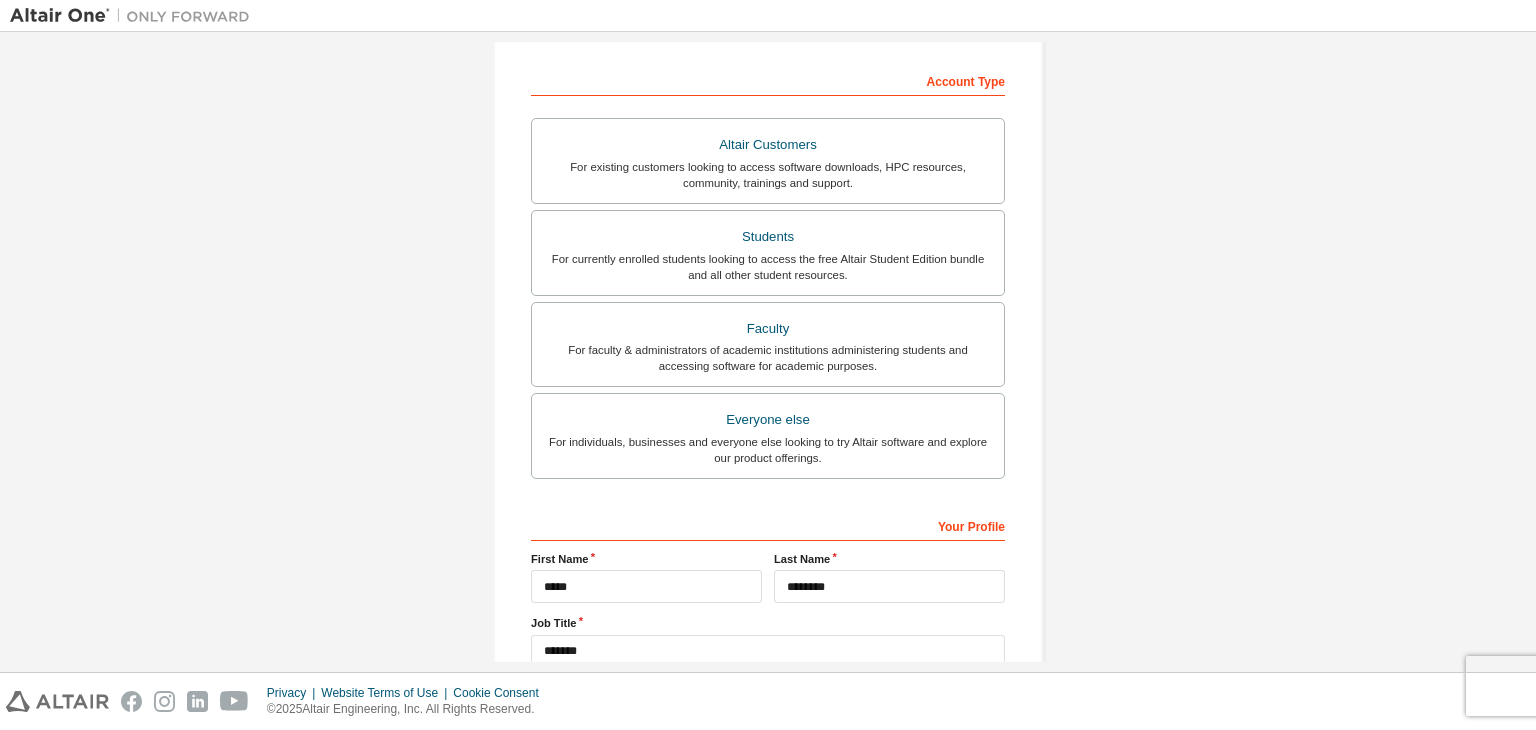 type on "**********" 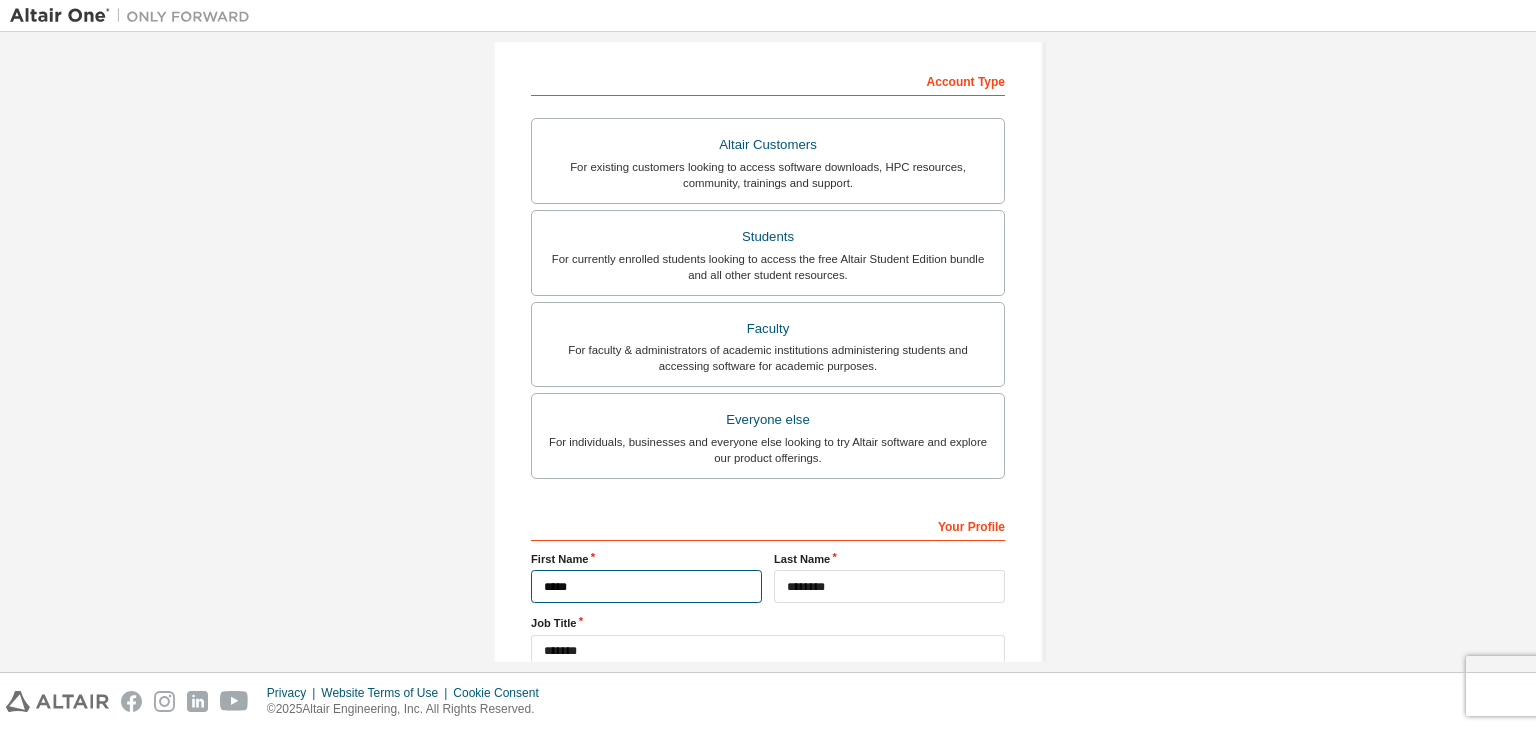 click on "*****" at bounding box center [646, 586] 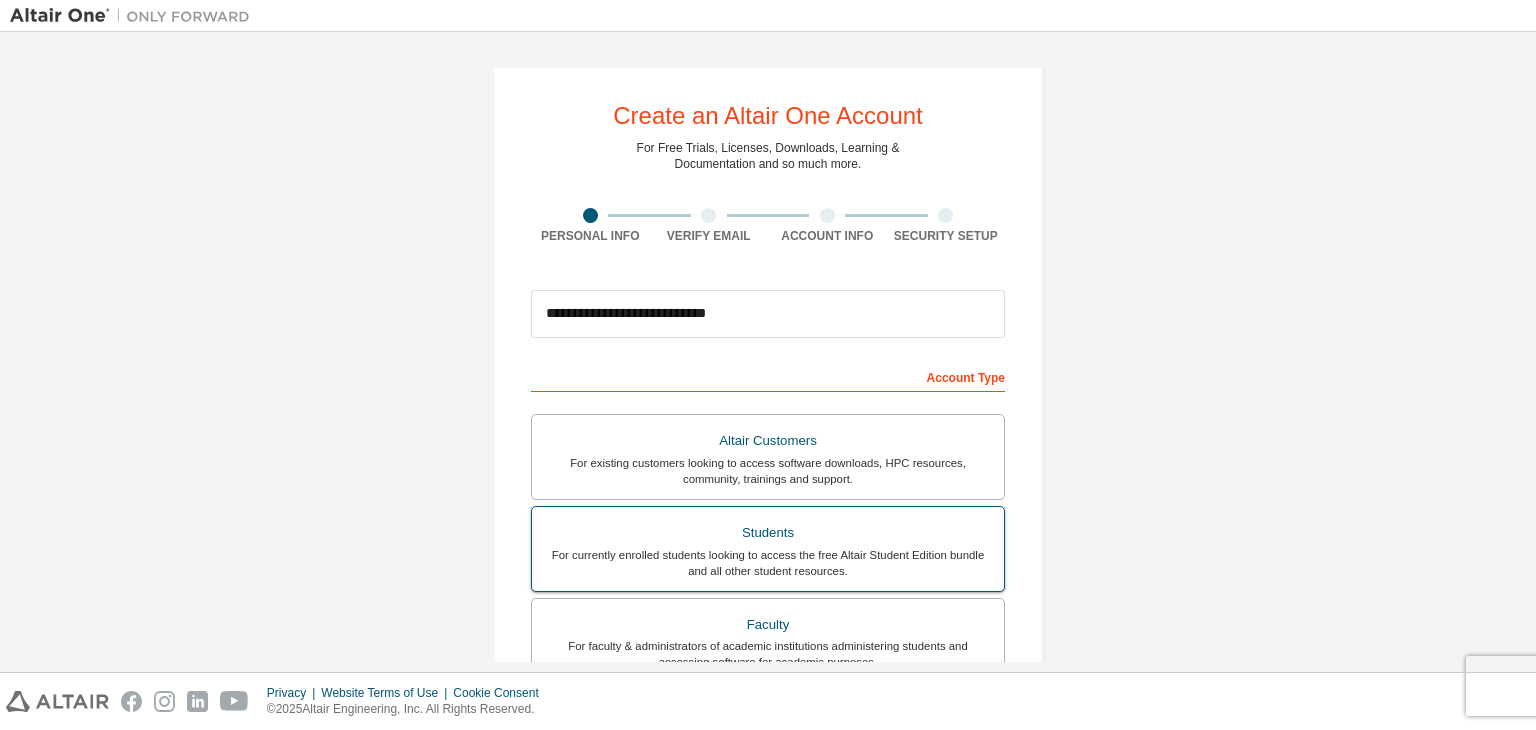 scroll, scrollTop: 311, scrollLeft: 0, axis: vertical 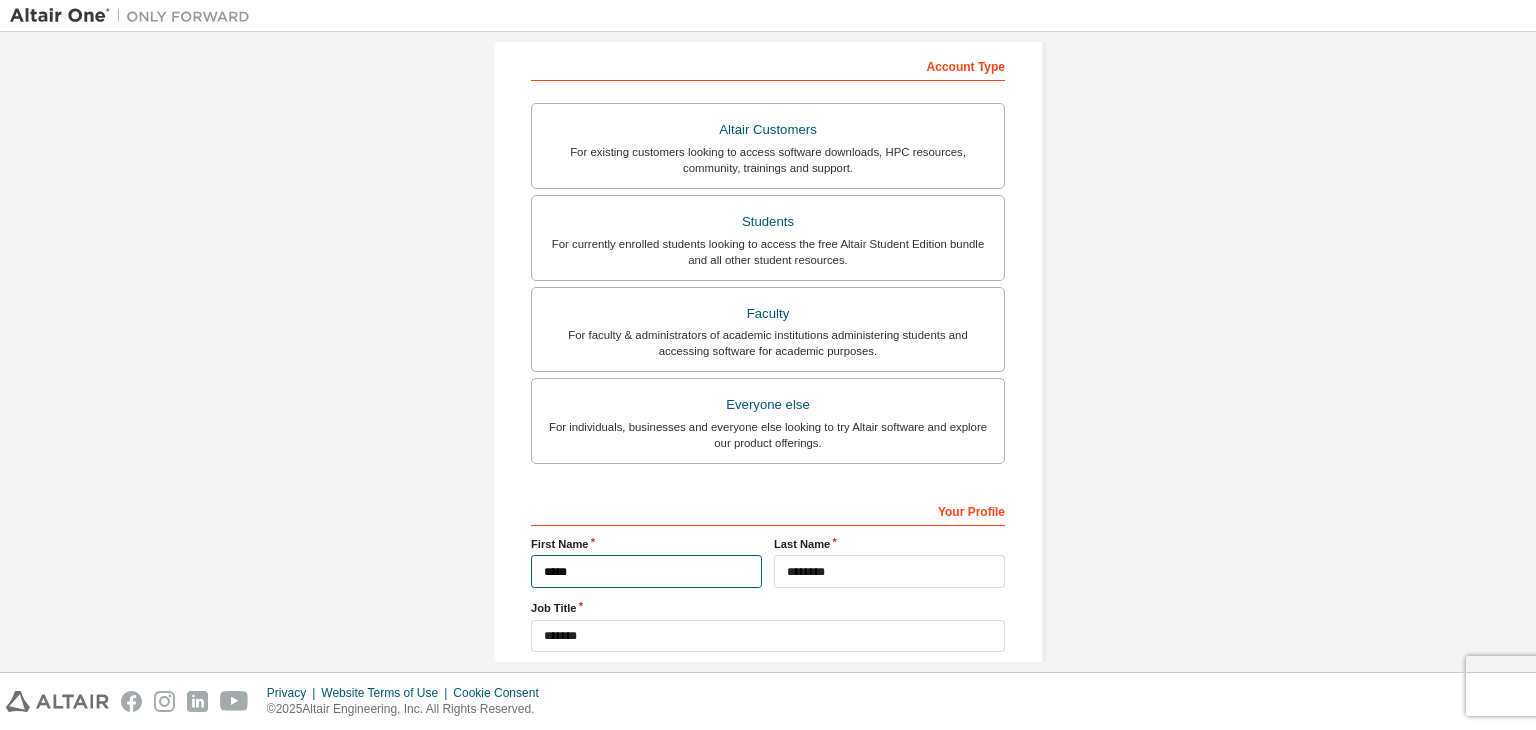 click on "*****" at bounding box center (646, 571) 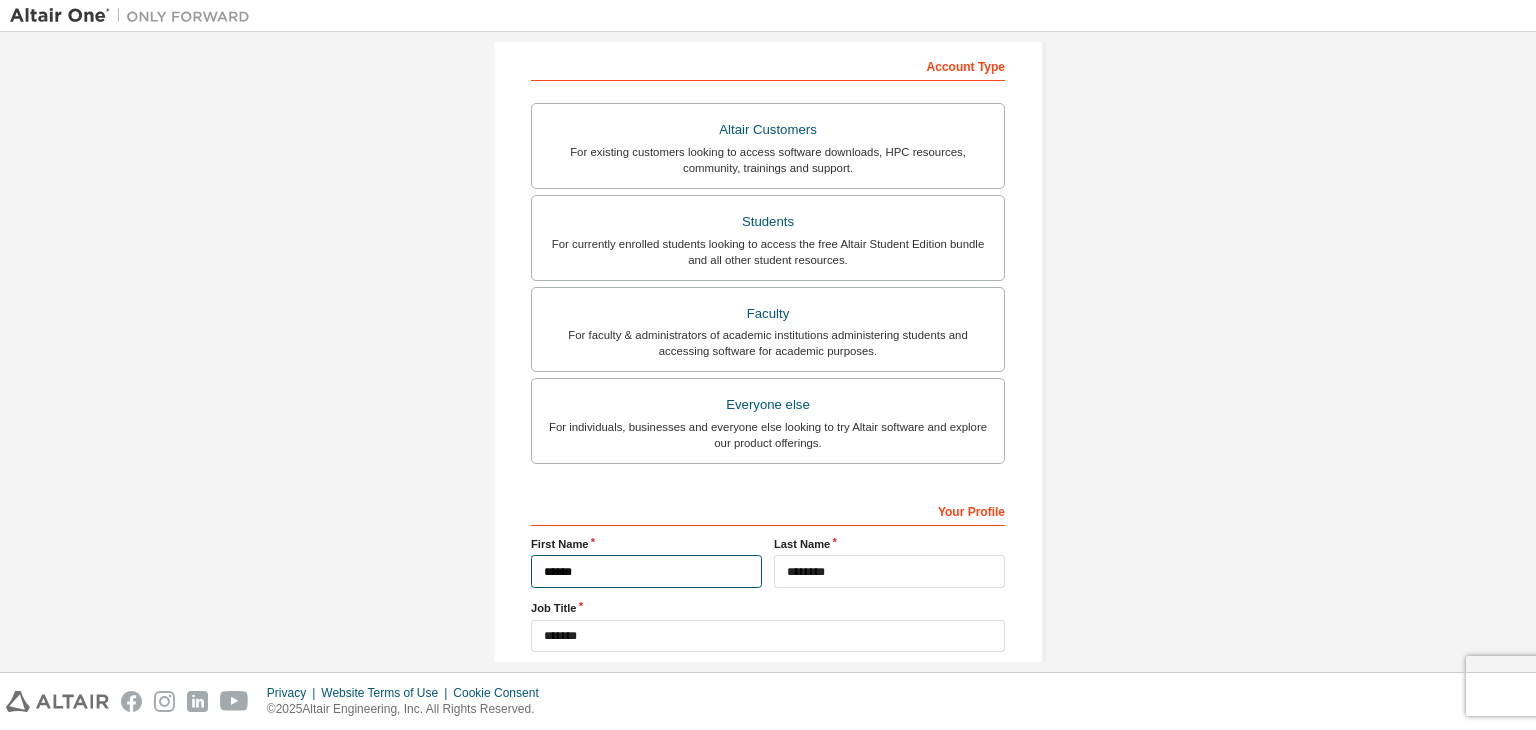 type on "*****" 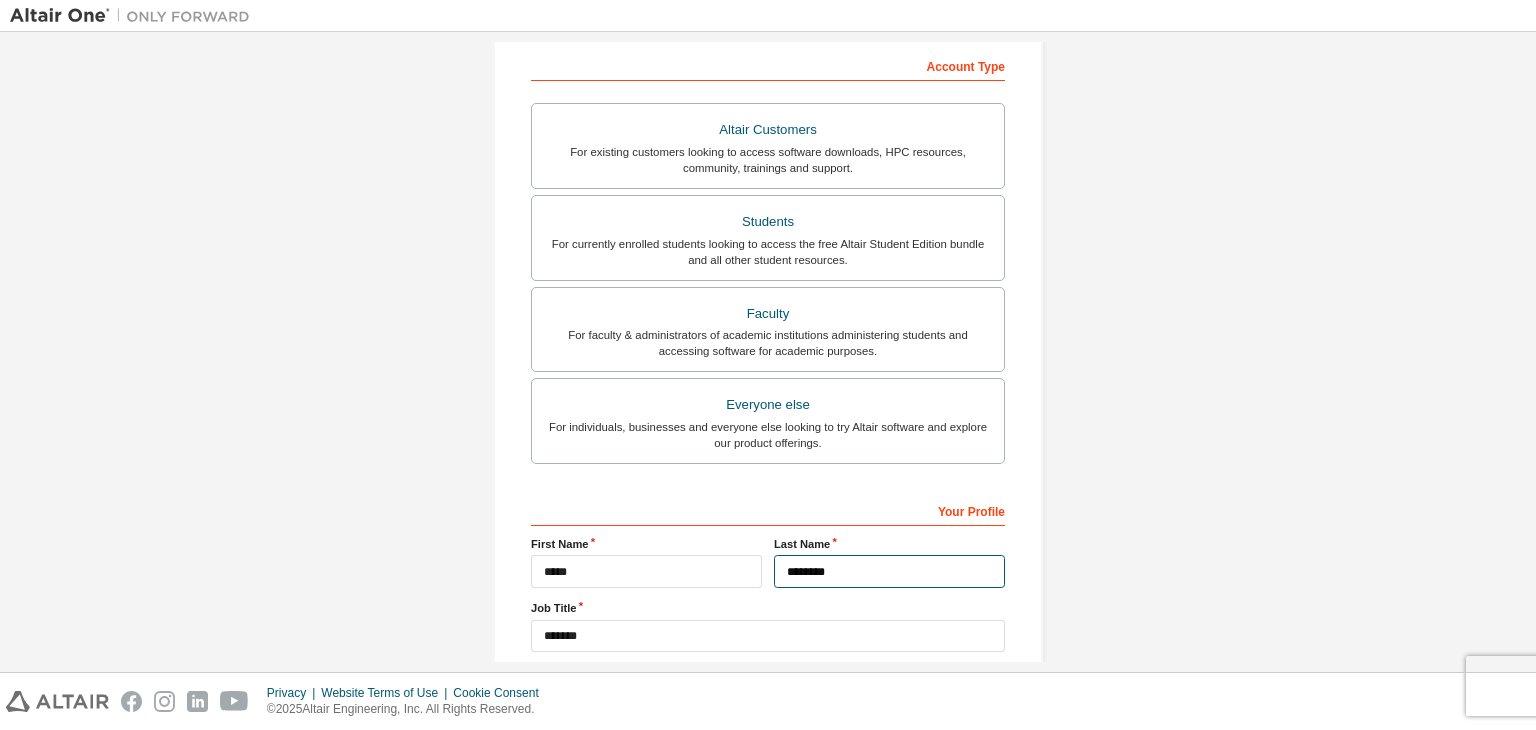 click on "********" at bounding box center (889, 571) 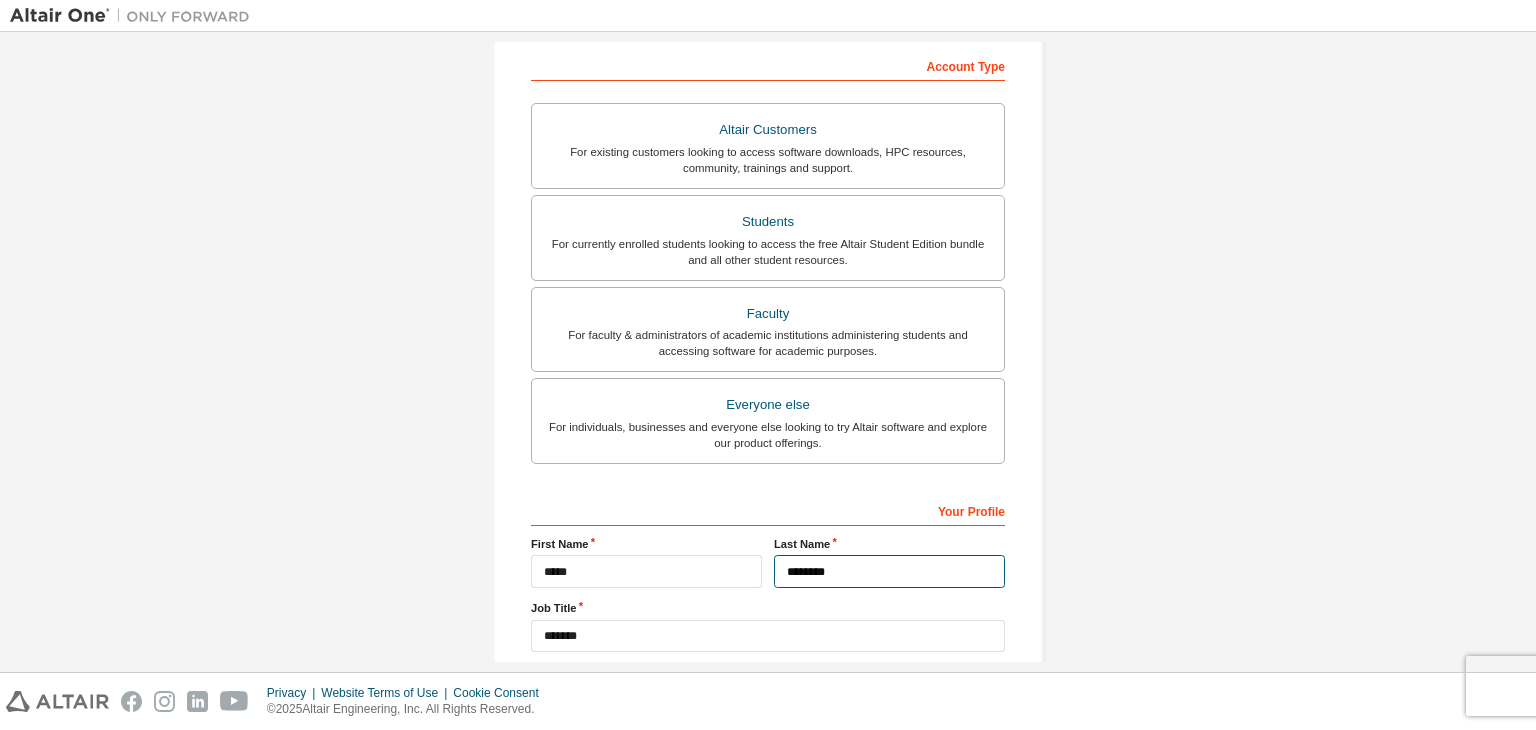click on "********" at bounding box center [889, 571] 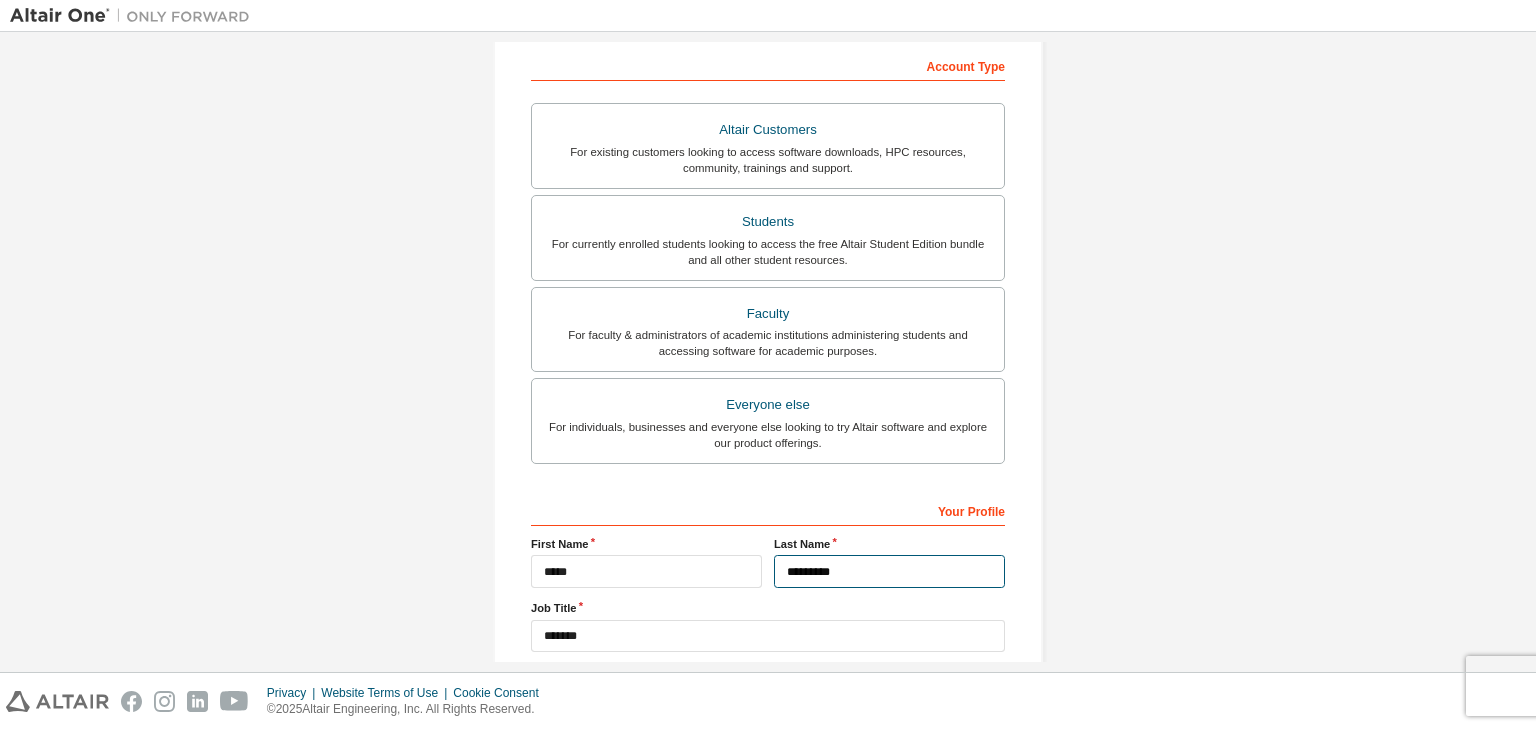 type on "********" 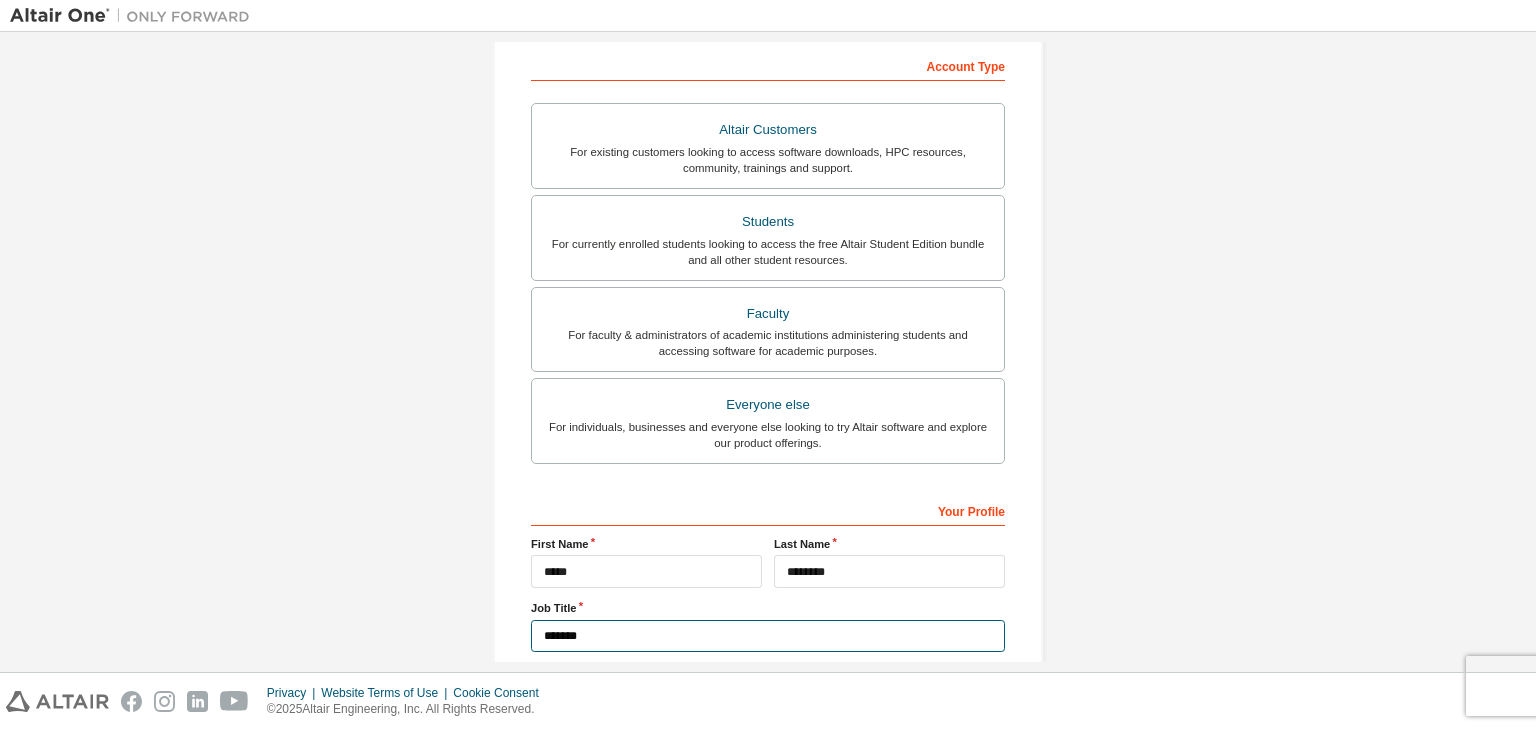 click on "*******" at bounding box center (768, 636) 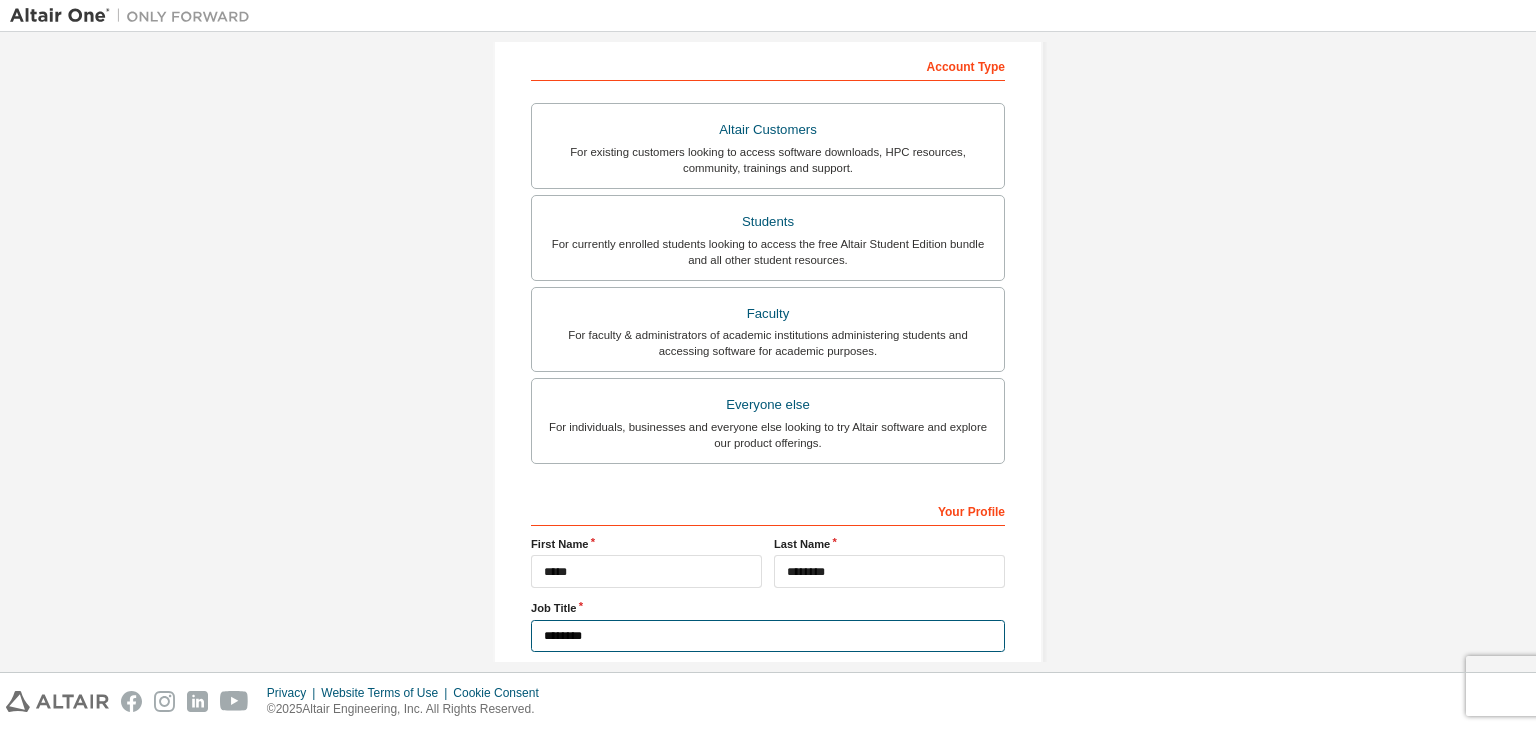 type on "*******" 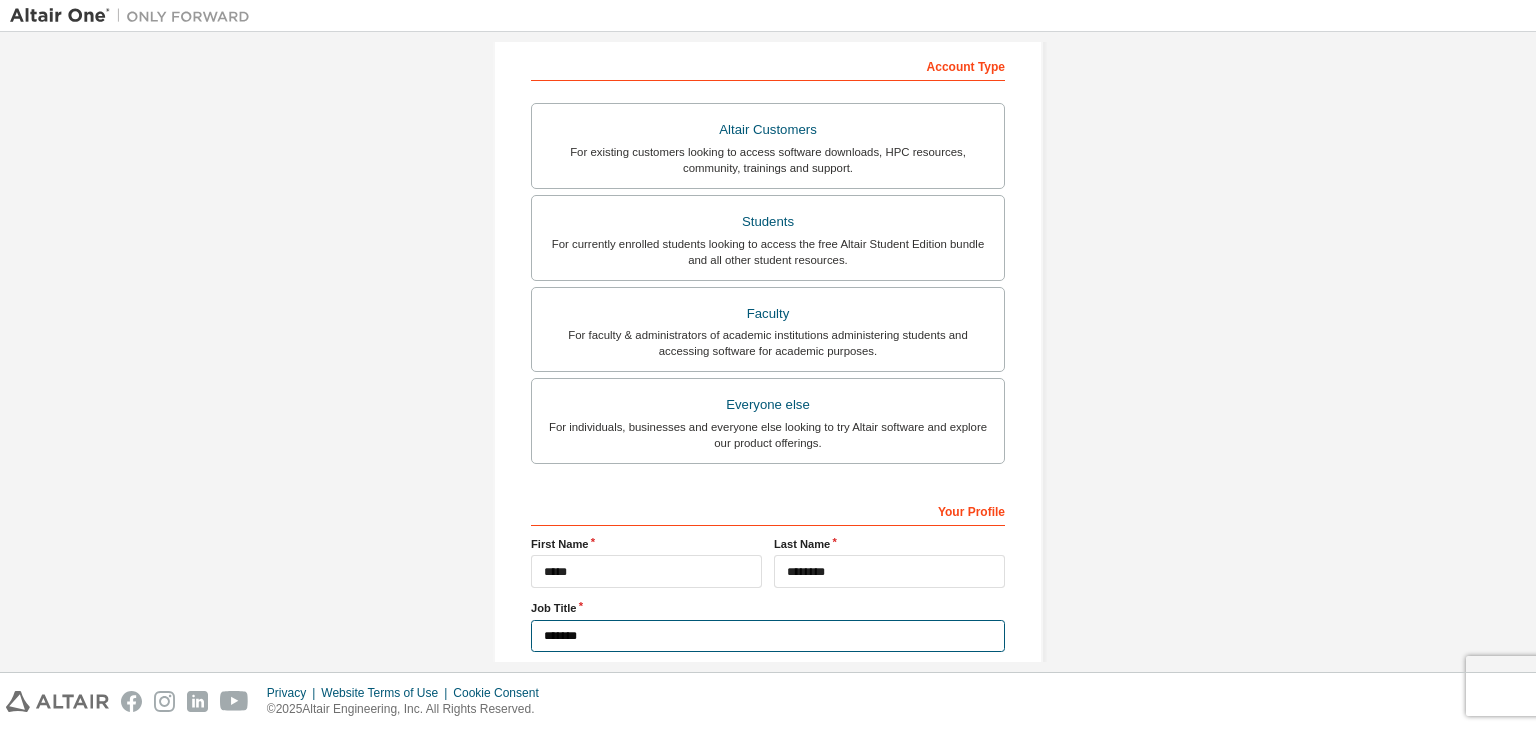 scroll, scrollTop: 435, scrollLeft: 0, axis: vertical 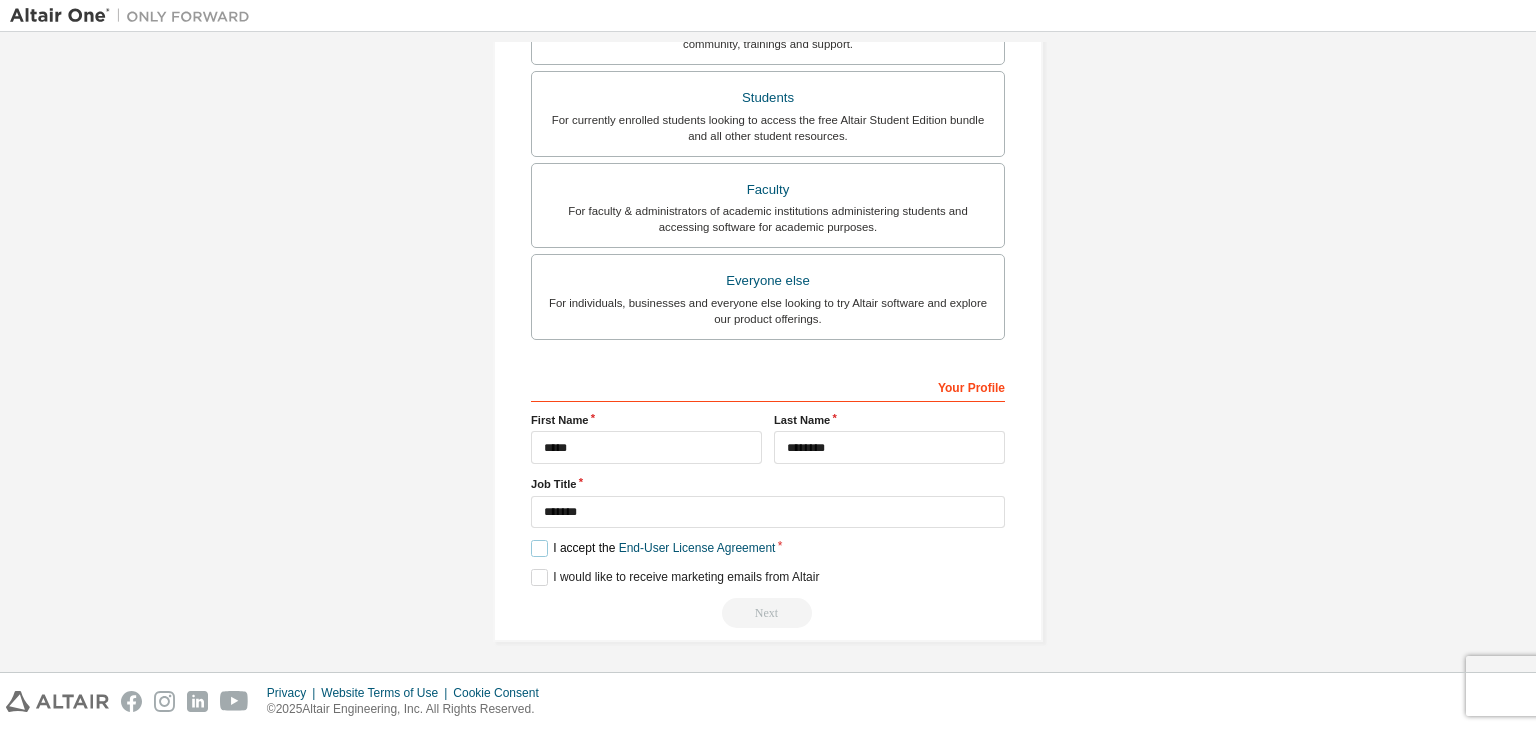 click on "I accept the    End-User License Agreement" at bounding box center (653, 548) 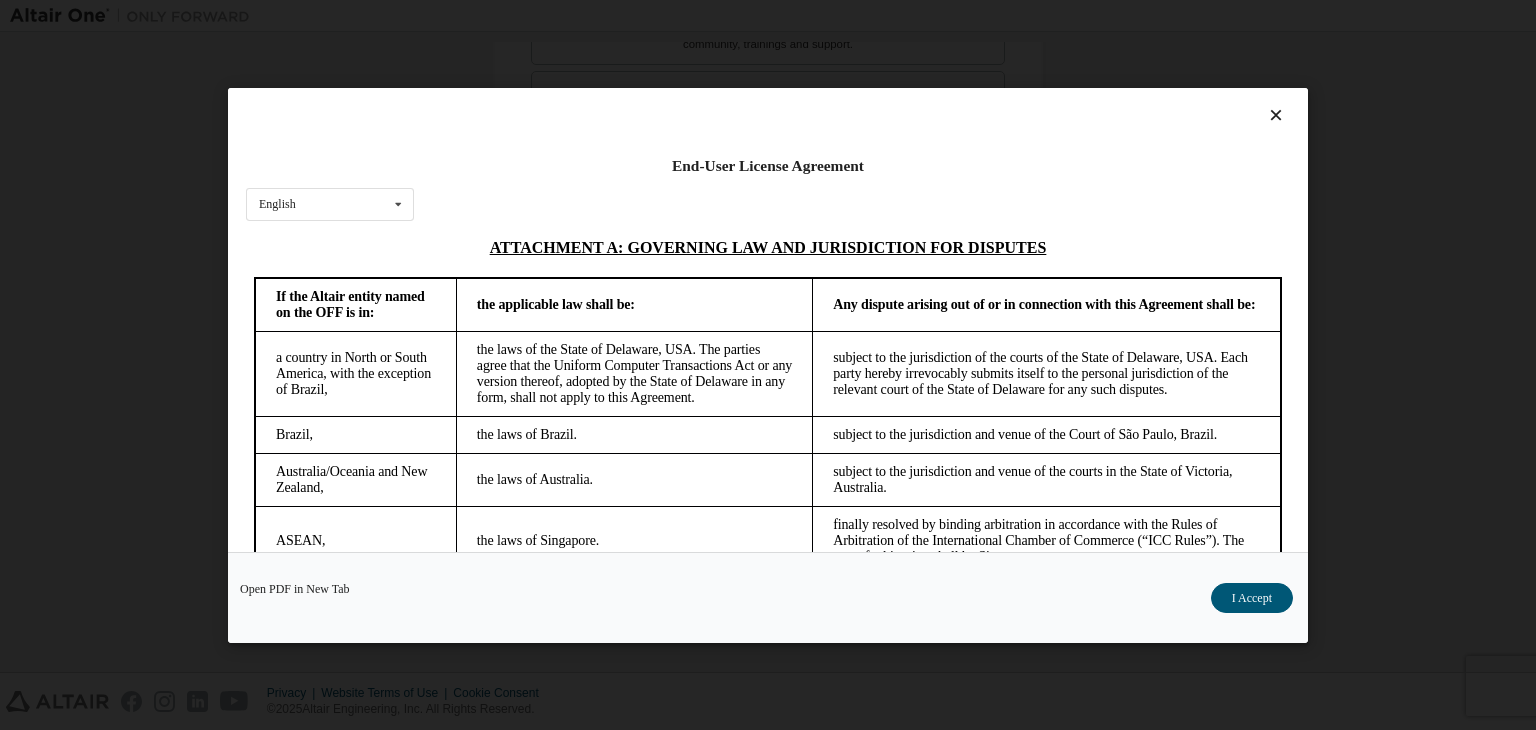scroll, scrollTop: 5615, scrollLeft: 0, axis: vertical 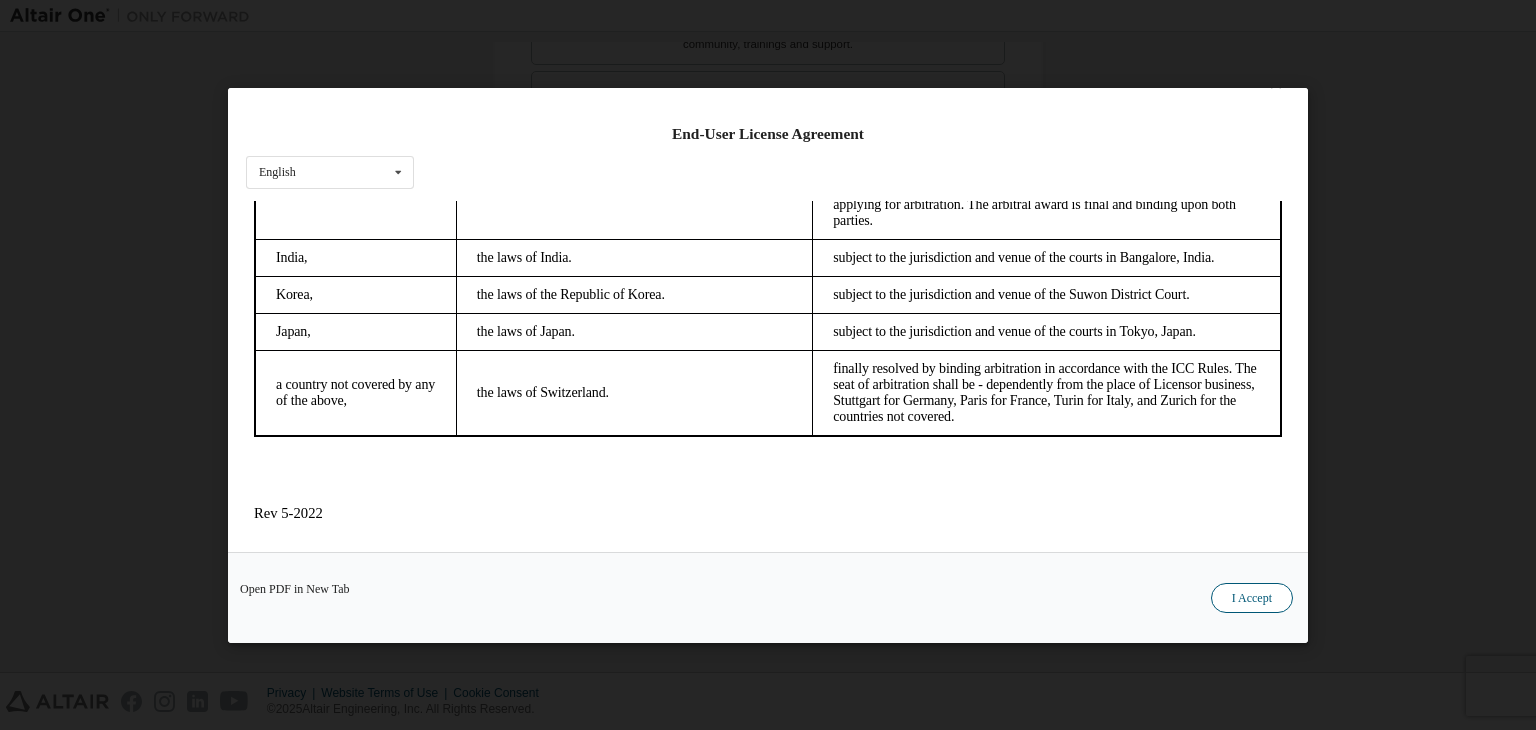 click on "I Accept" at bounding box center [1252, 598] 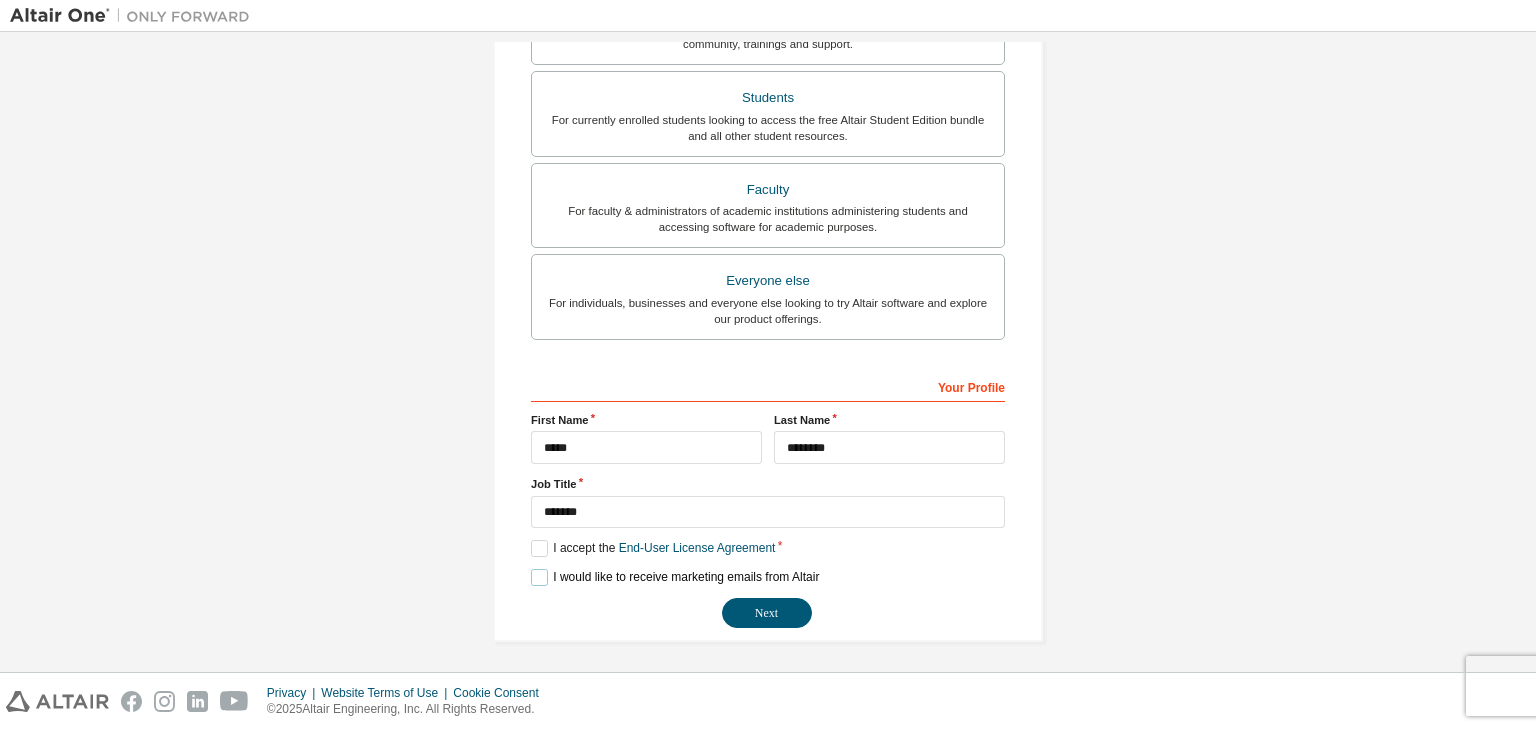 click on "I would like to receive marketing emails from Altair" at bounding box center [675, 577] 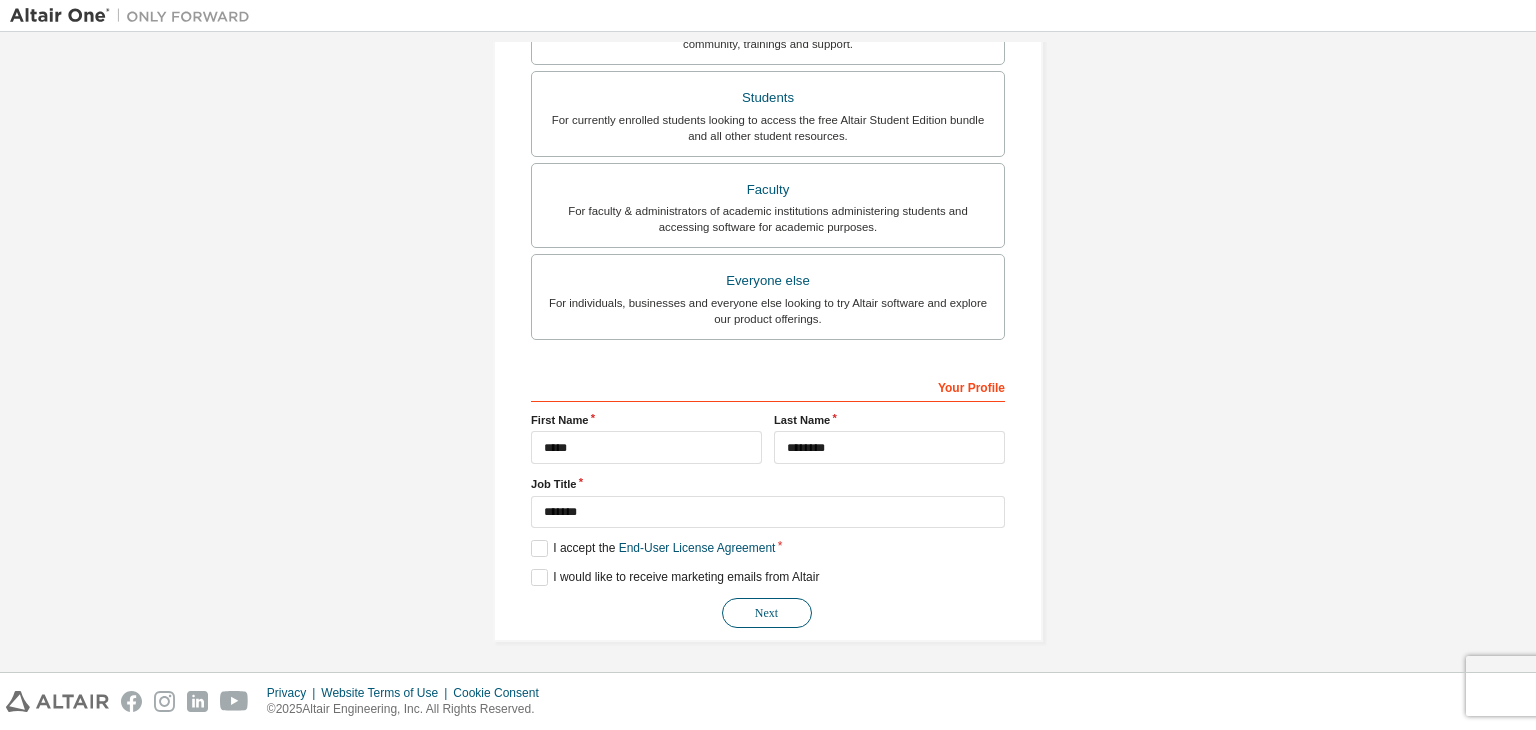 click on "Next" at bounding box center [767, 613] 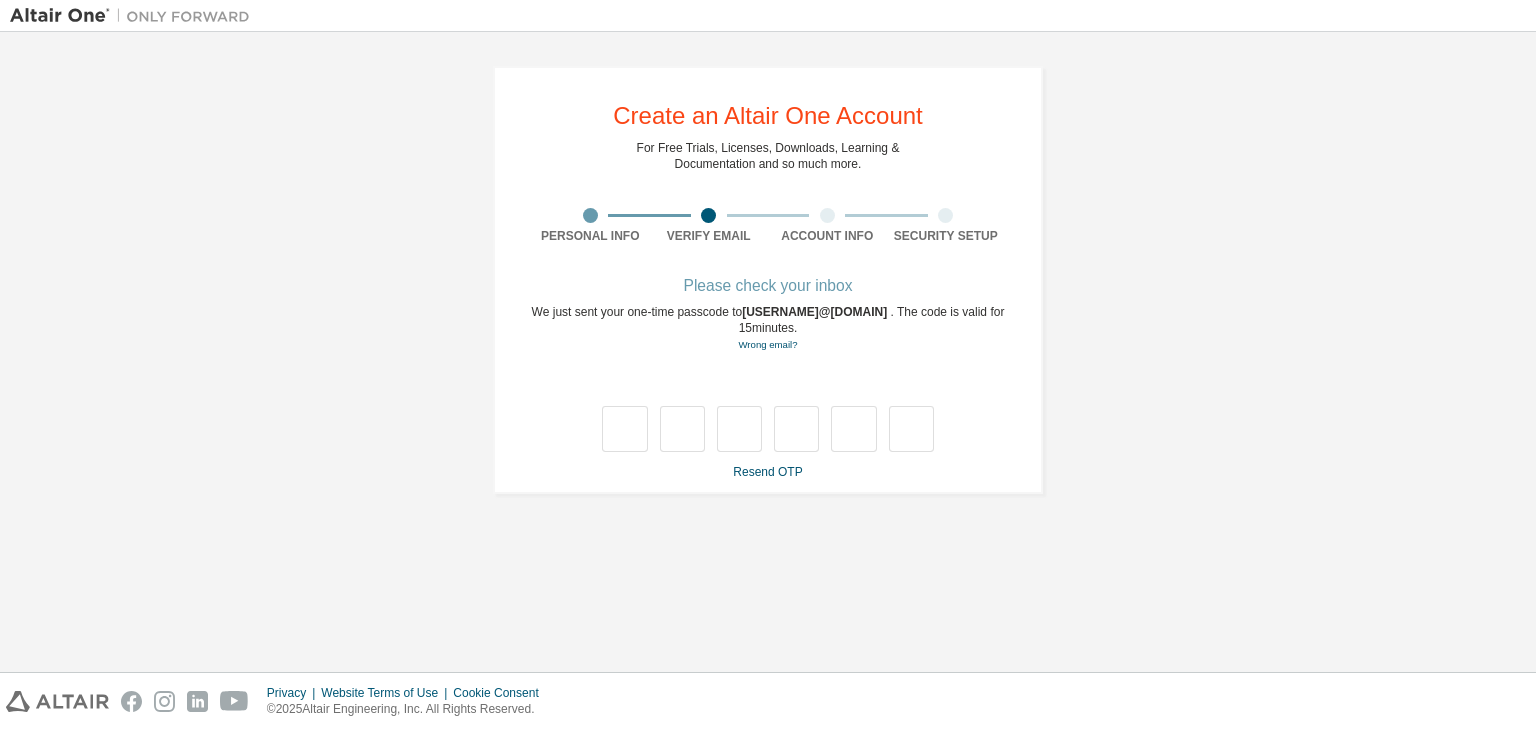 scroll, scrollTop: 0, scrollLeft: 0, axis: both 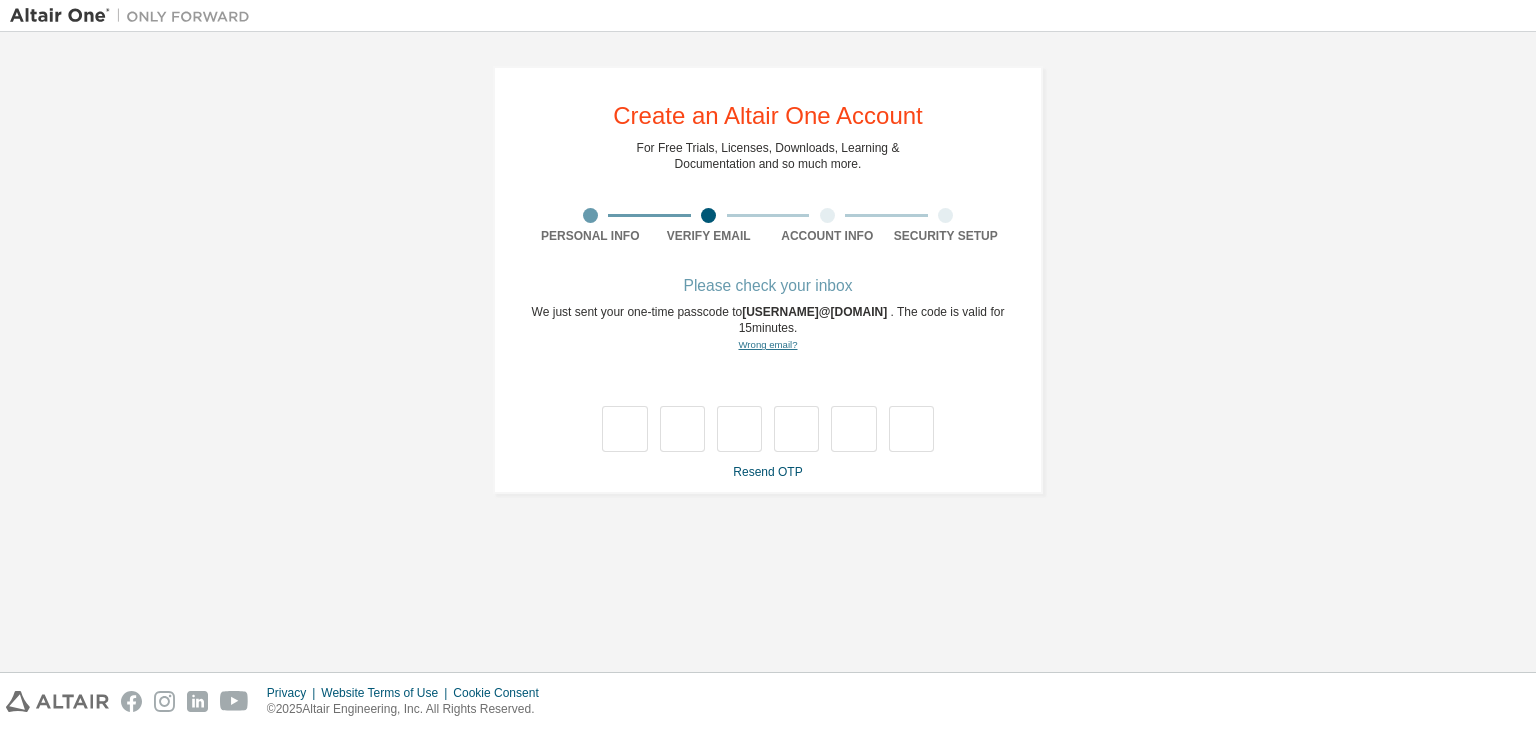 click on "Wrong email?" at bounding box center (767, 344) 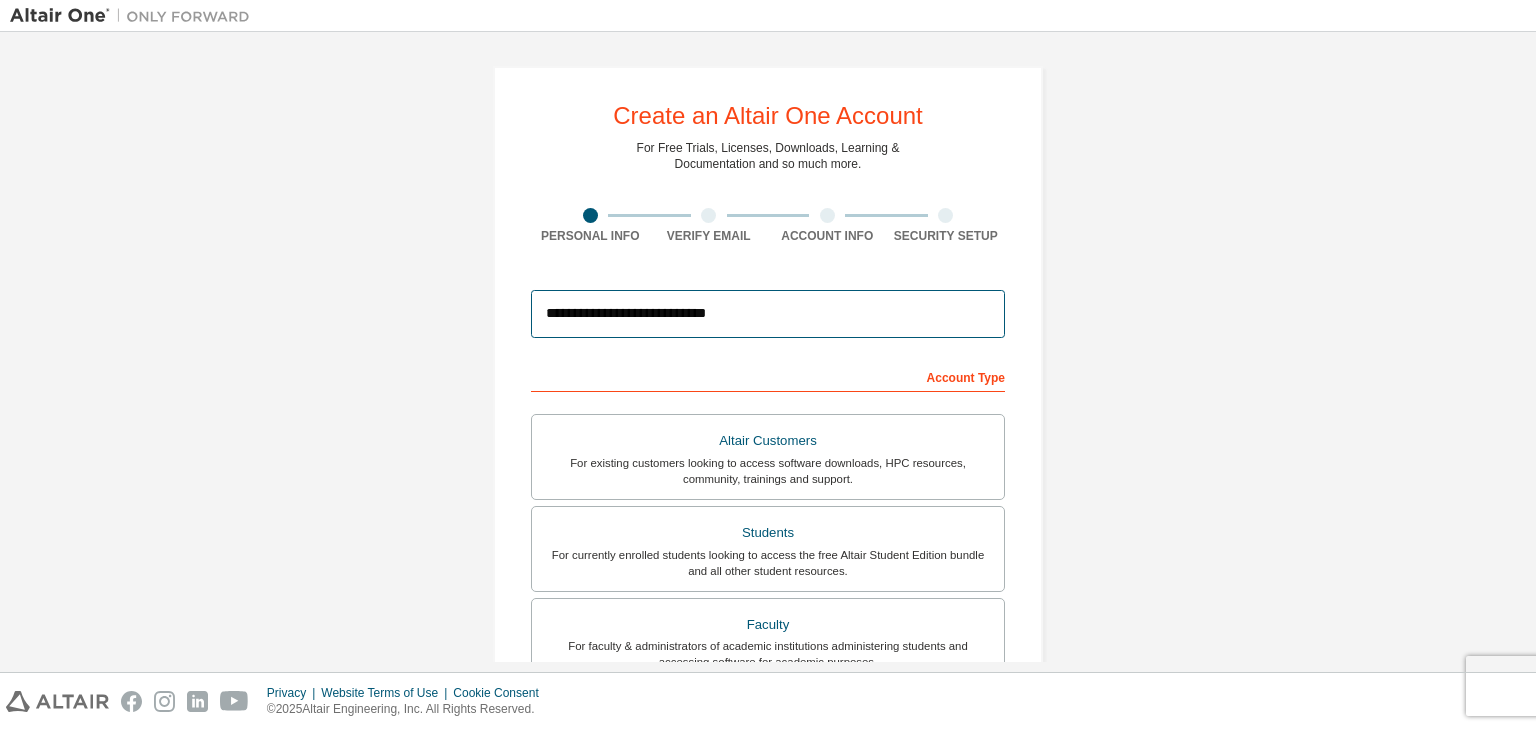 click on "**********" at bounding box center (768, 314) 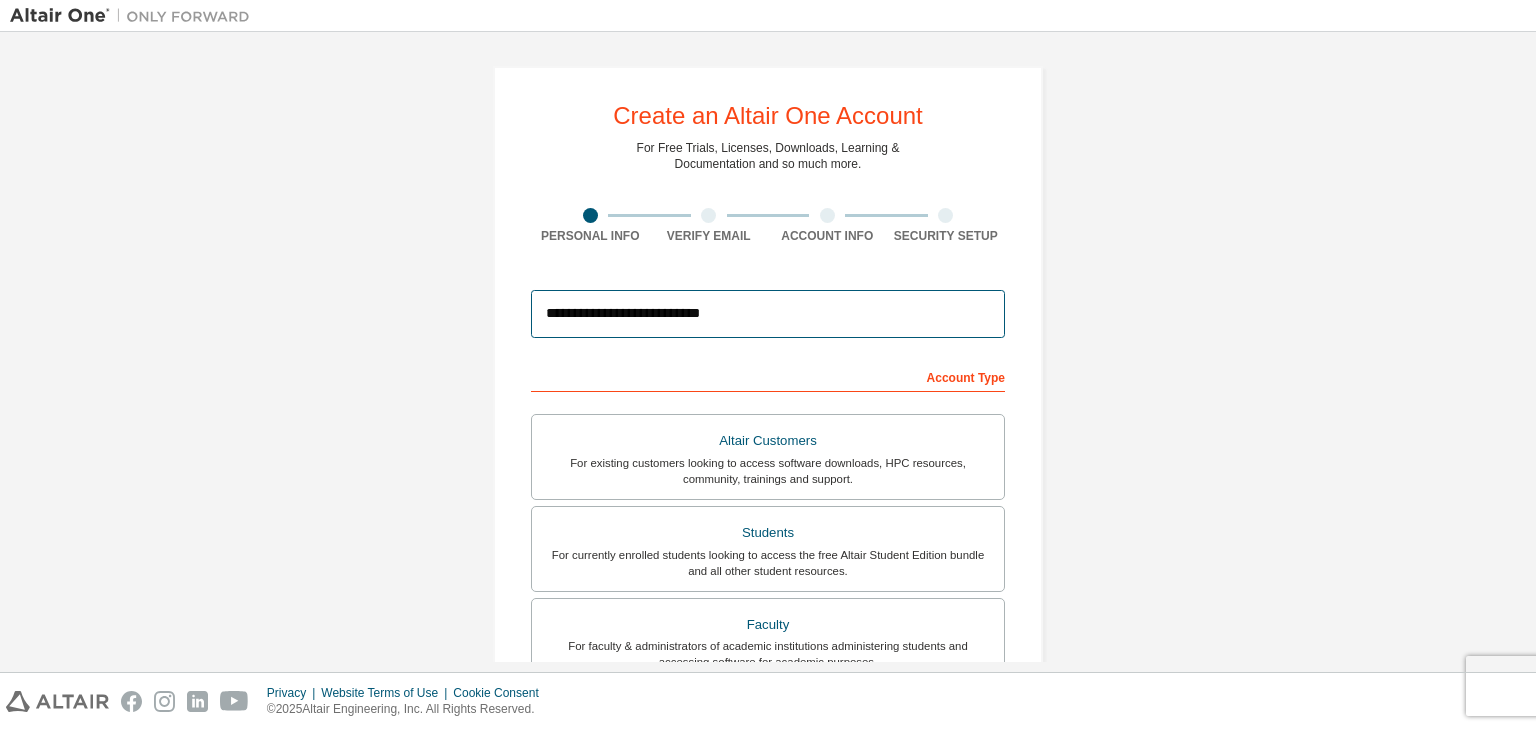 scroll, scrollTop: 435, scrollLeft: 0, axis: vertical 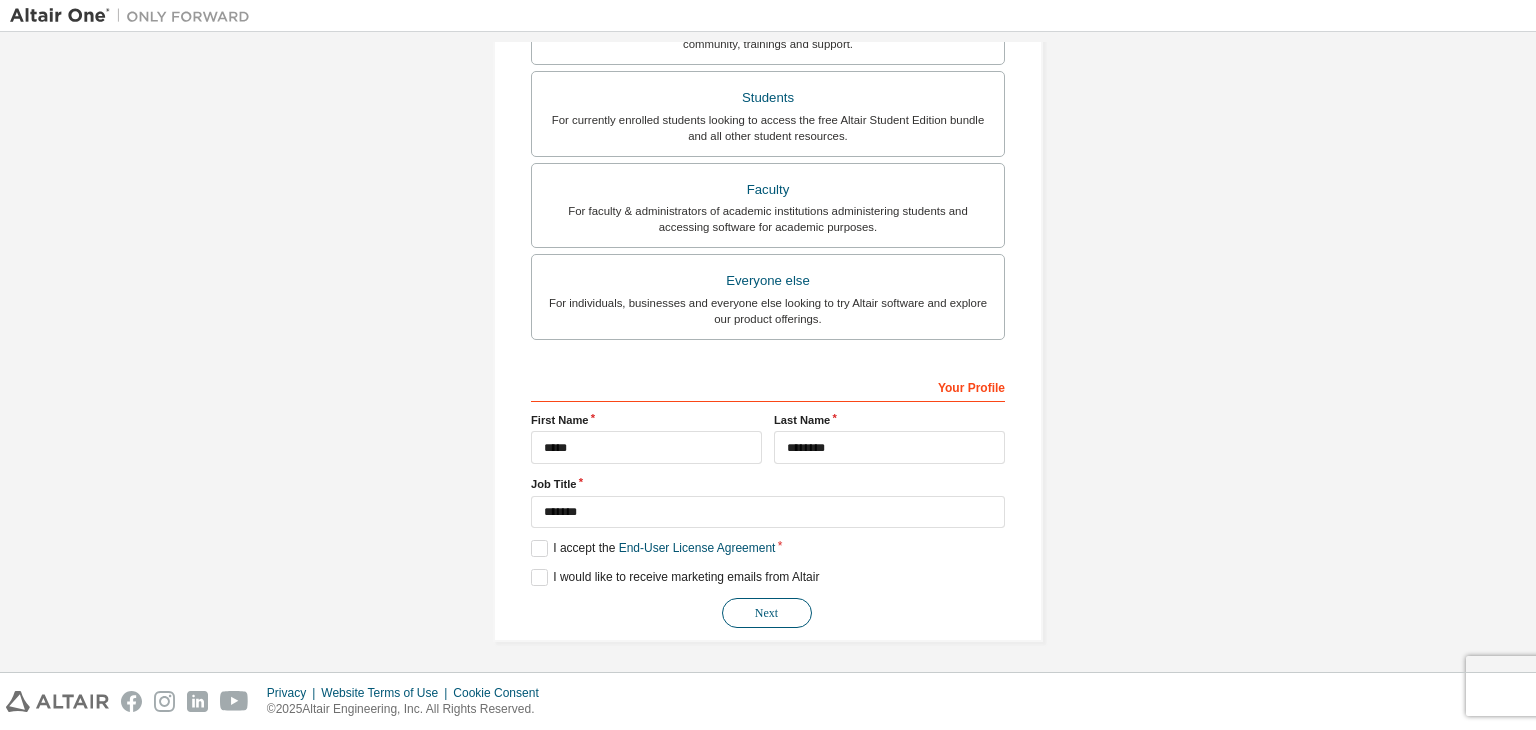 type on "**********" 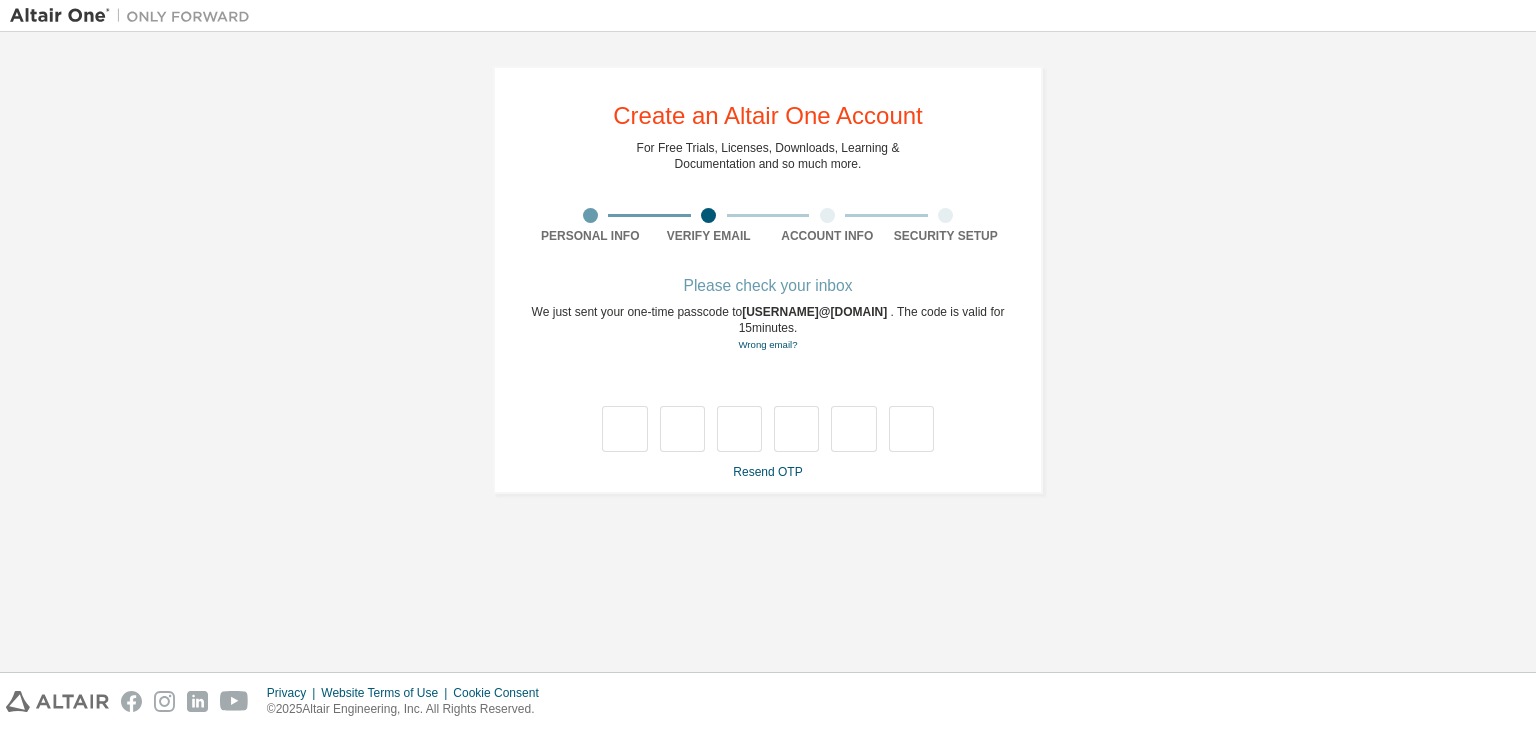 scroll, scrollTop: 0, scrollLeft: 0, axis: both 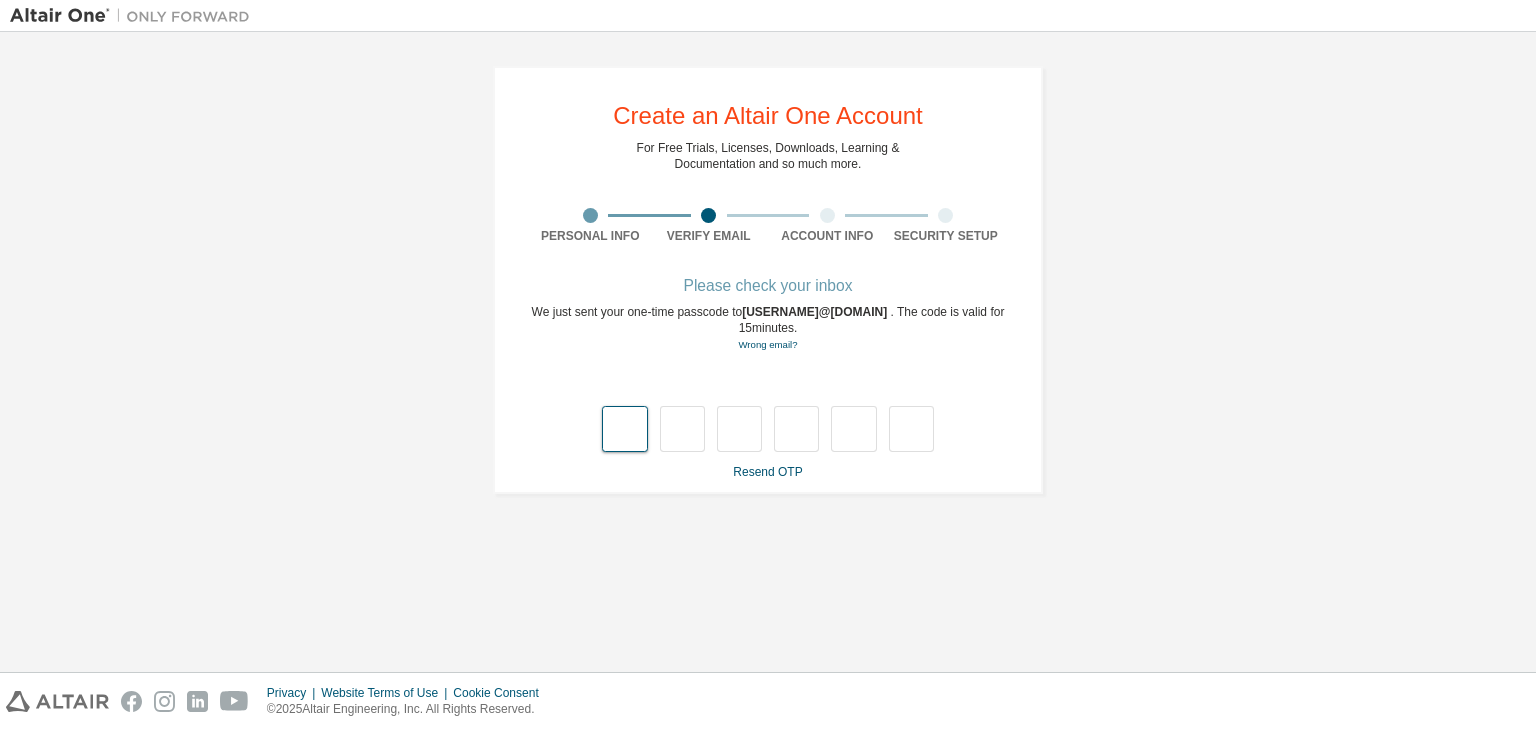 type on "*" 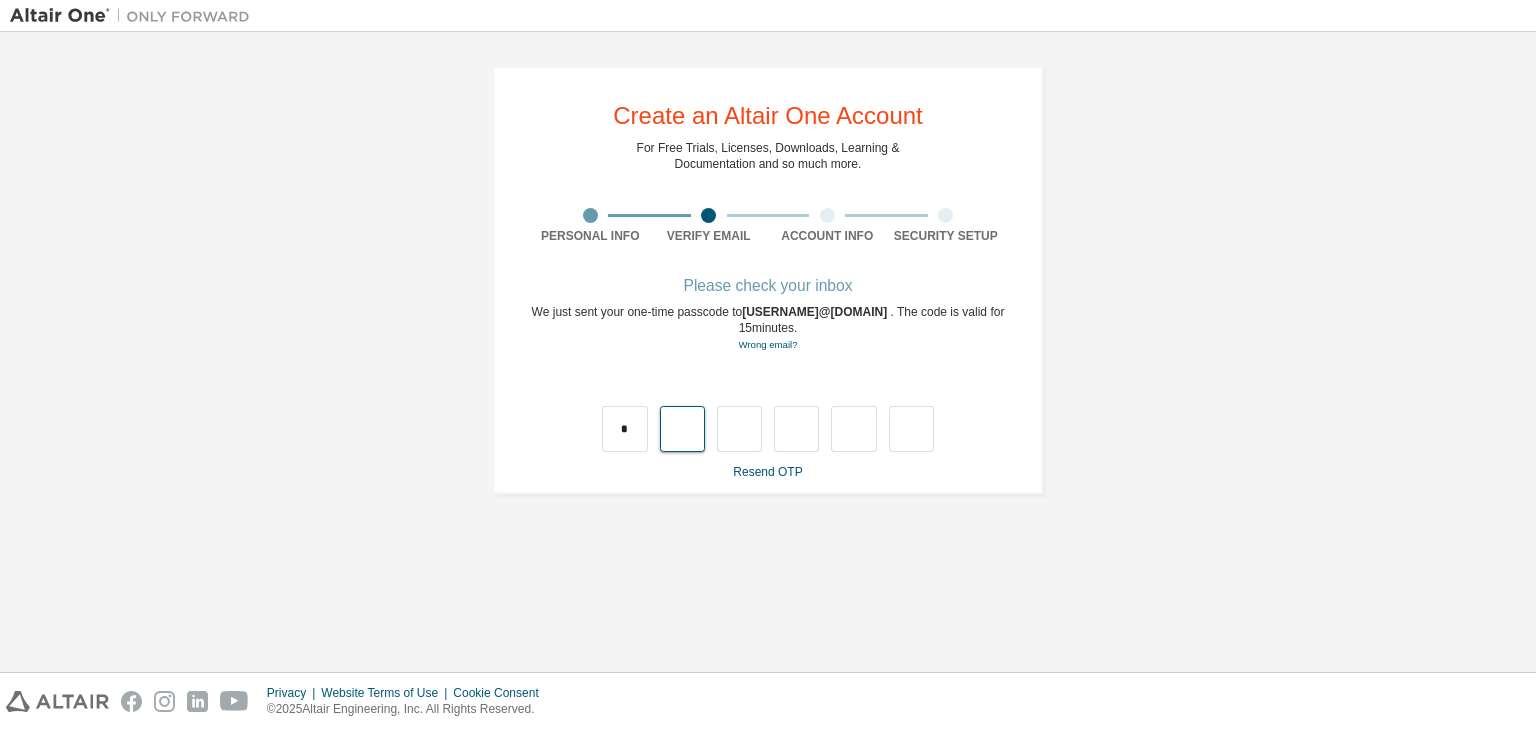 type on "*" 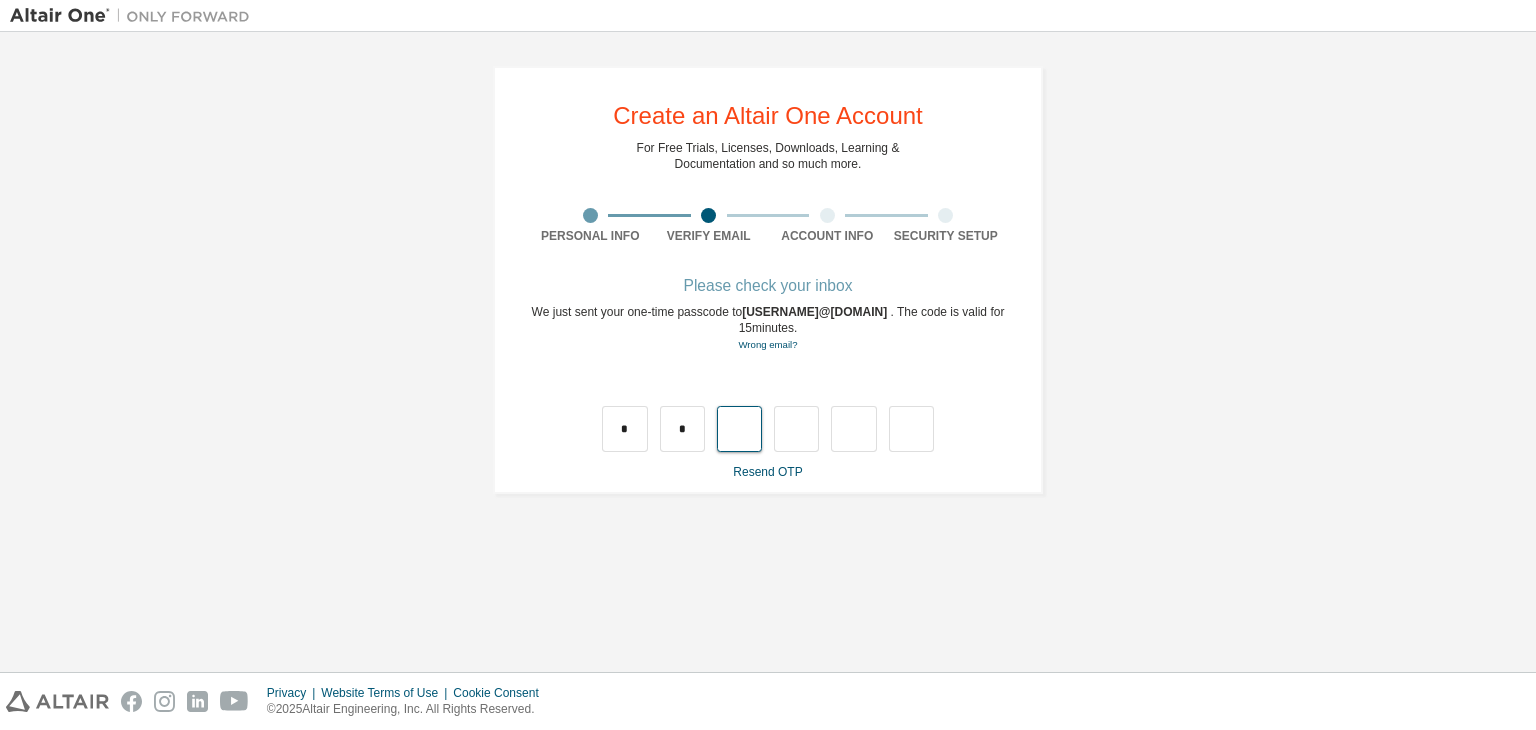 type on "*" 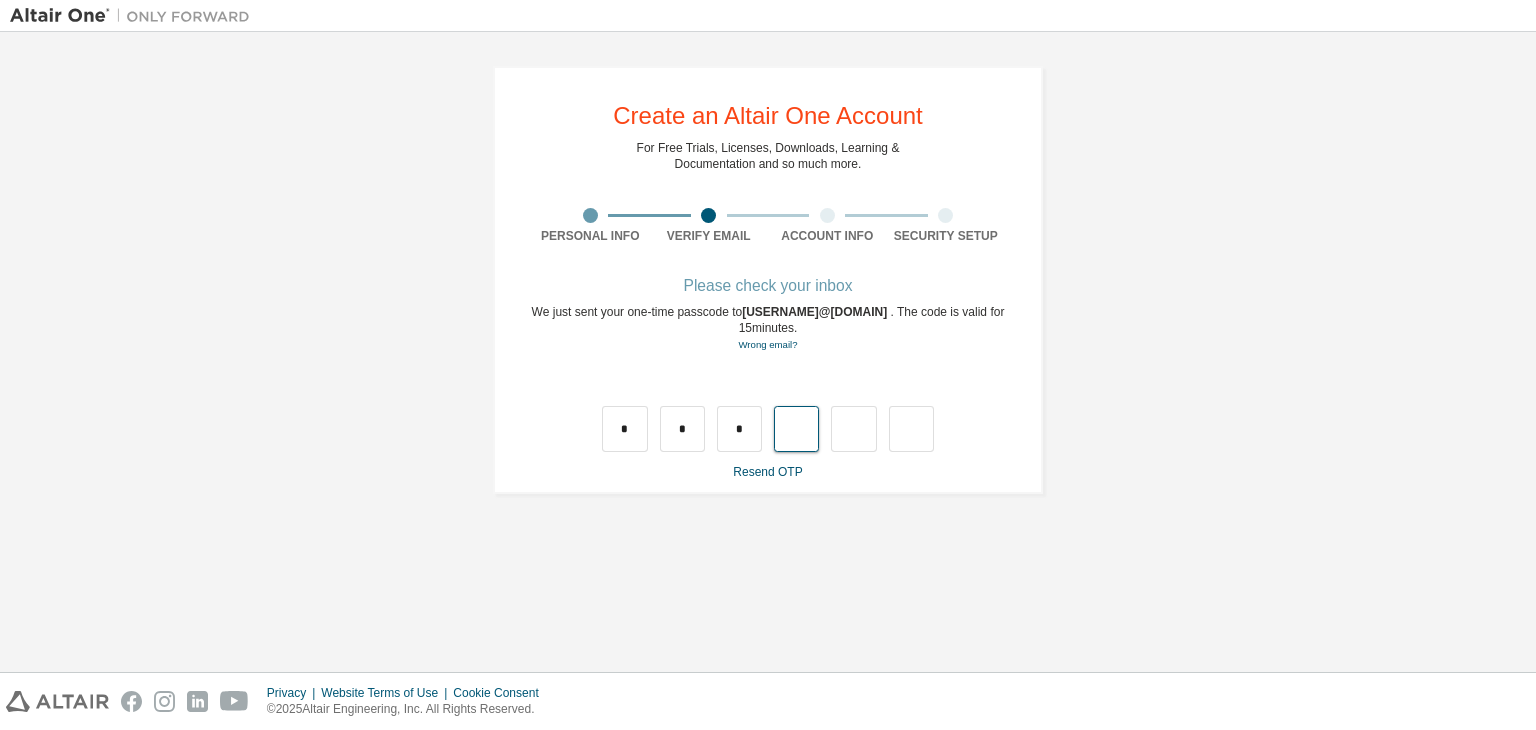 type on "*" 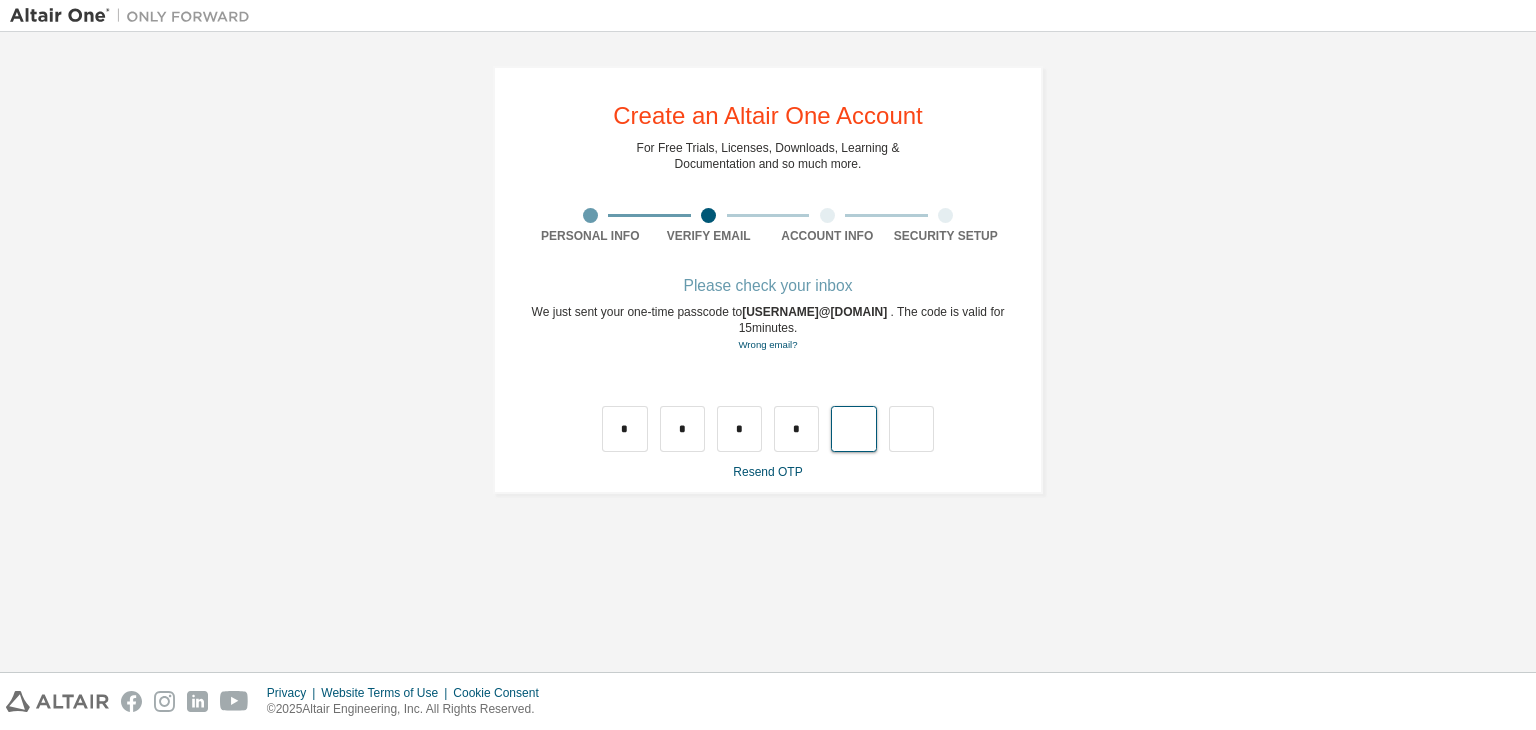 type on "*" 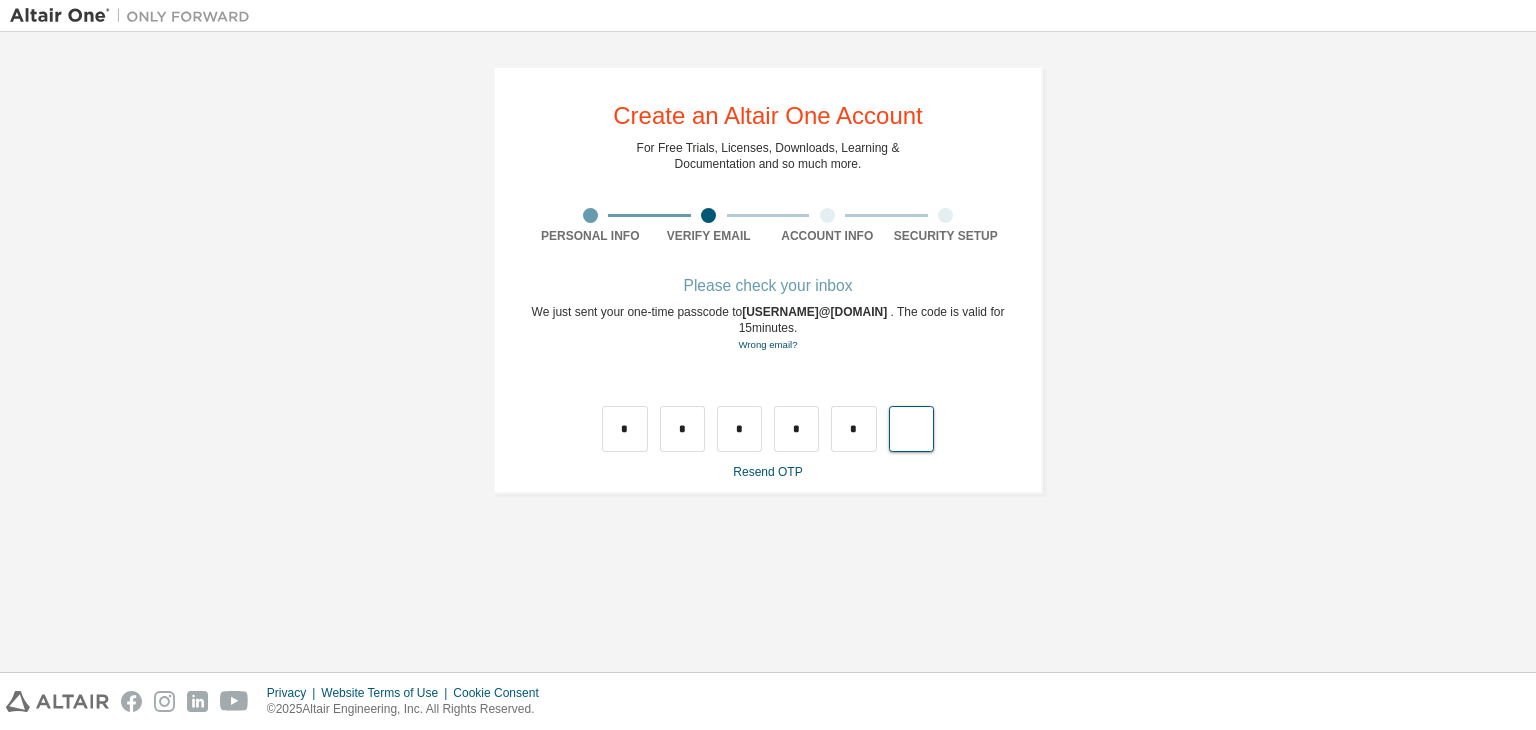 type on "*" 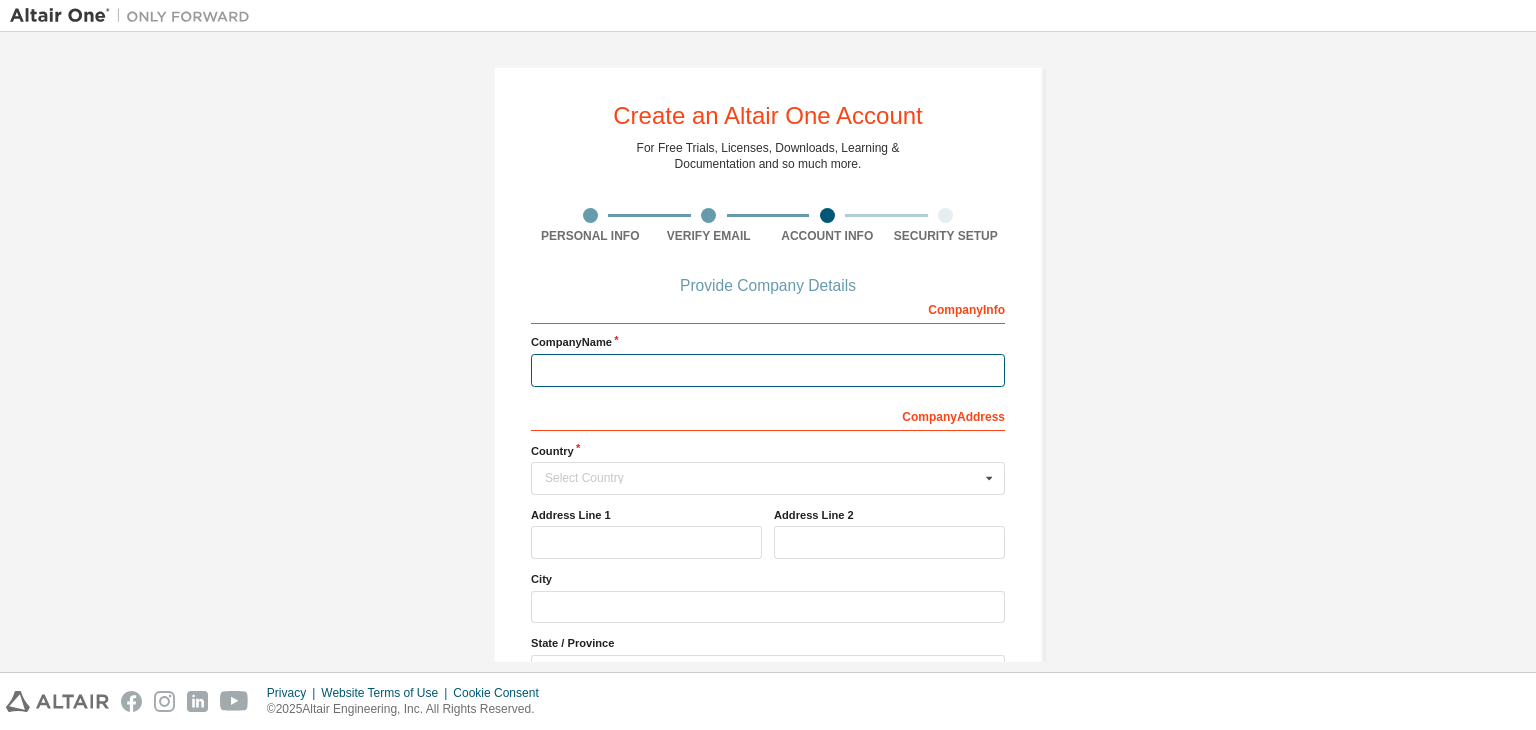 click at bounding box center (768, 370) 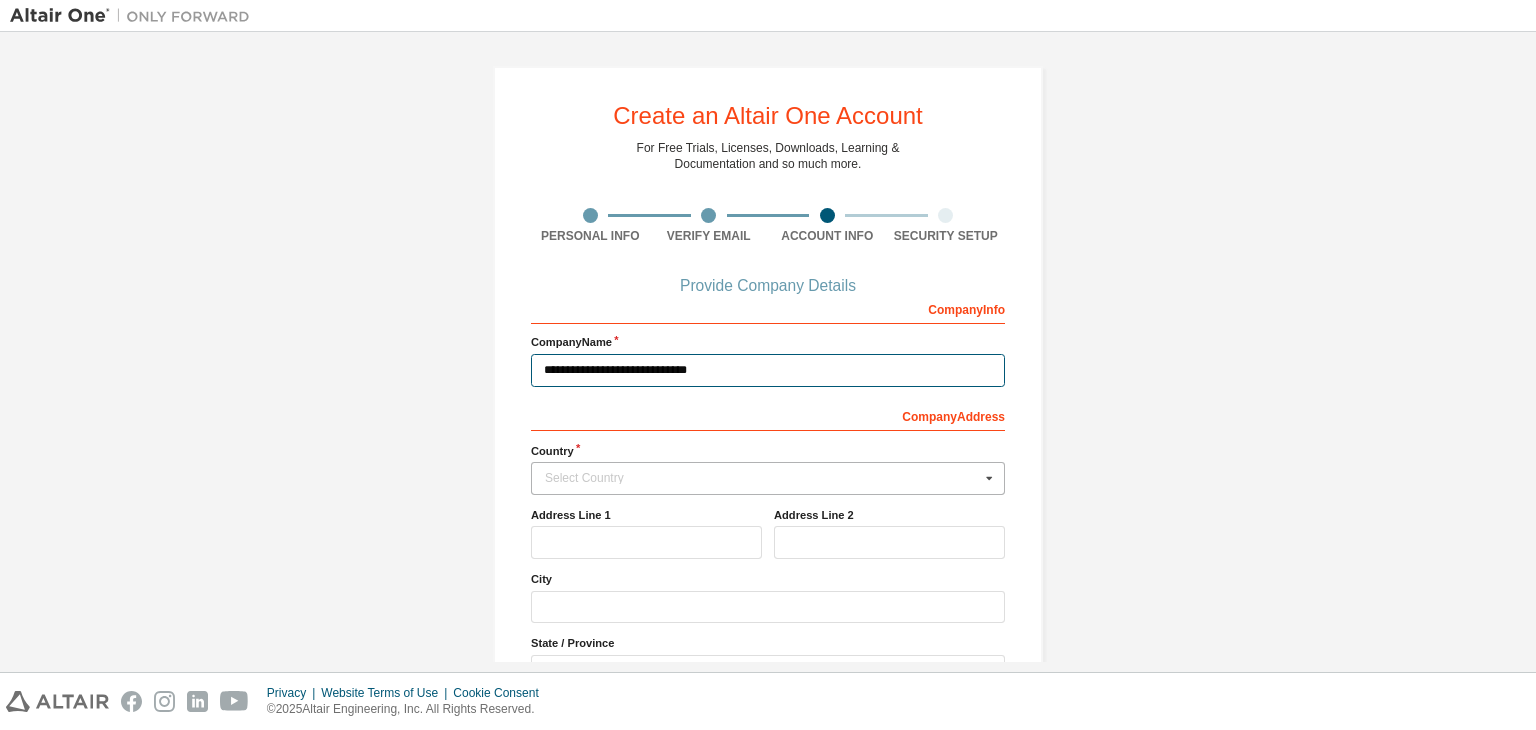 type on "**********" 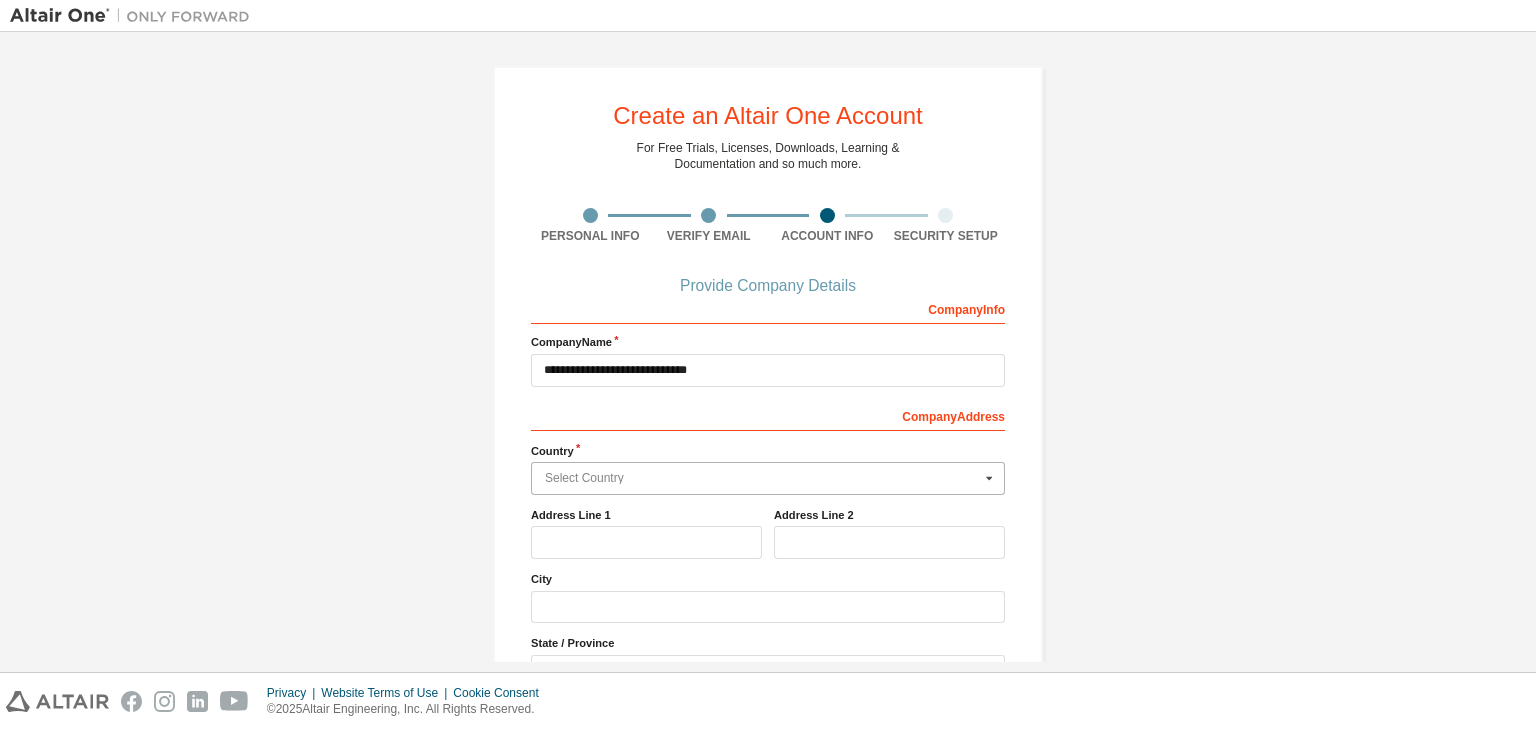 click at bounding box center [769, 478] 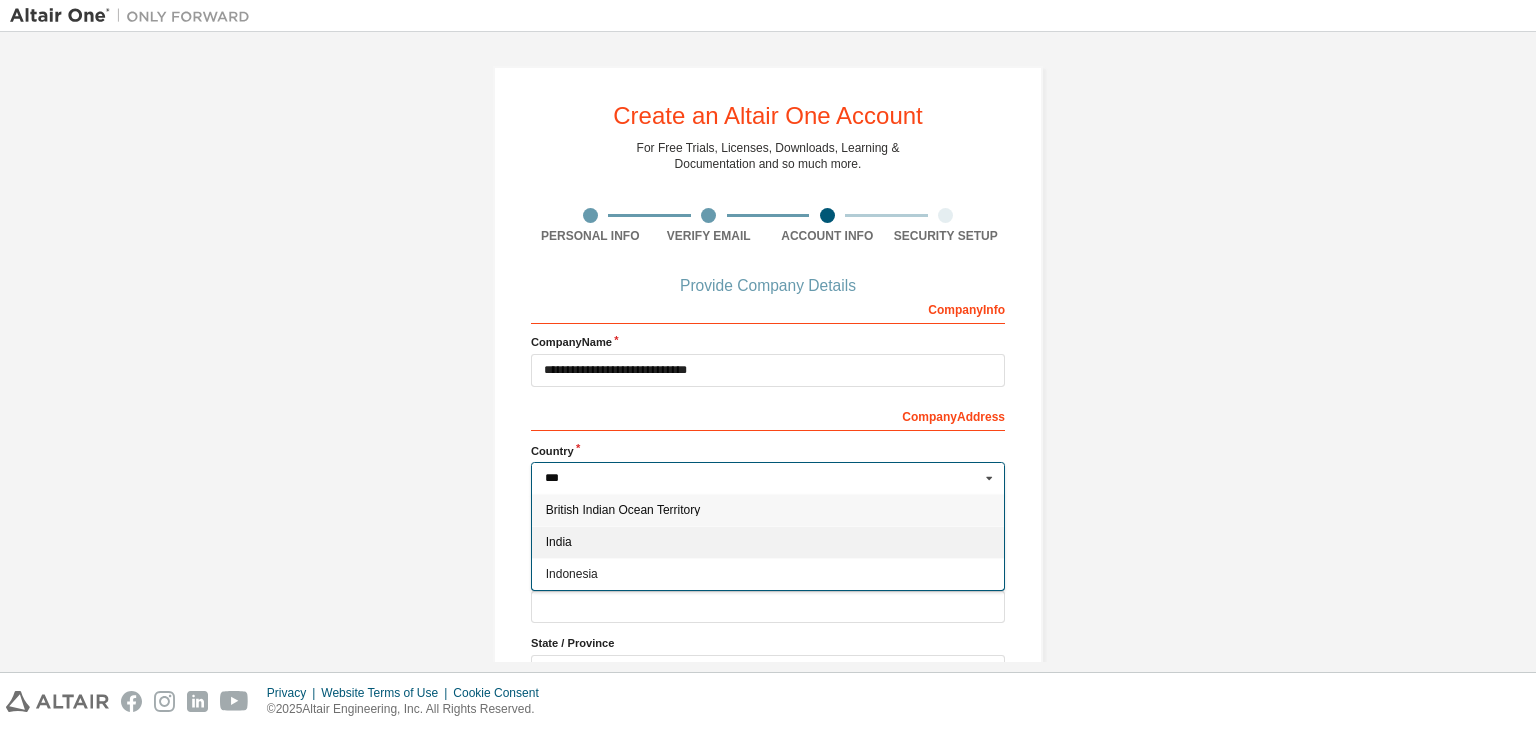 type on "***" 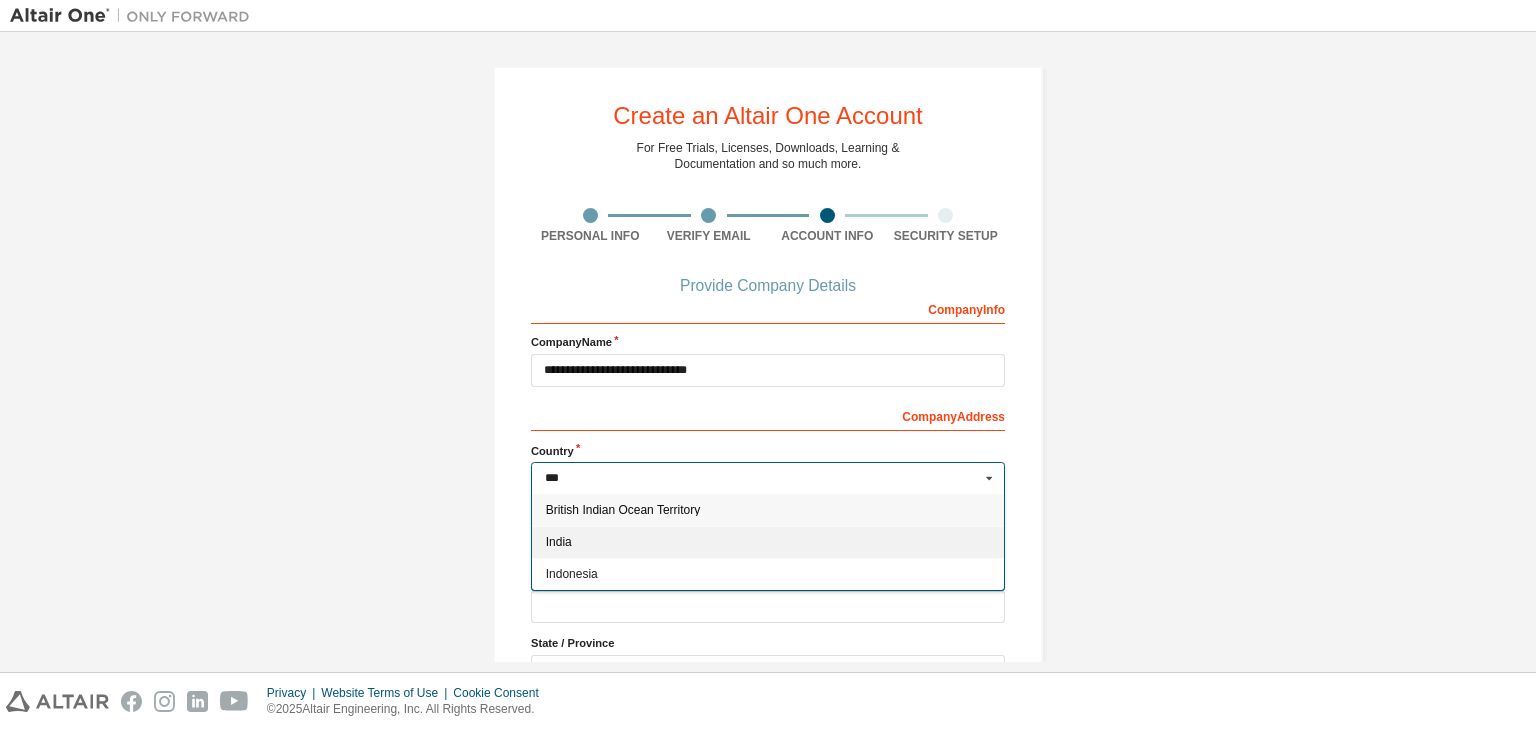 click on "India" at bounding box center [768, 542] 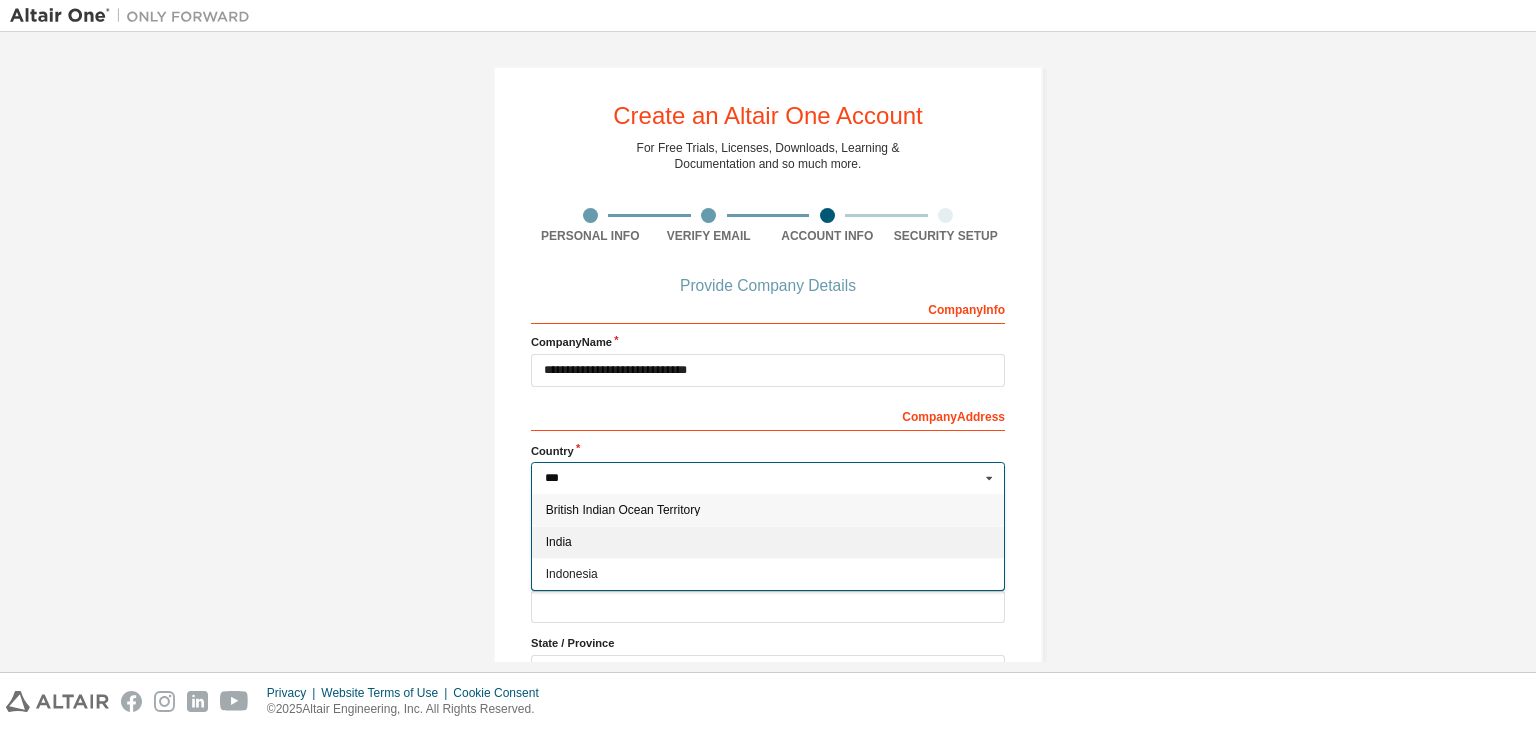 type on "***" 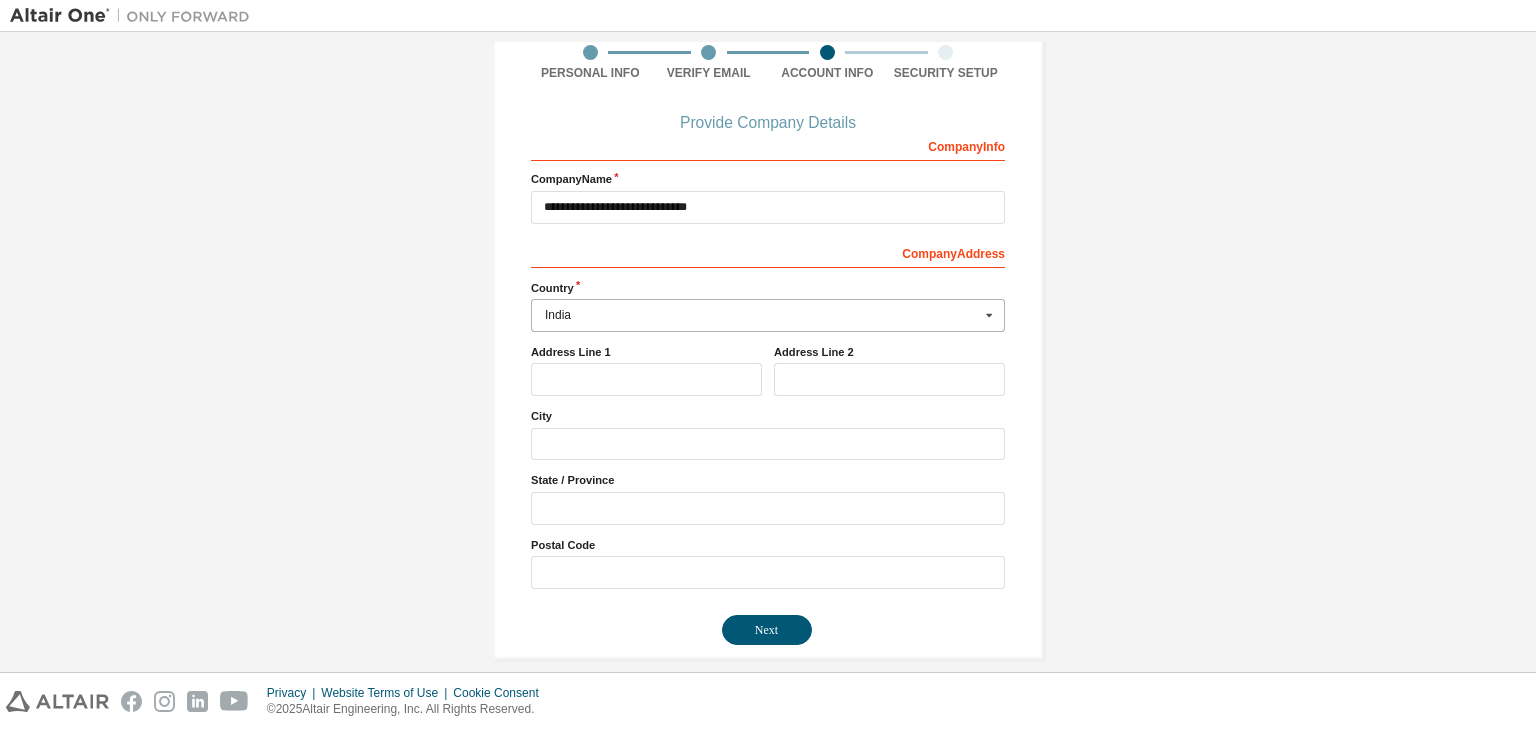 scroll, scrollTop: 180, scrollLeft: 0, axis: vertical 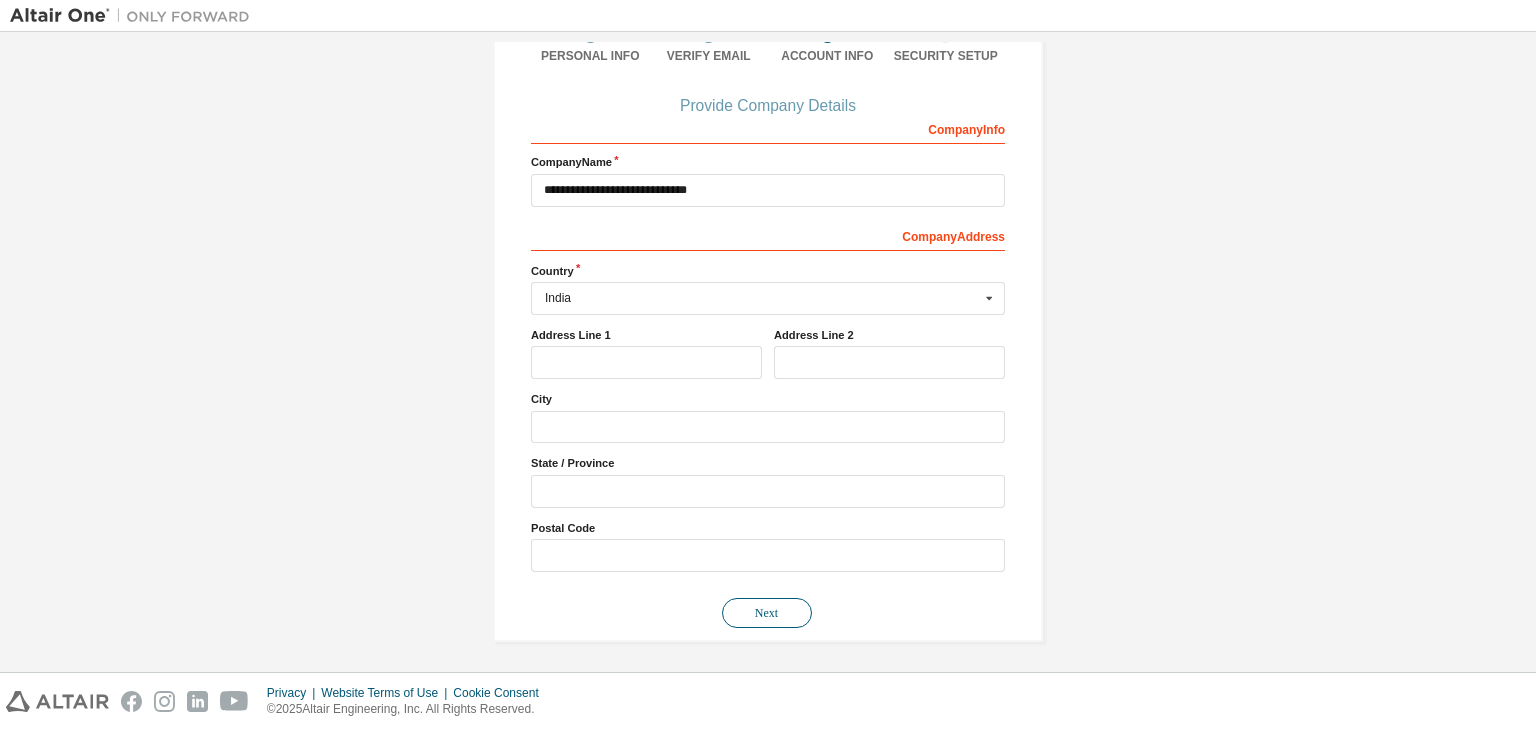 click on "Next" at bounding box center (767, 613) 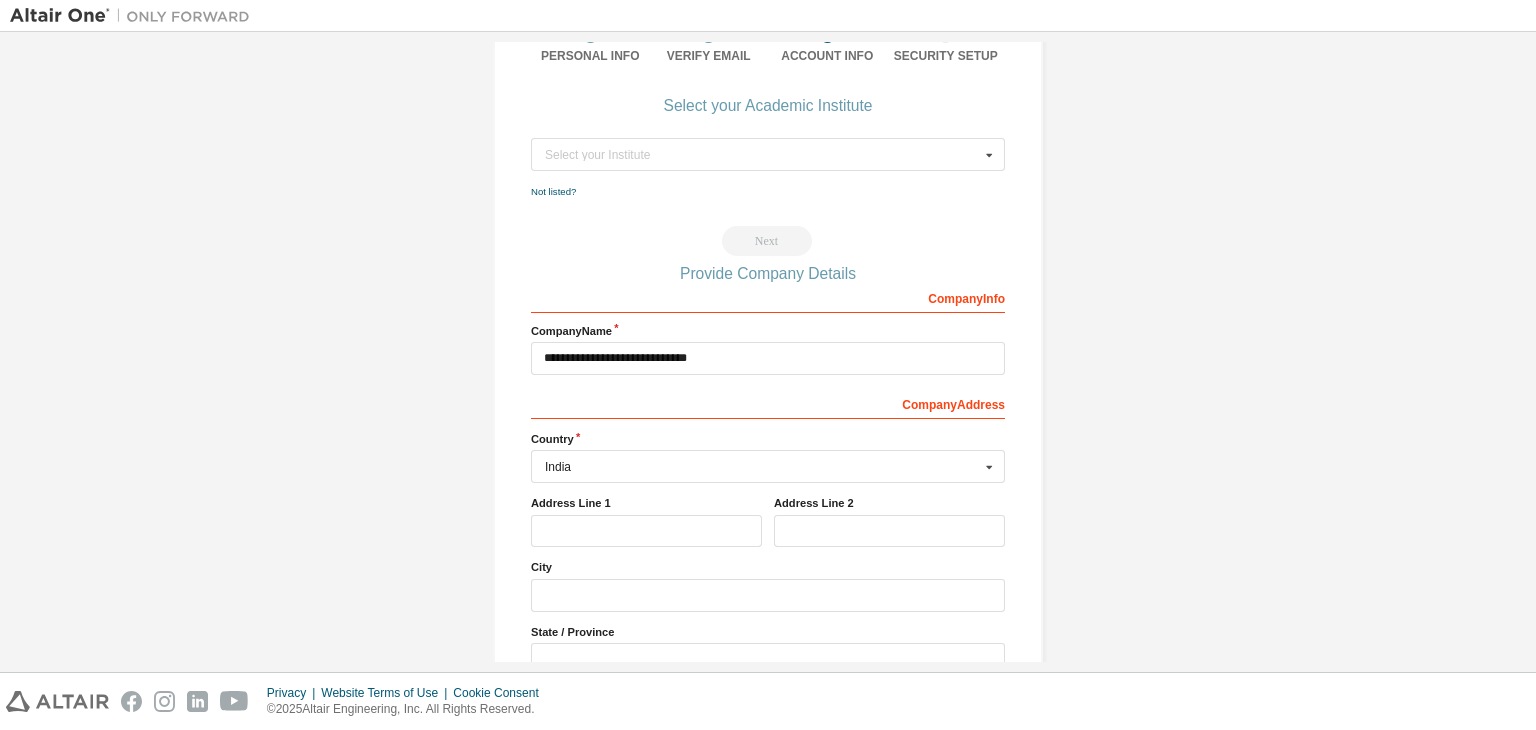 scroll, scrollTop: 0, scrollLeft: 0, axis: both 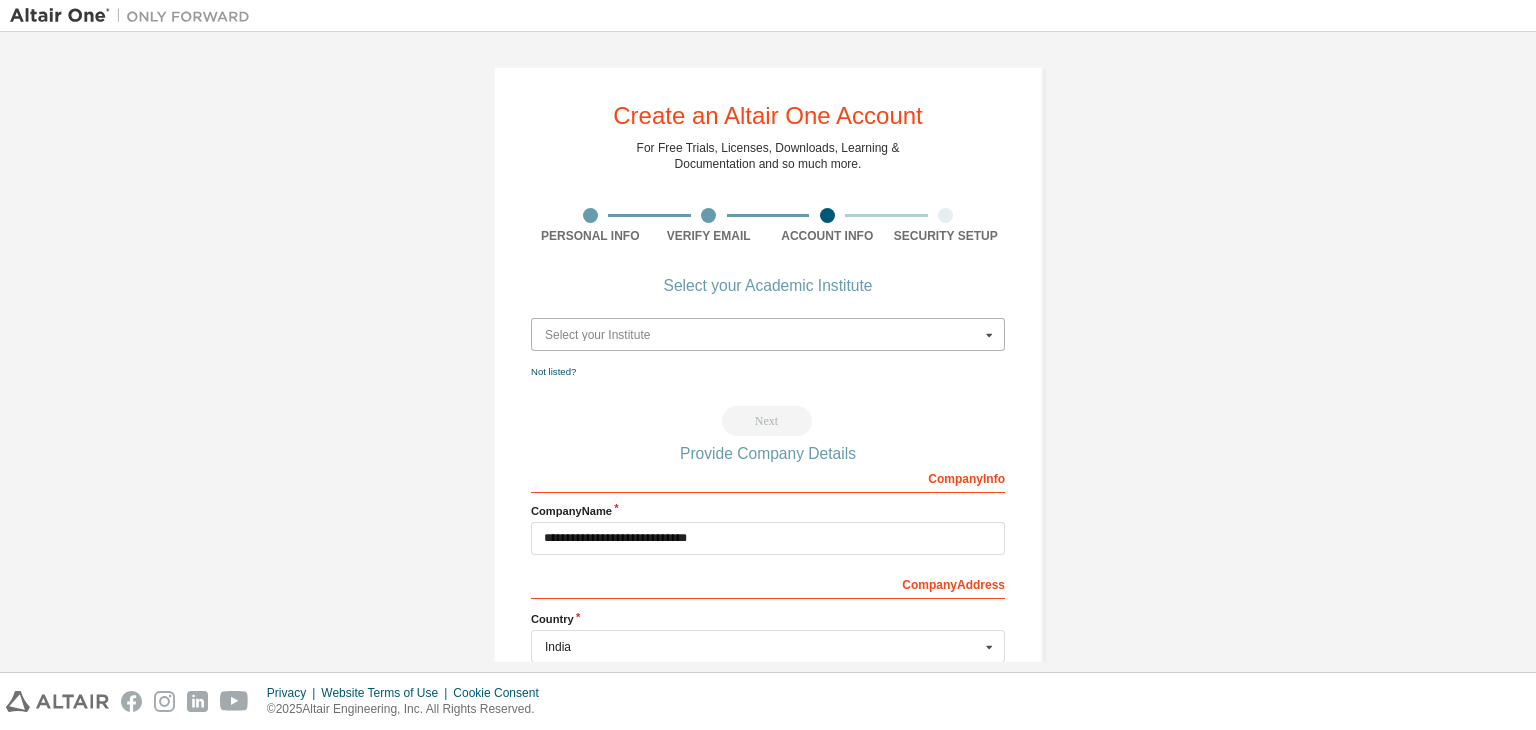 click at bounding box center (769, 334) 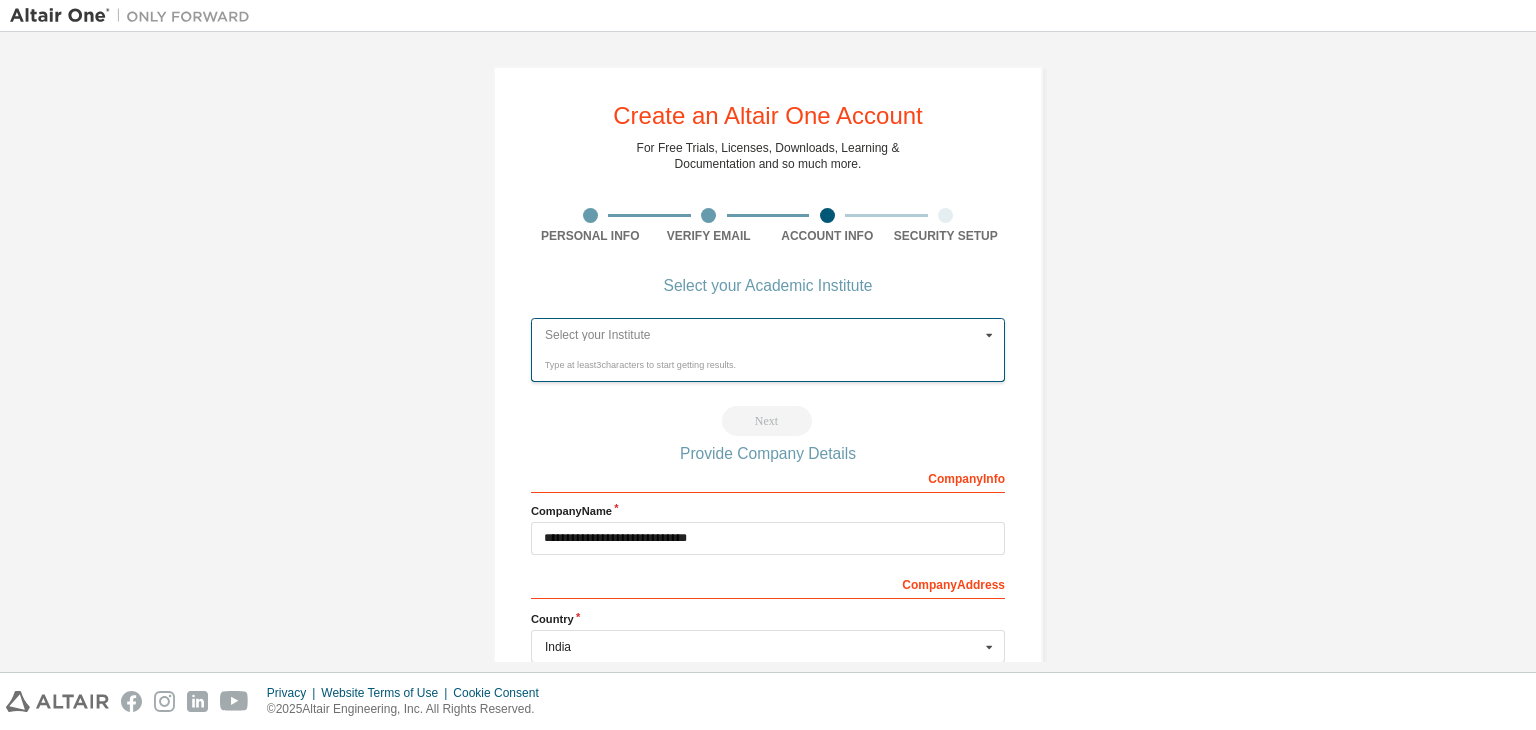click at bounding box center (769, 334) 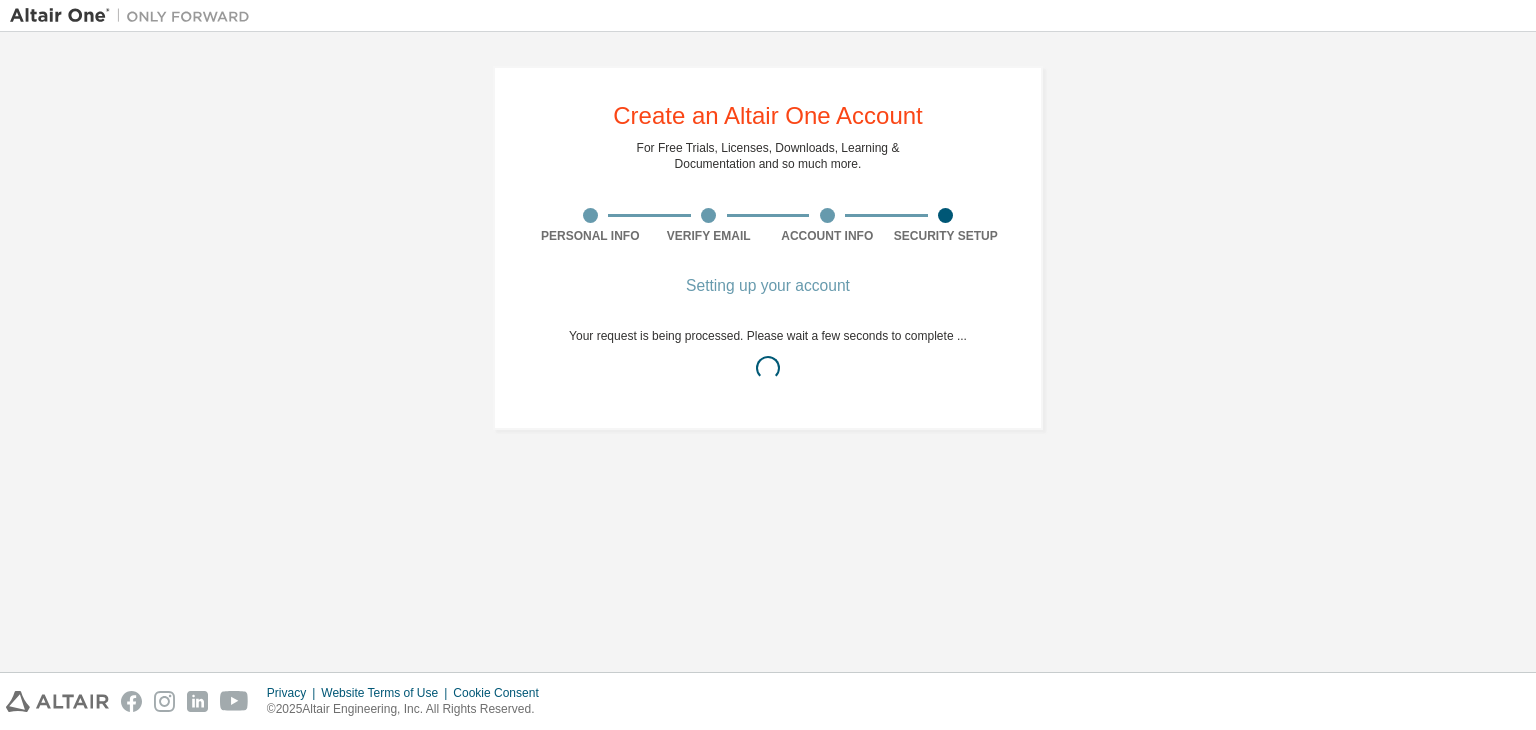 click at bounding box center (827, 215) 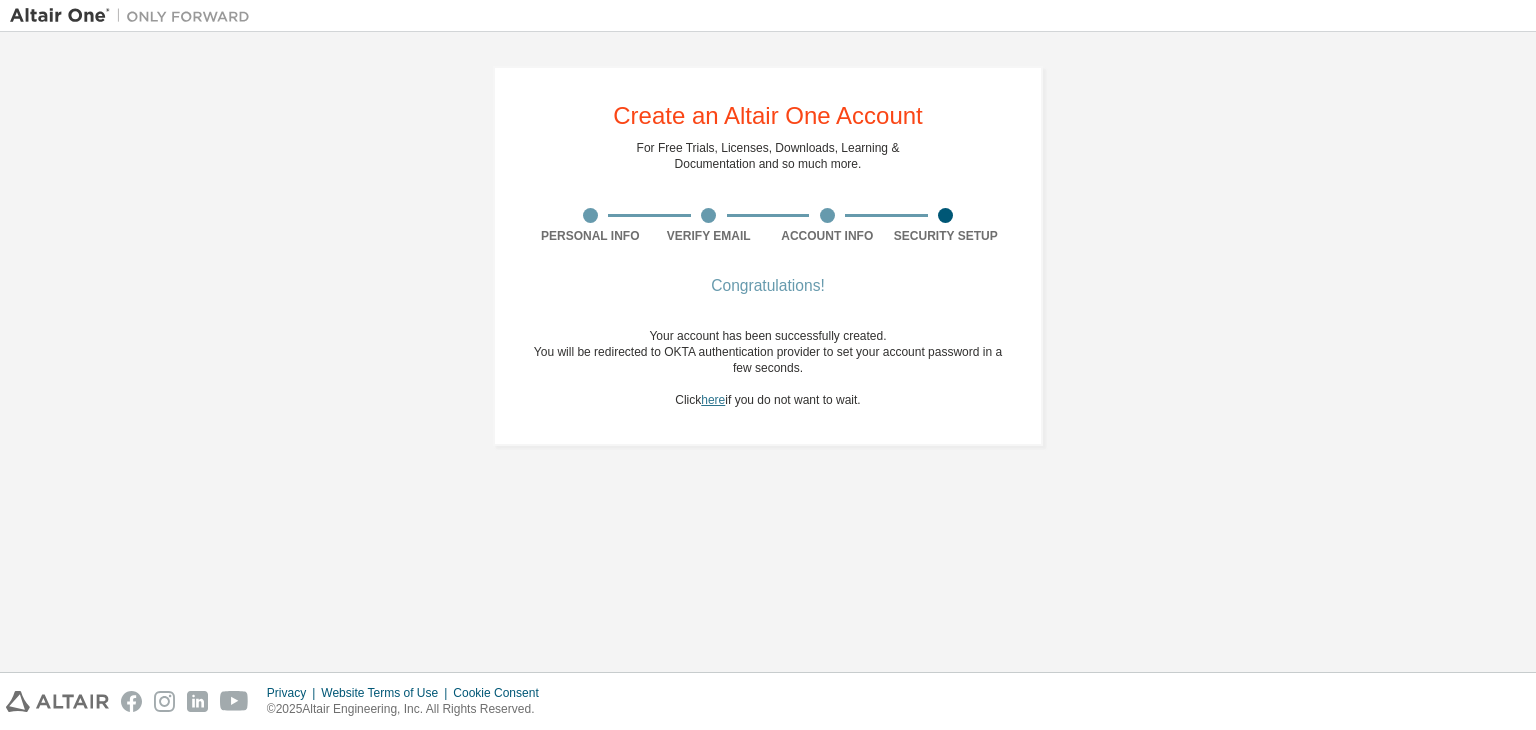 click on "here" at bounding box center [713, 400] 